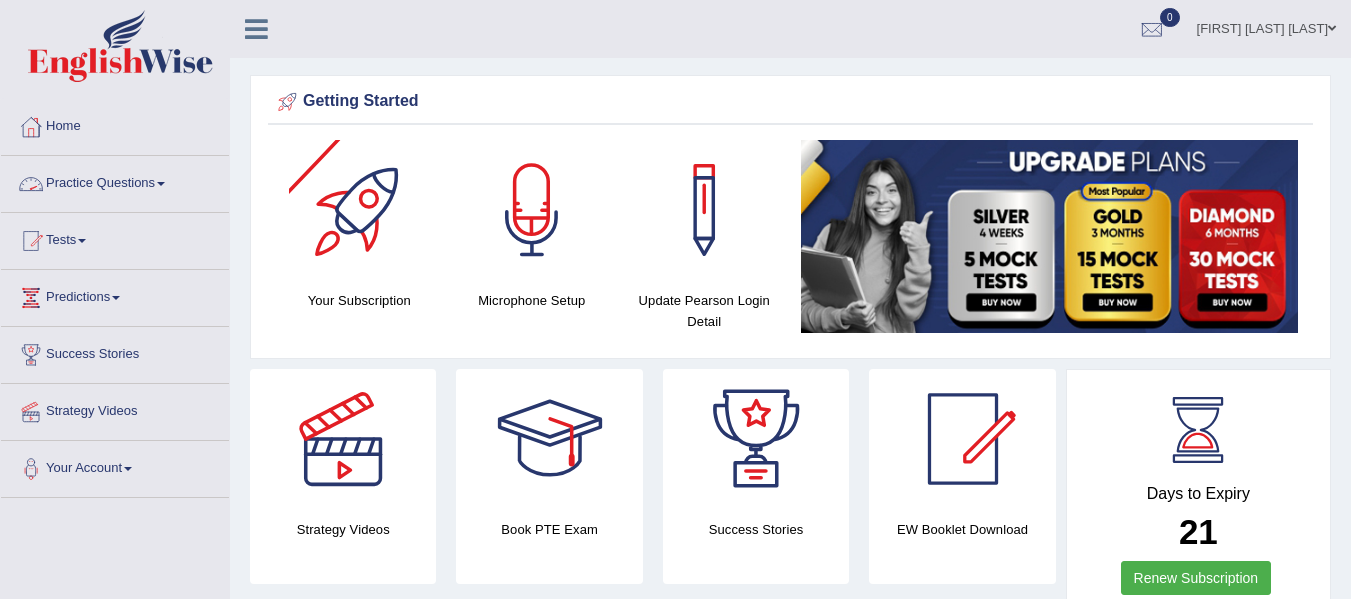scroll, scrollTop: 0, scrollLeft: 0, axis: both 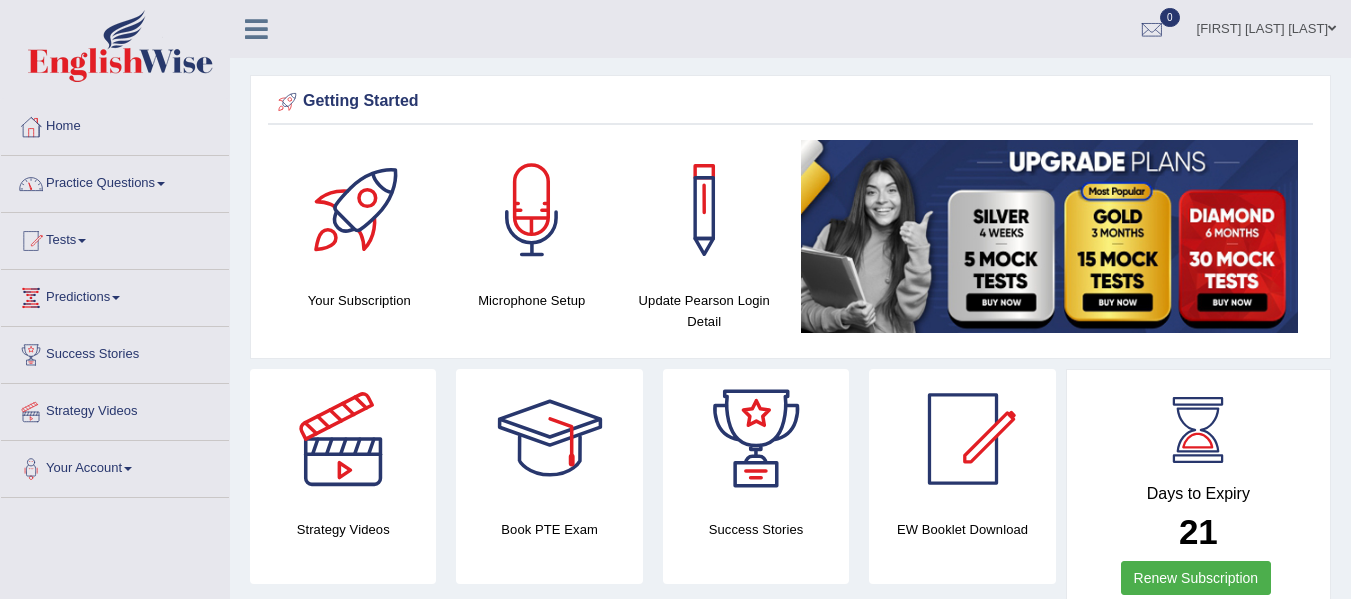 click at bounding box center (161, 184) 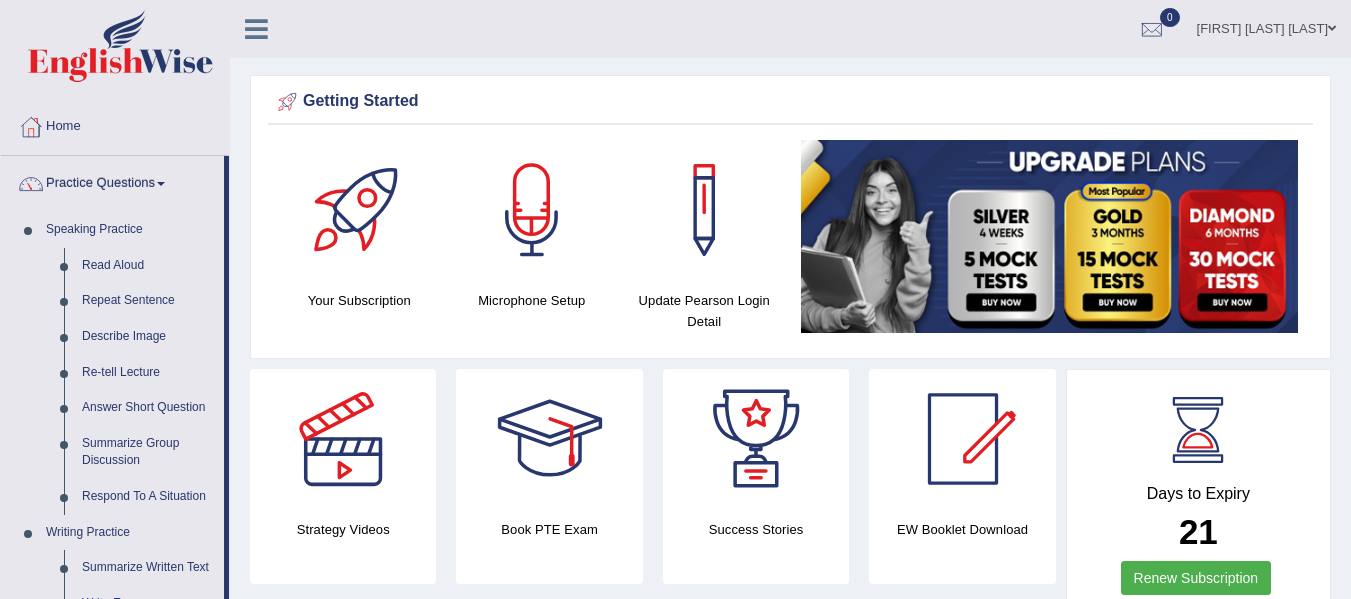 drag, startPoint x: 228, startPoint y: 198, endPoint x: 231, endPoint y: 233, distance: 35.128338 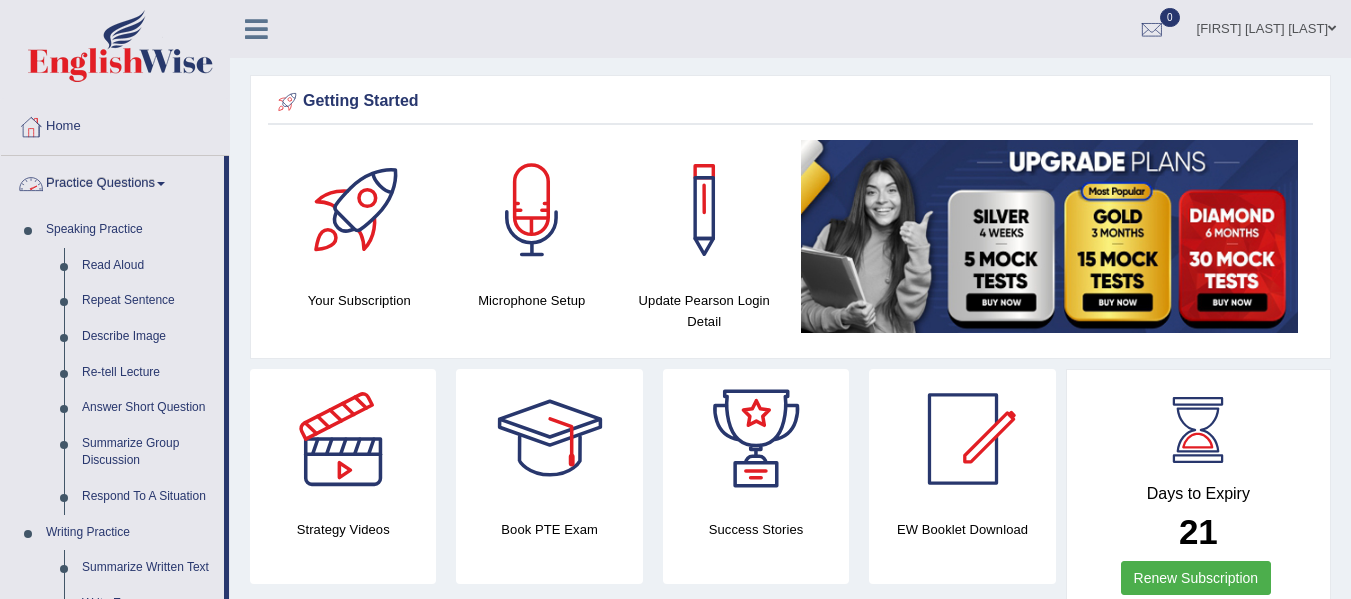 click on "Practice Questions" at bounding box center (112, 181) 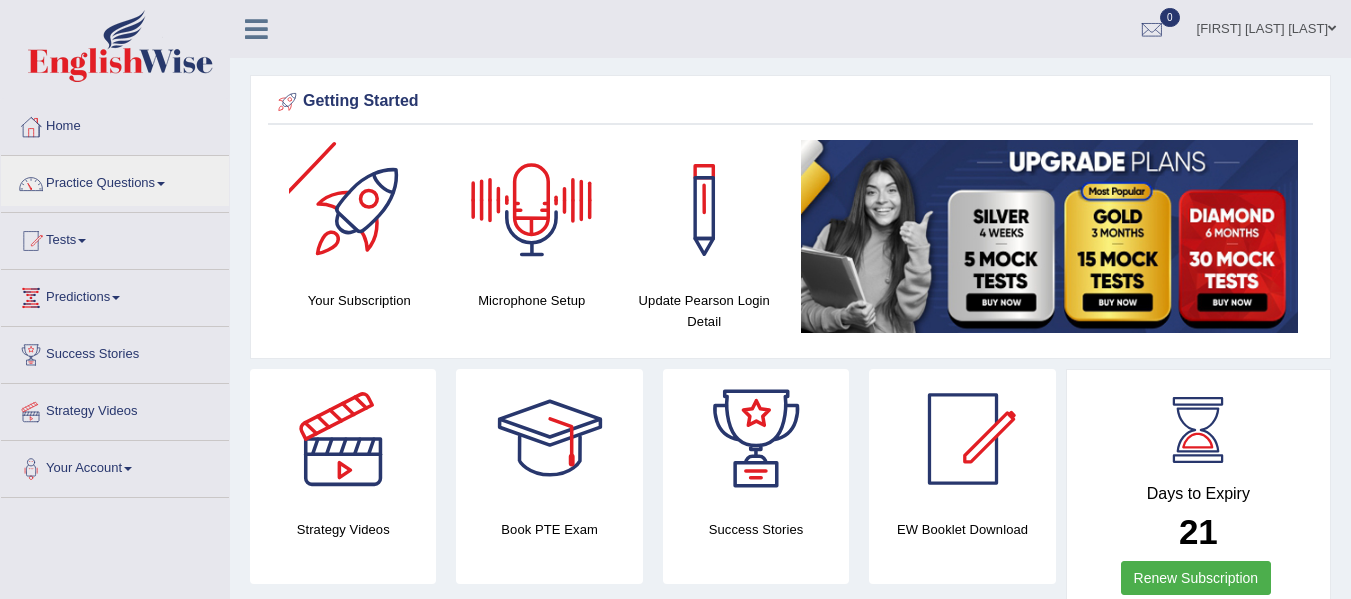 click at bounding box center [532, 210] 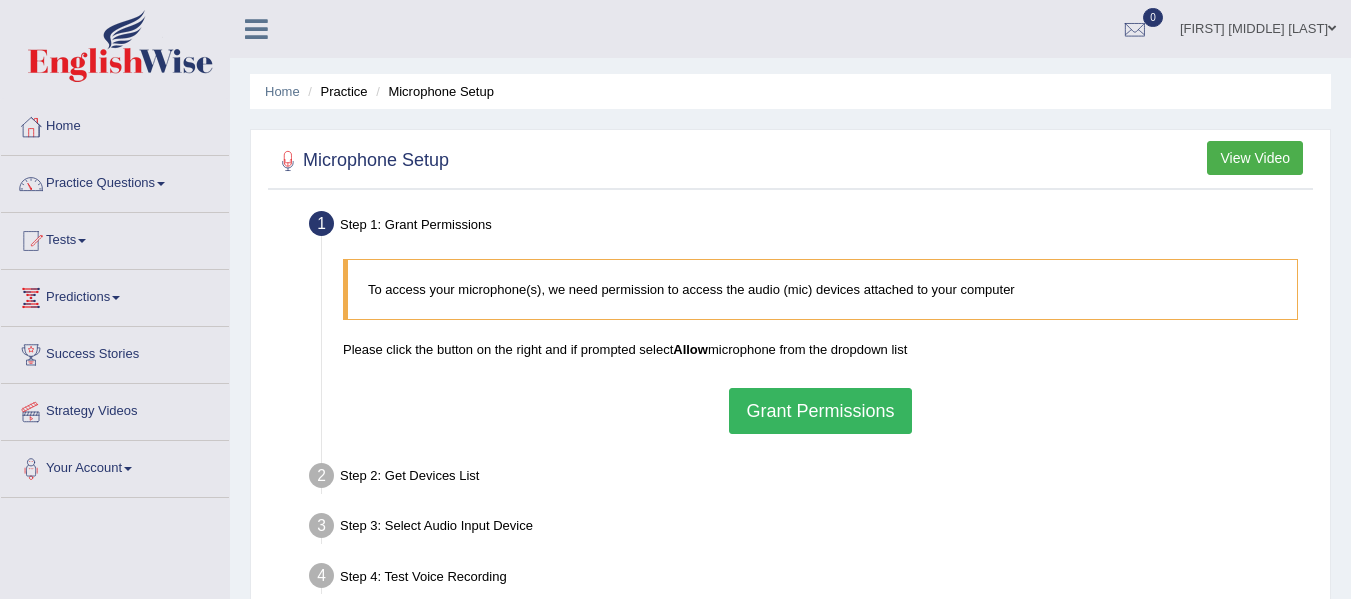 scroll, scrollTop: 0, scrollLeft: 0, axis: both 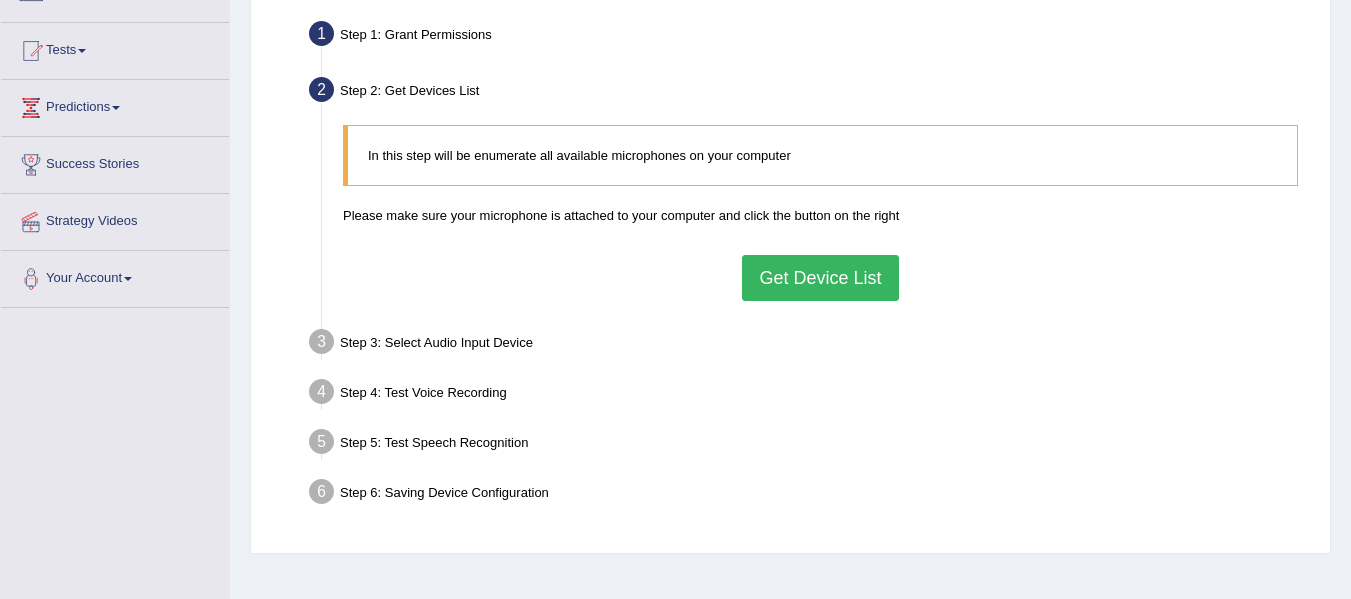 click on "Get Device List" at bounding box center [820, 278] 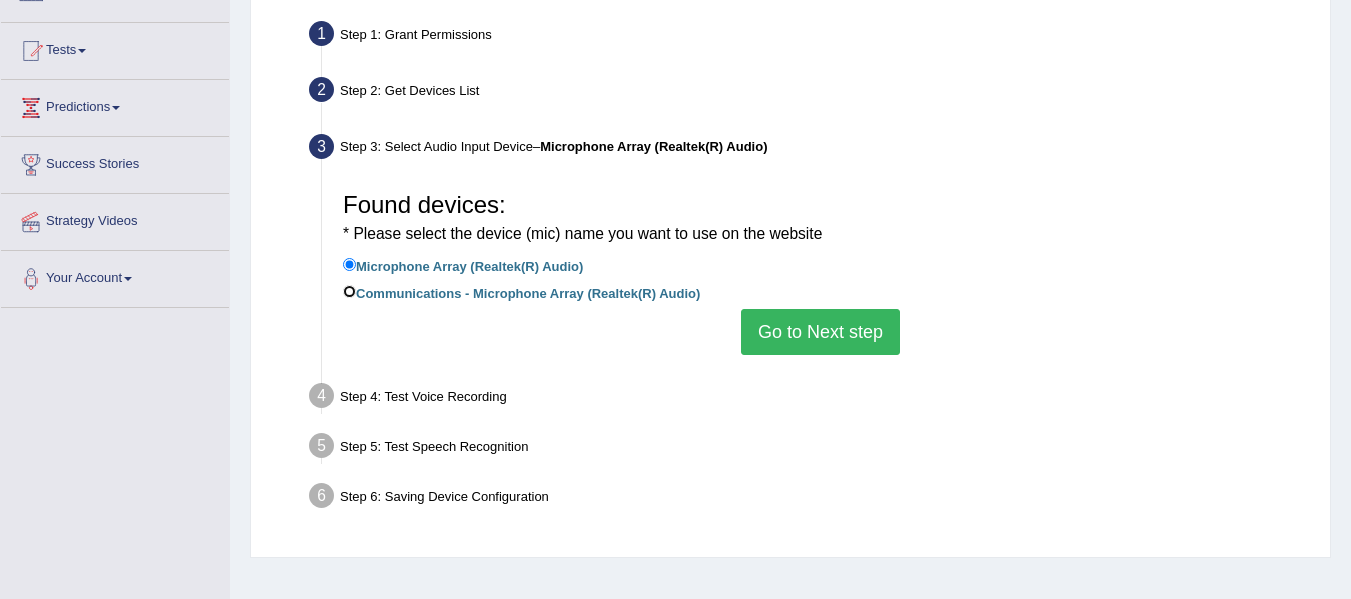 click on "Communications - Microphone Array (Realtek(R) Audio)" at bounding box center [349, 291] 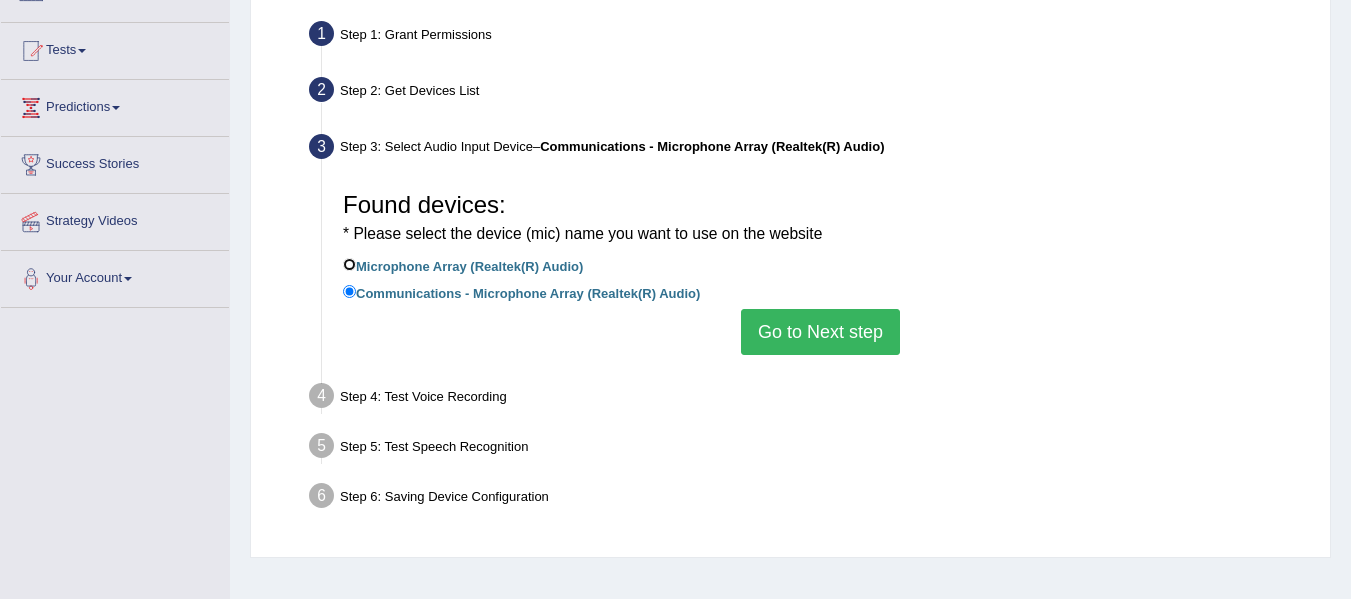 click on "Microphone Array (Realtek(R) Audio)" at bounding box center (349, 264) 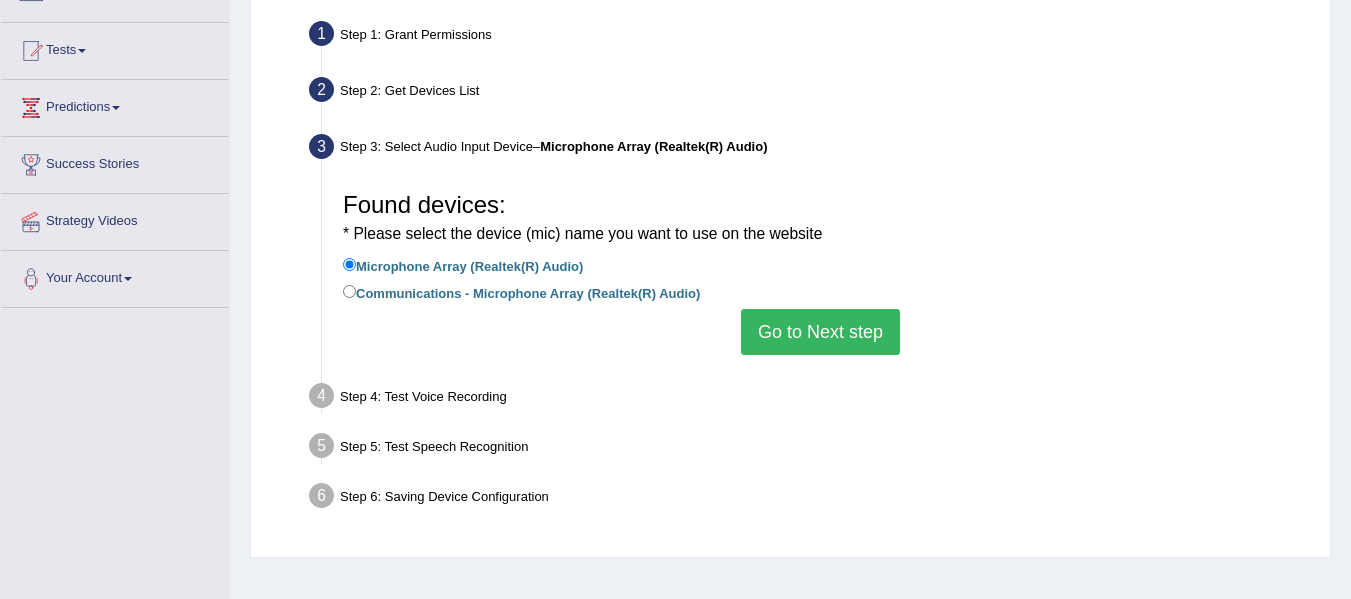 click on "Go to Next step" at bounding box center (820, 332) 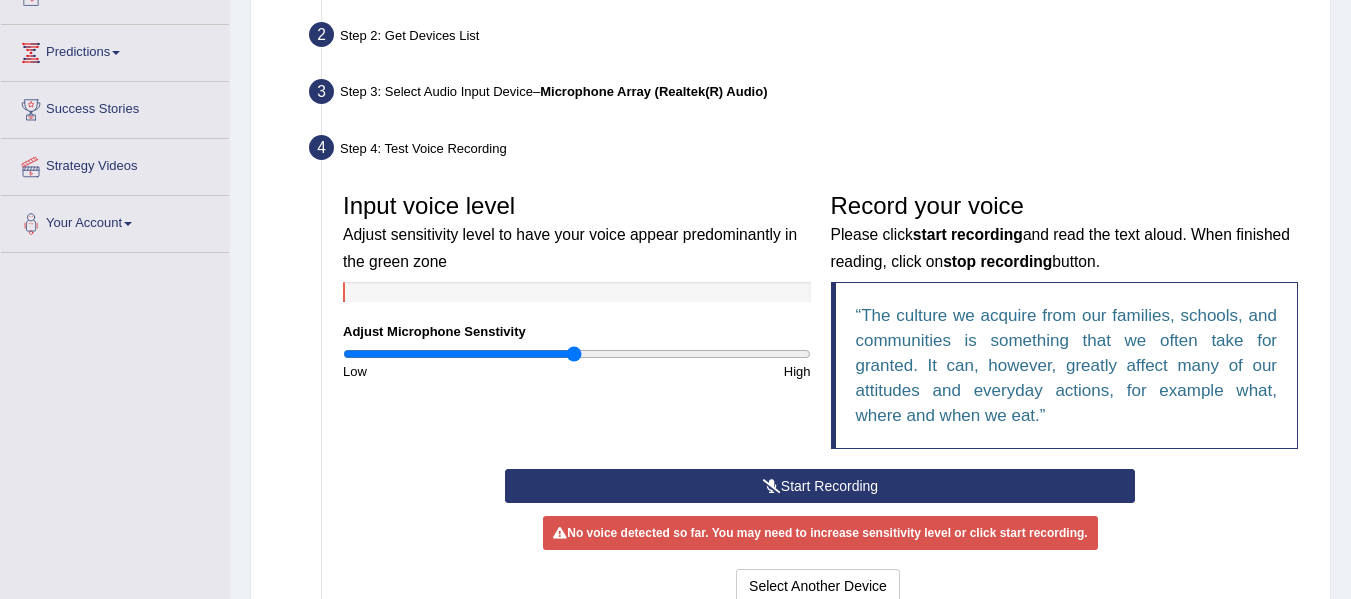 scroll, scrollTop: 247, scrollLeft: 0, axis: vertical 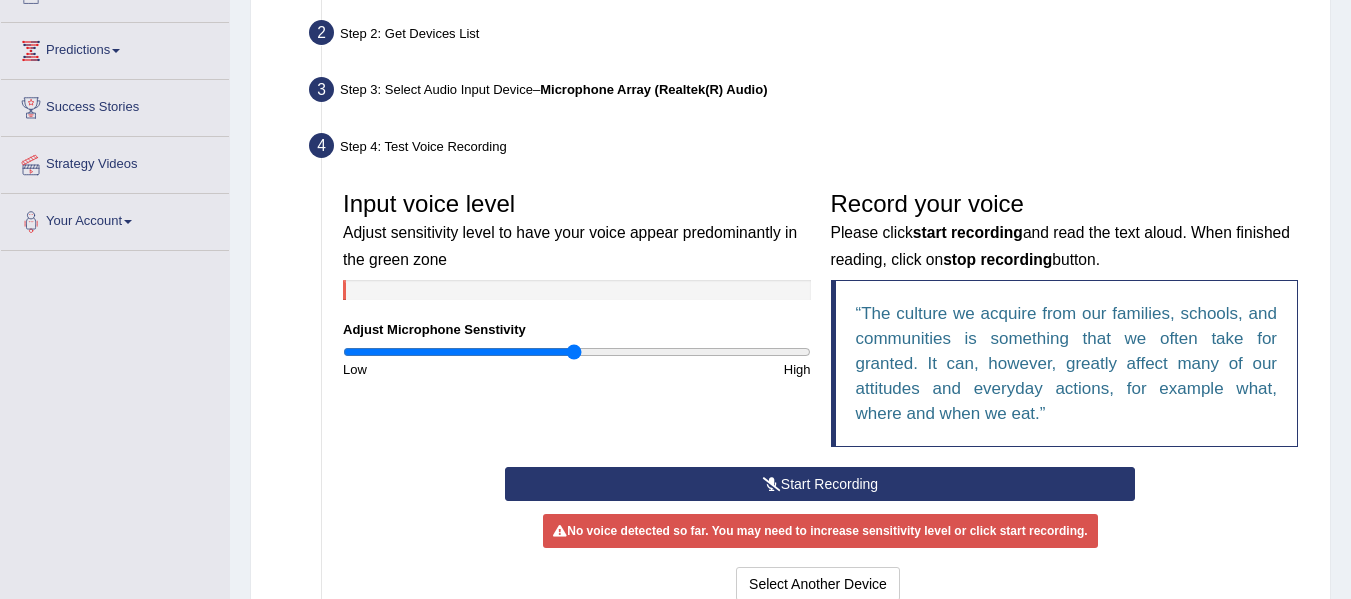 click on "Start Recording" at bounding box center [820, 484] 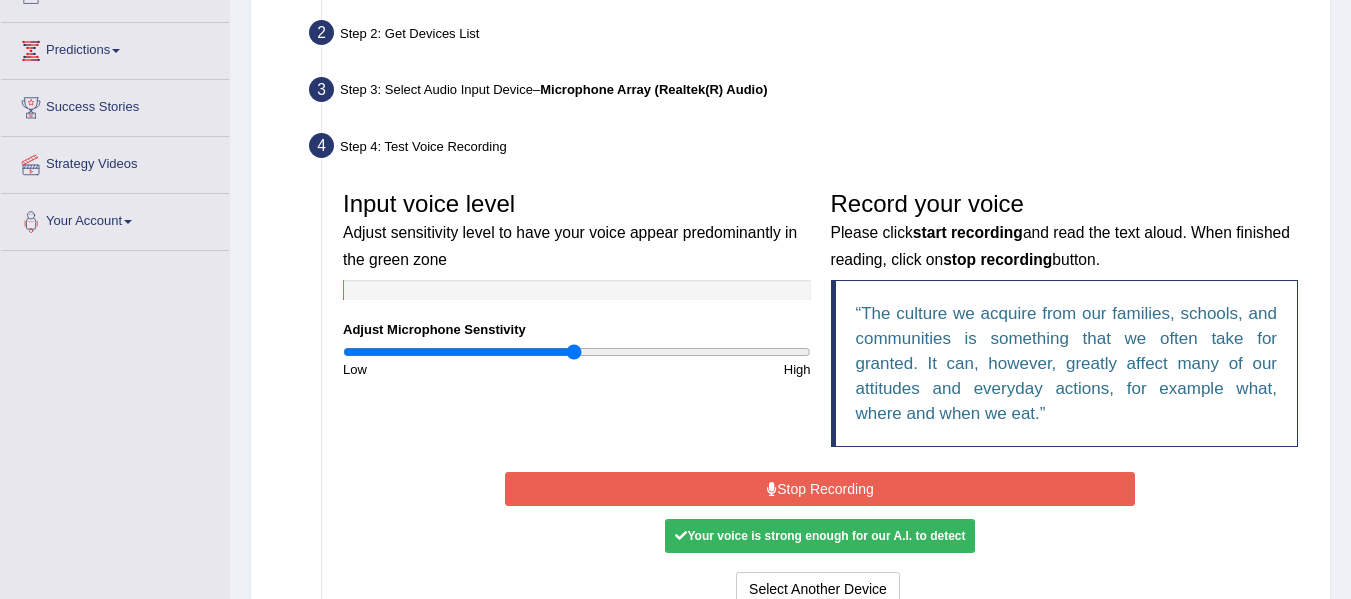 click on "Stop Recording" at bounding box center [820, 489] 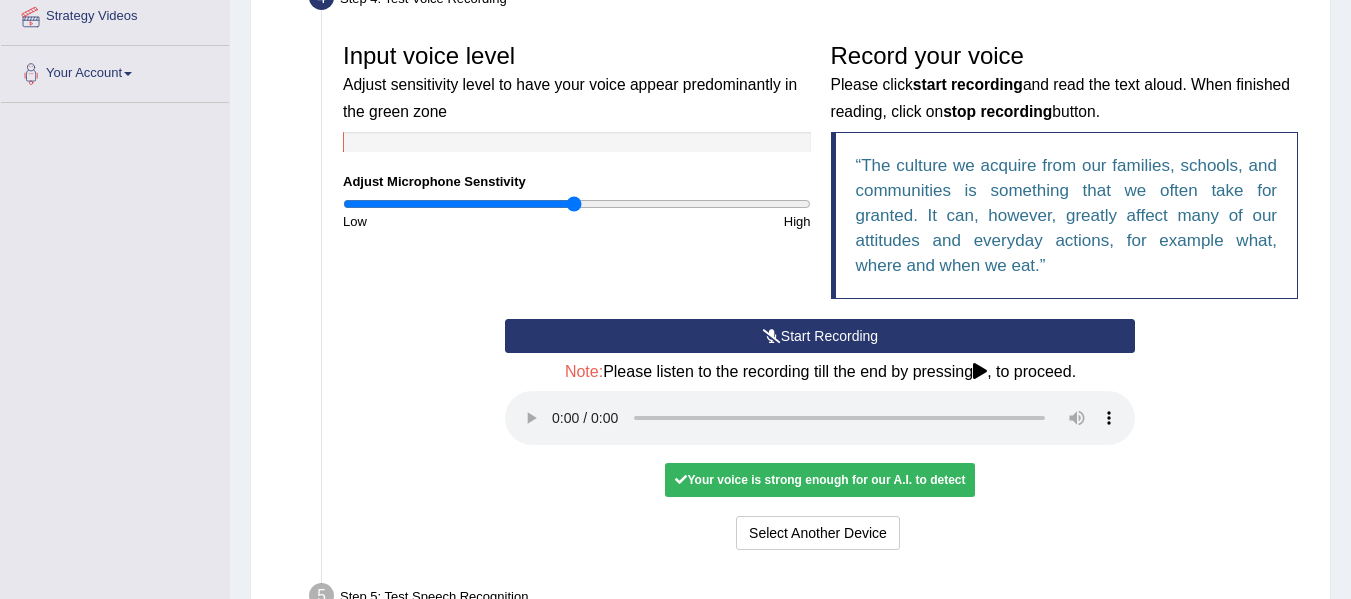 scroll, scrollTop: 401, scrollLeft: 0, axis: vertical 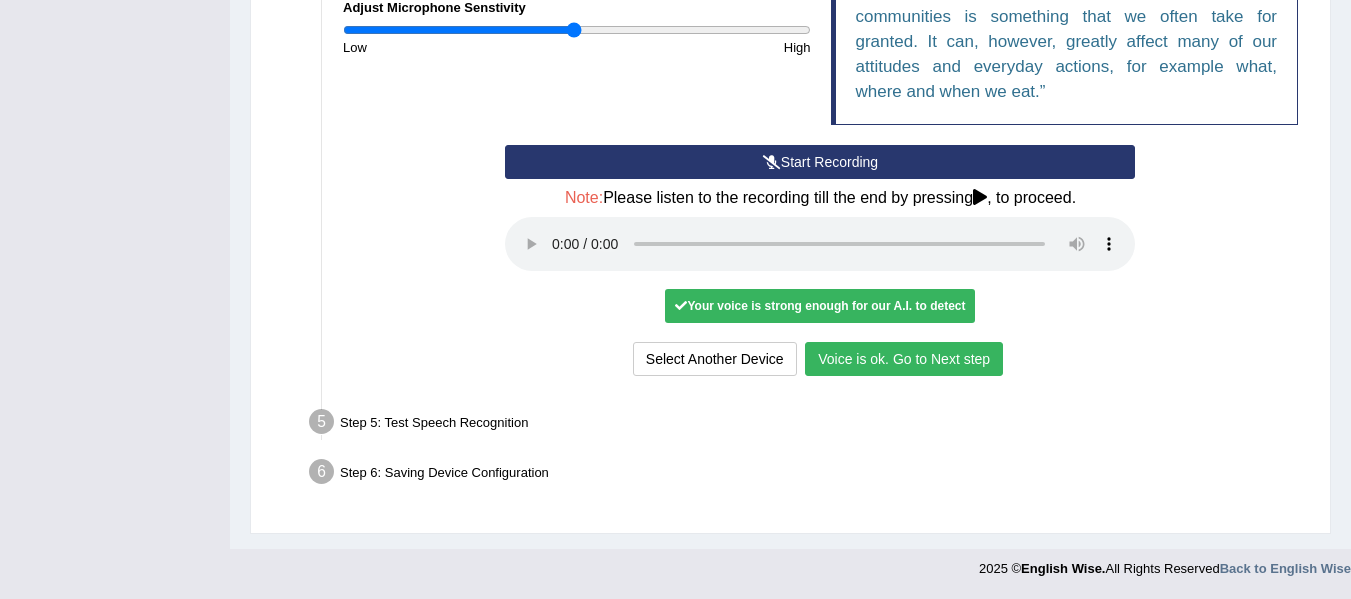 click on "Voice is ok. Go to Next step" at bounding box center [904, 359] 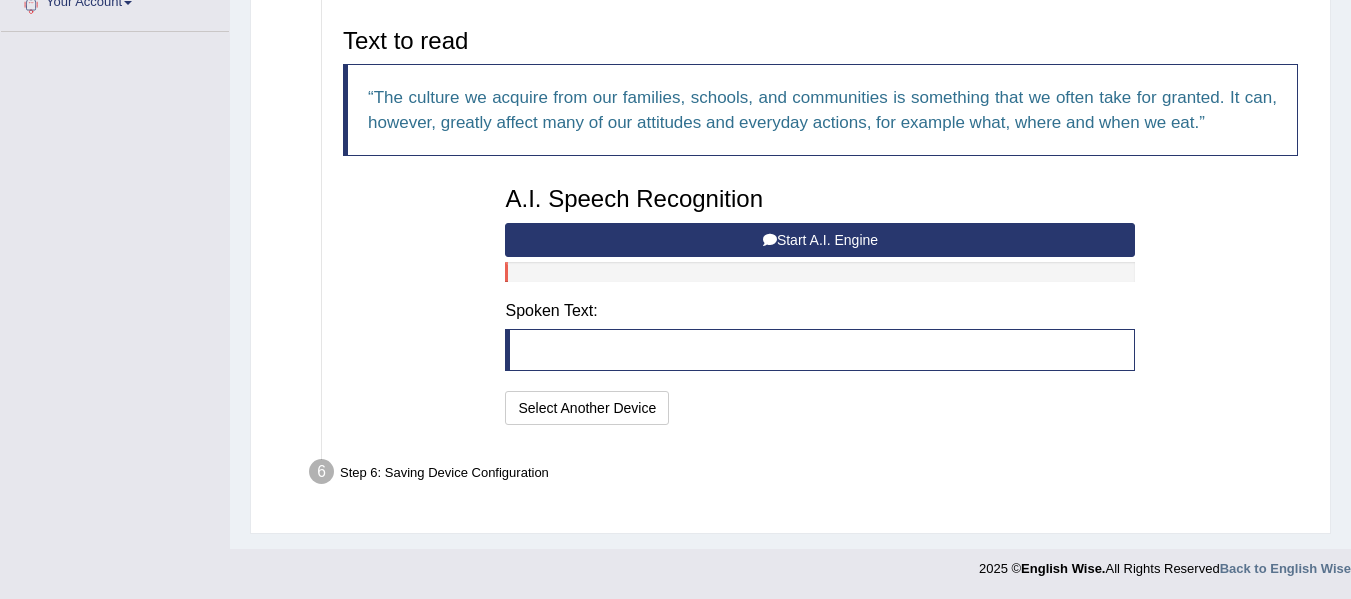 scroll, scrollTop: 466, scrollLeft: 0, axis: vertical 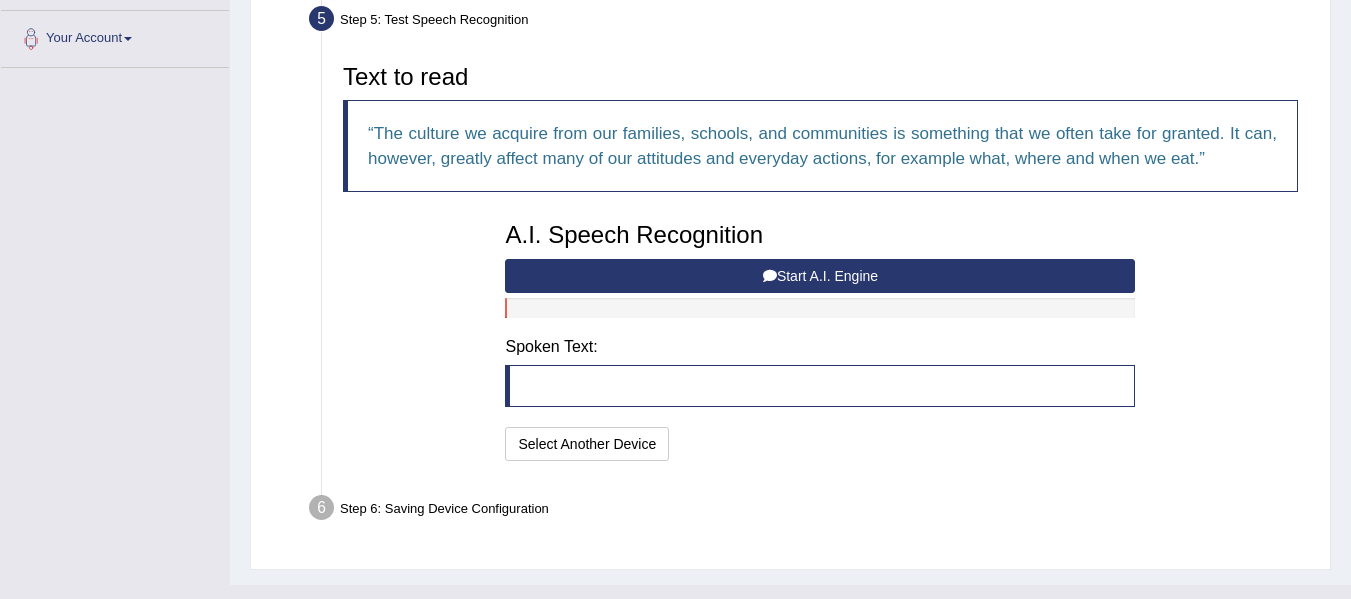 click on "Start A.I. Engine" at bounding box center [820, 276] 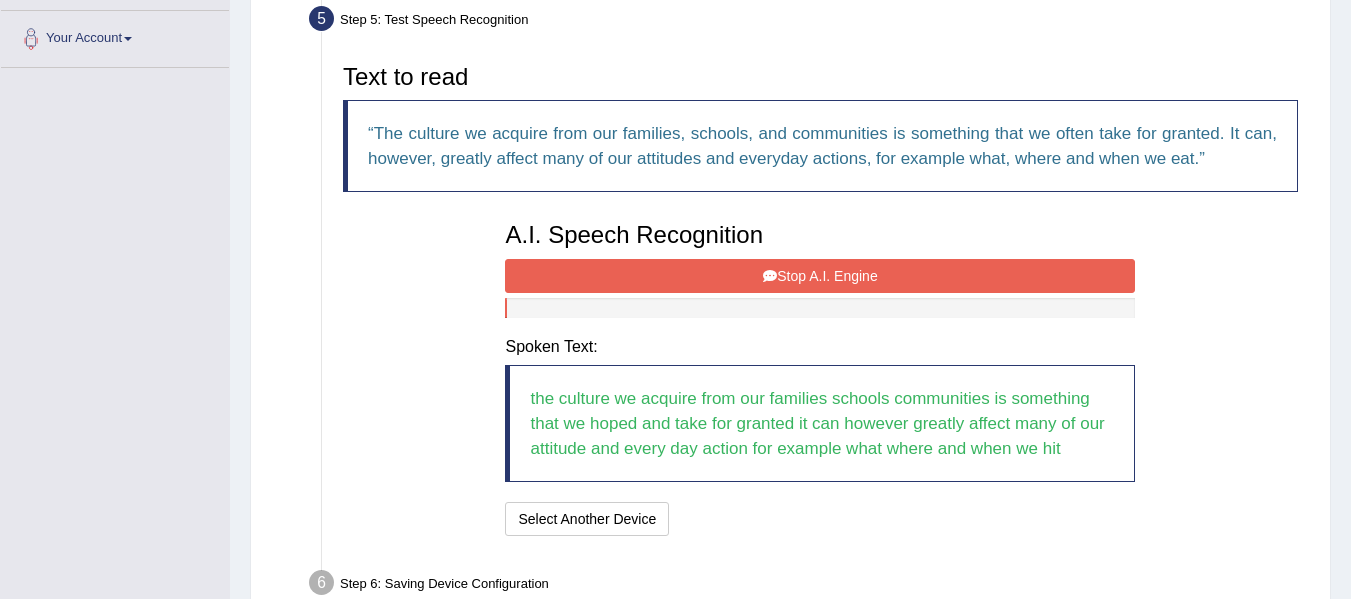 click on "Stop A.I. Engine" at bounding box center [820, 276] 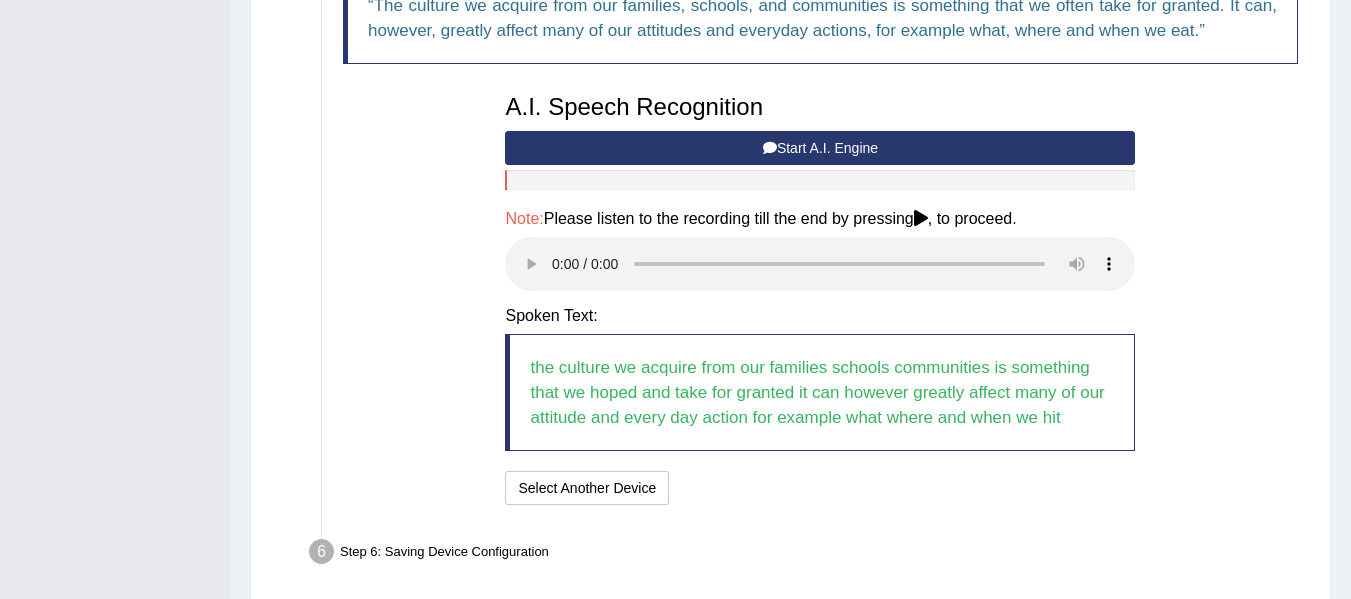 scroll, scrollTop: 564, scrollLeft: 0, axis: vertical 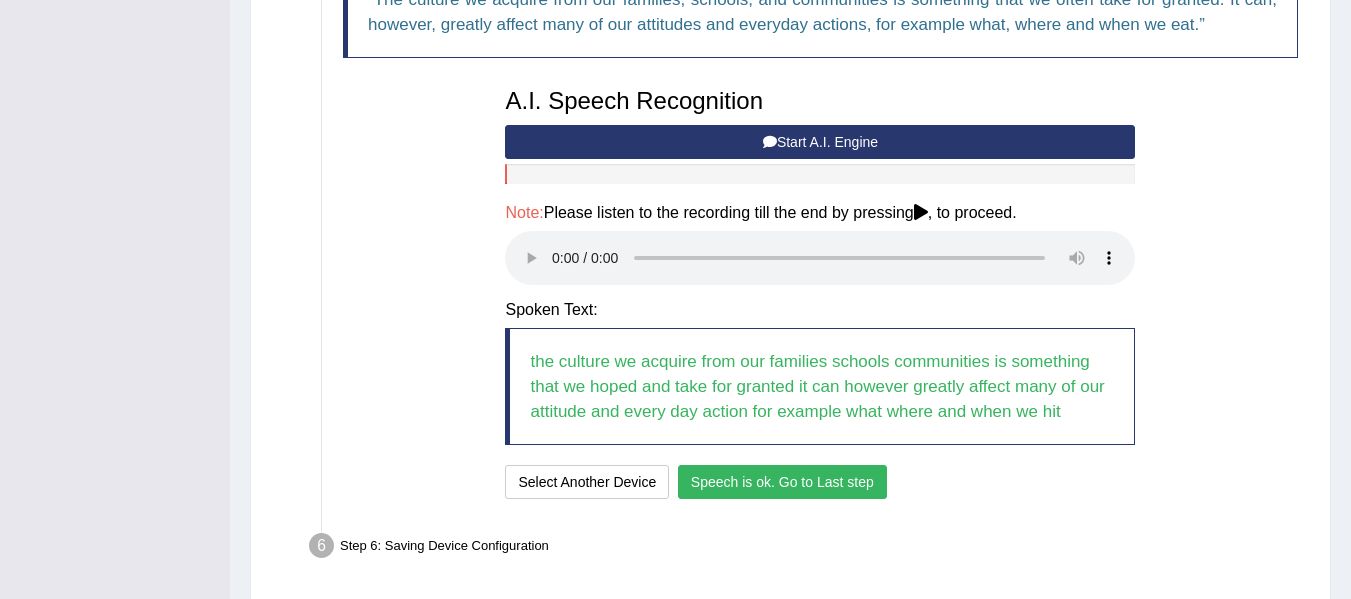 click on "Speech is ok. Go to Last step" at bounding box center [782, 482] 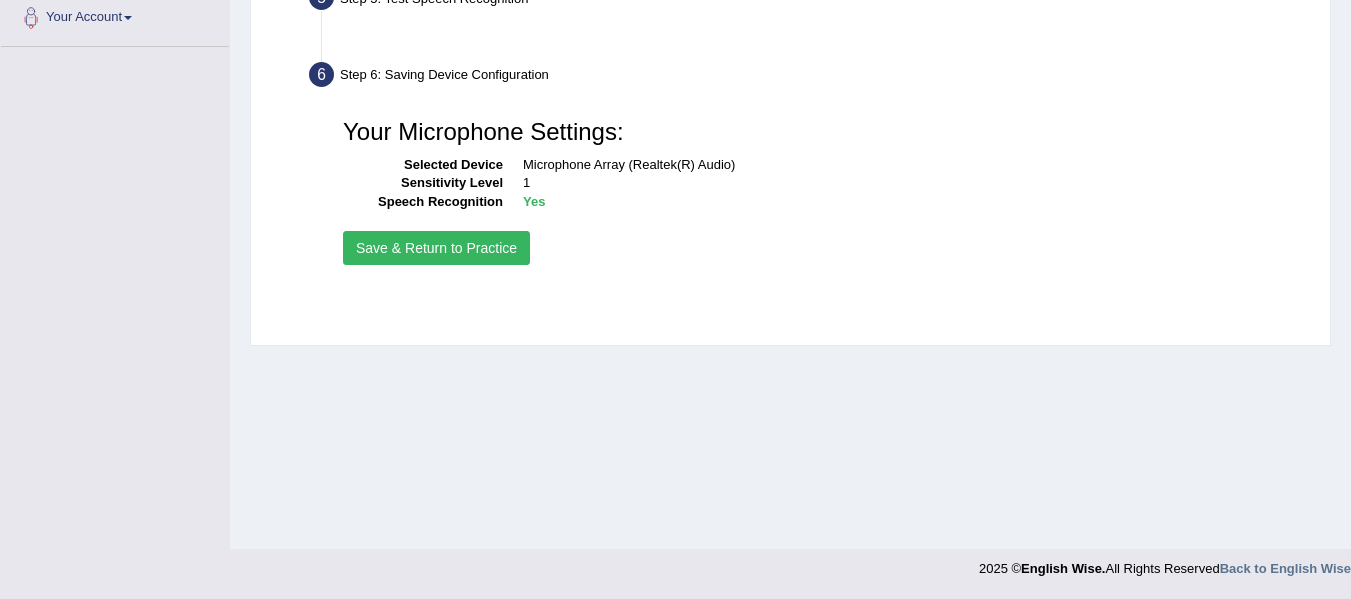 scroll, scrollTop: 451, scrollLeft: 0, axis: vertical 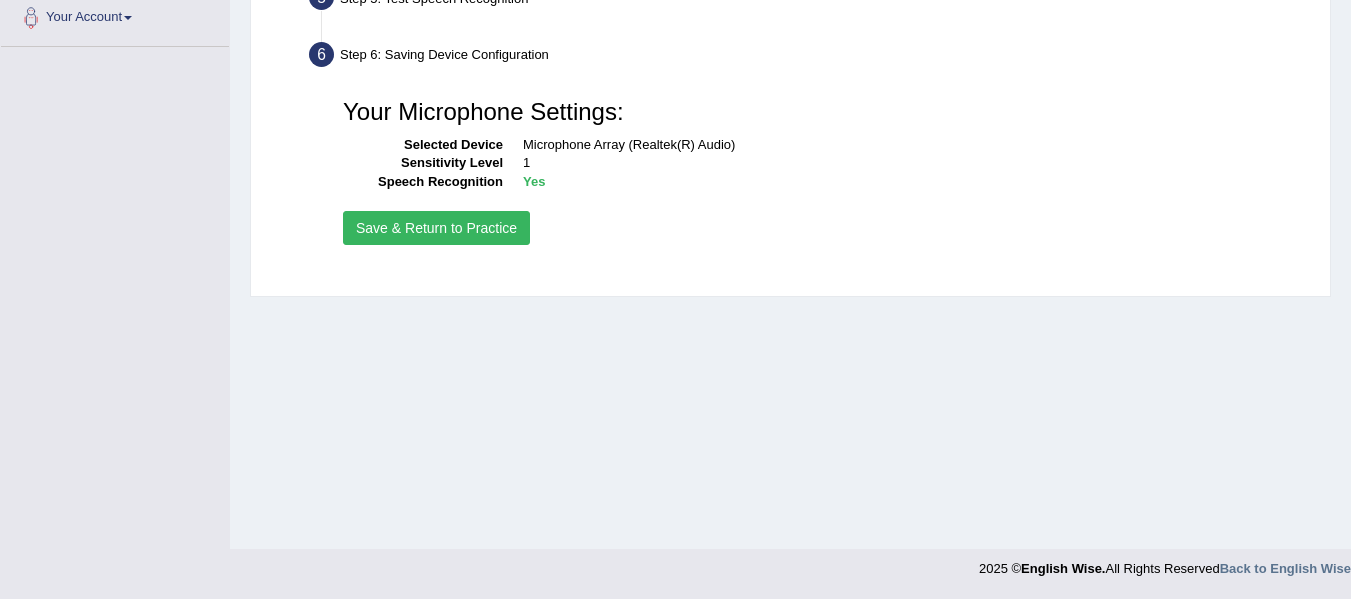 click on "Save & Return to Practice" at bounding box center (436, 228) 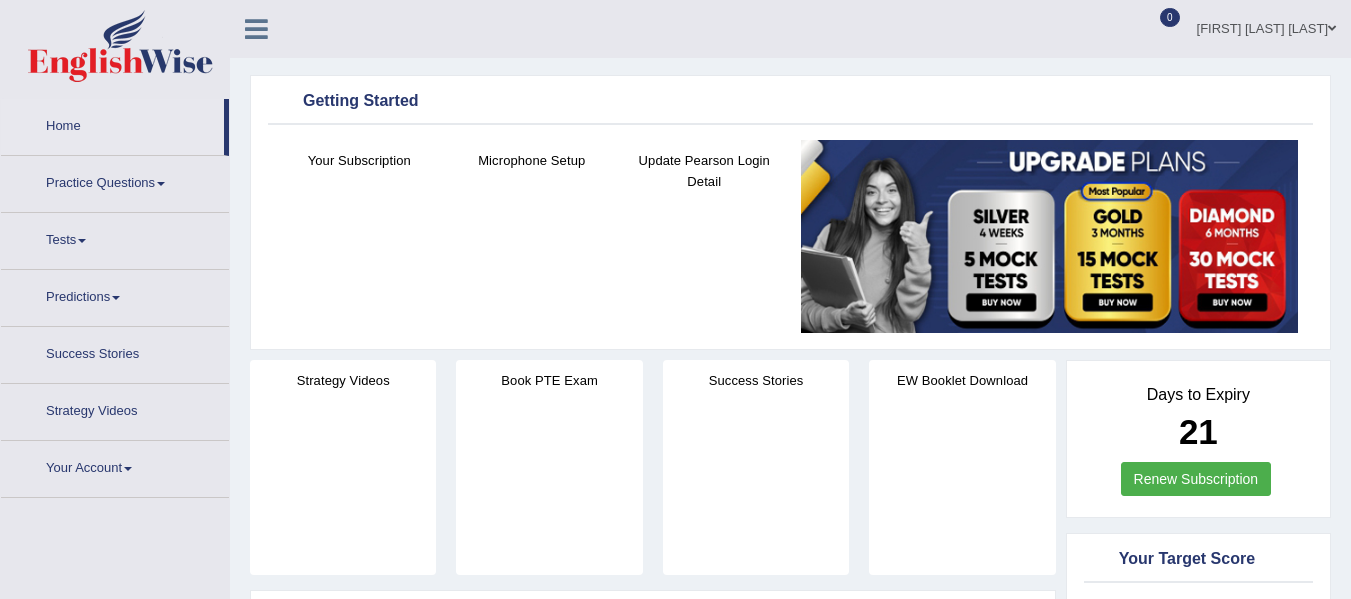 scroll, scrollTop: 0, scrollLeft: 0, axis: both 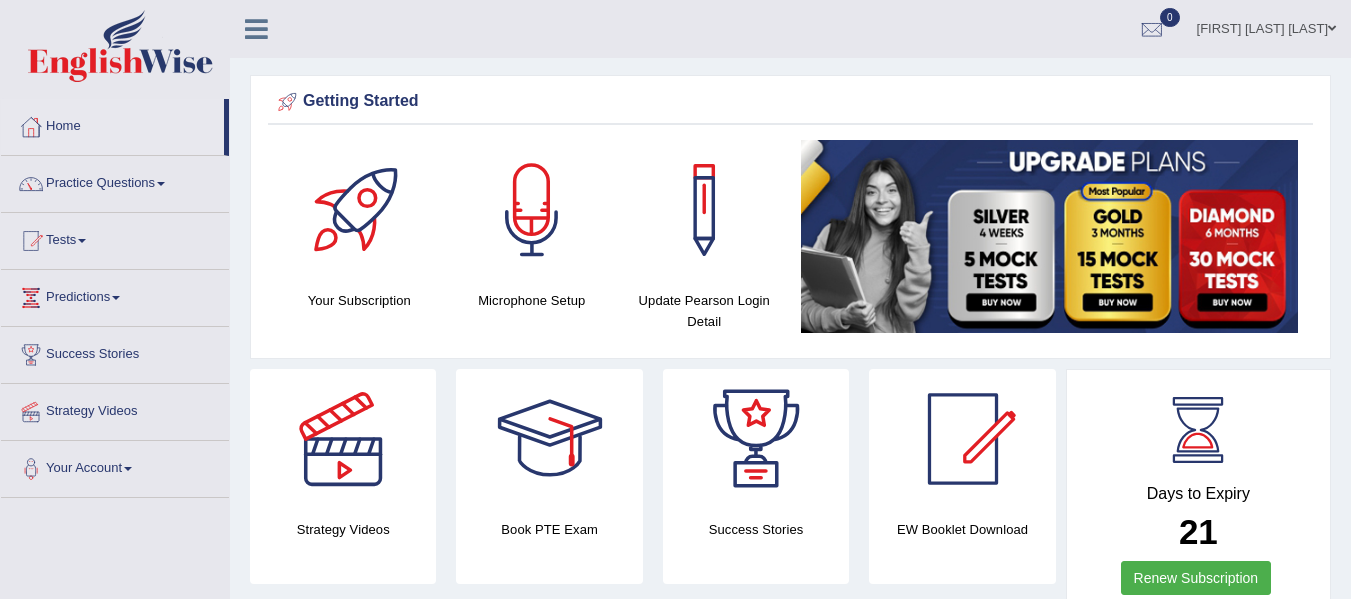 click on "Practice Questions" at bounding box center [115, 181] 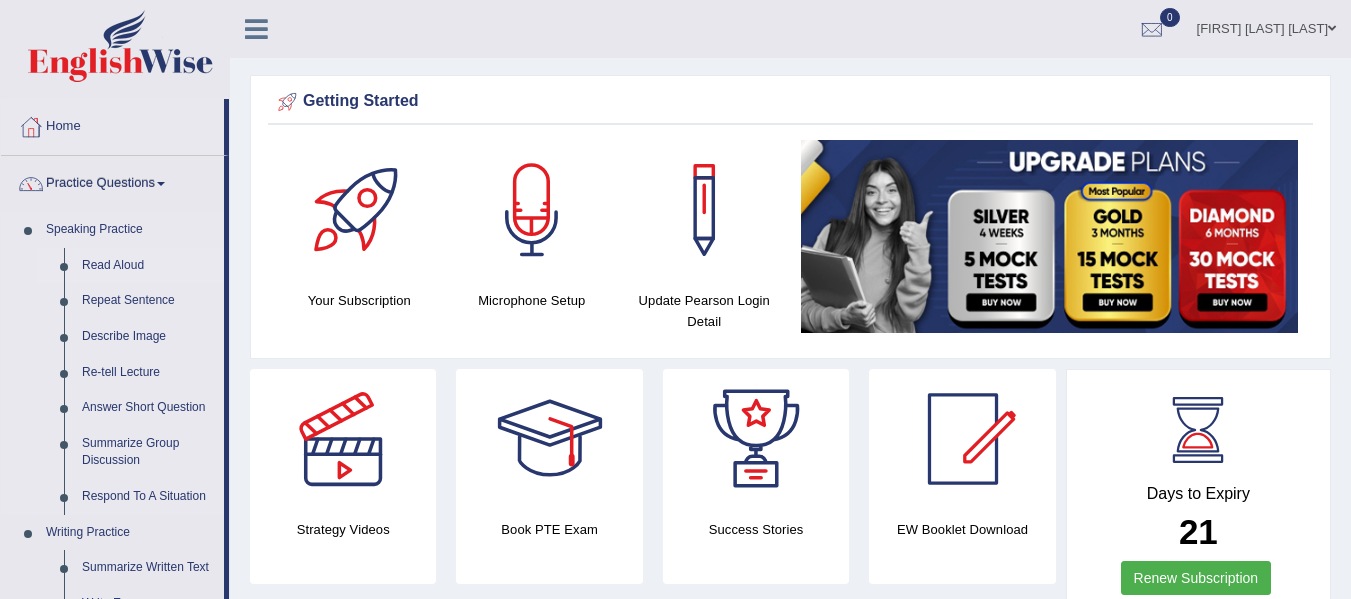 click on "Read Aloud" at bounding box center [148, 266] 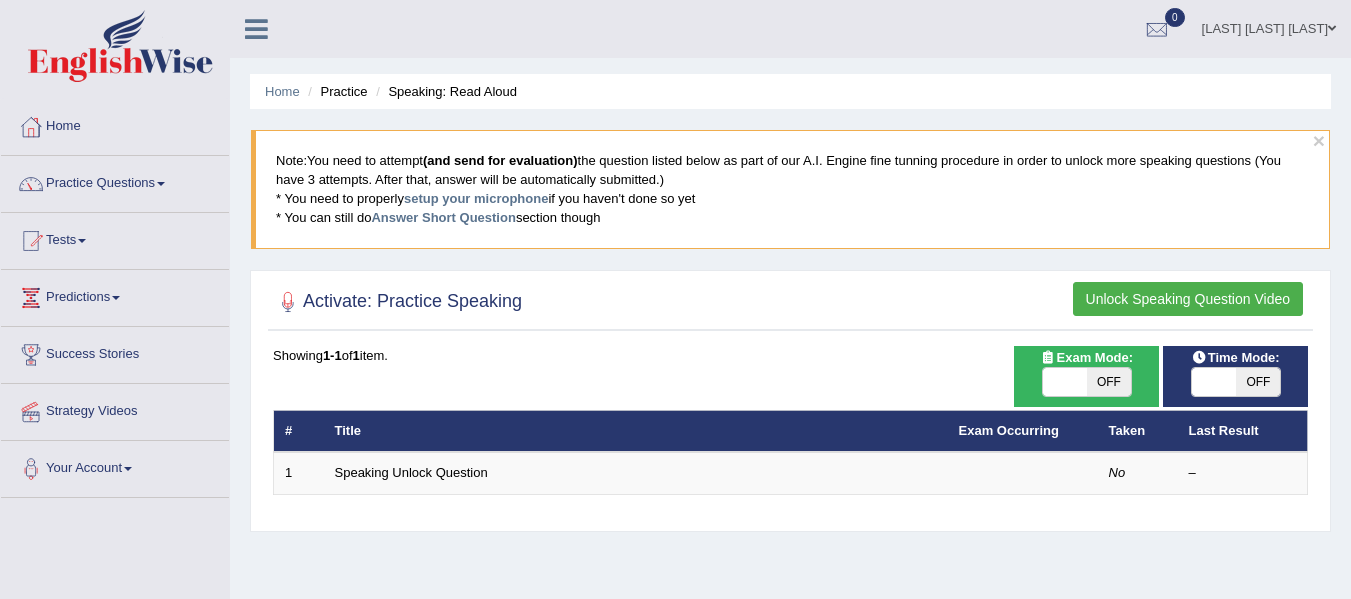 scroll, scrollTop: 0, scrollLeft: 0, axis: both 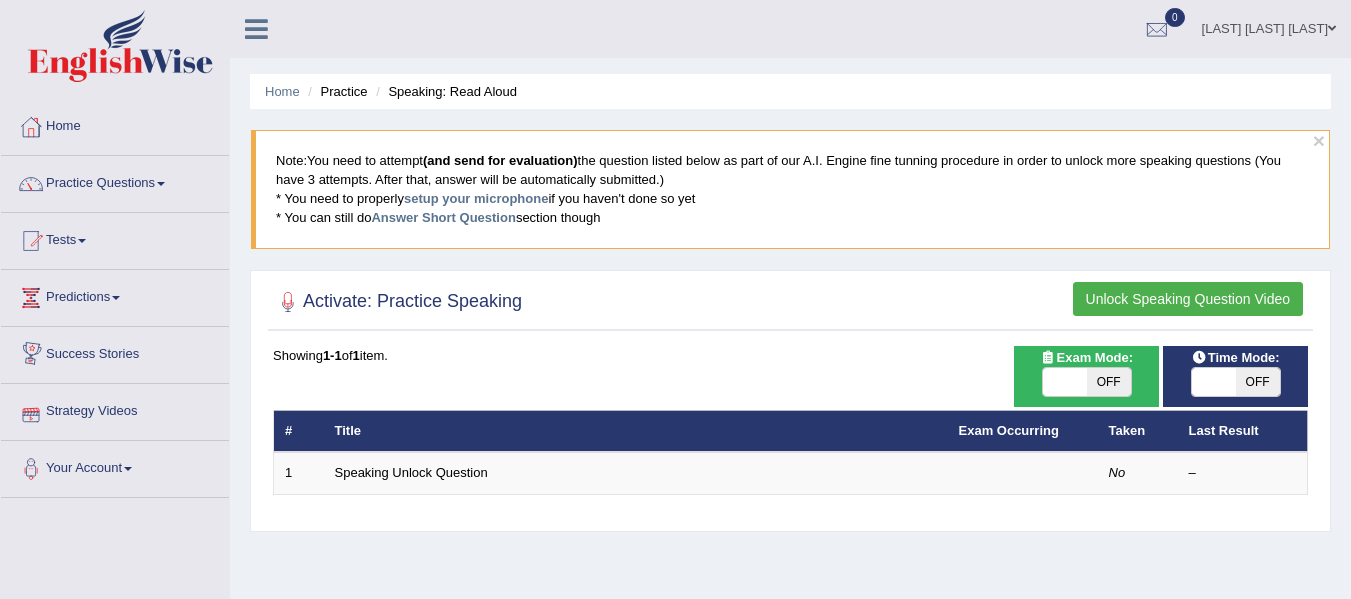 click on "Strategy Videos" at bounding box center (115, 409) 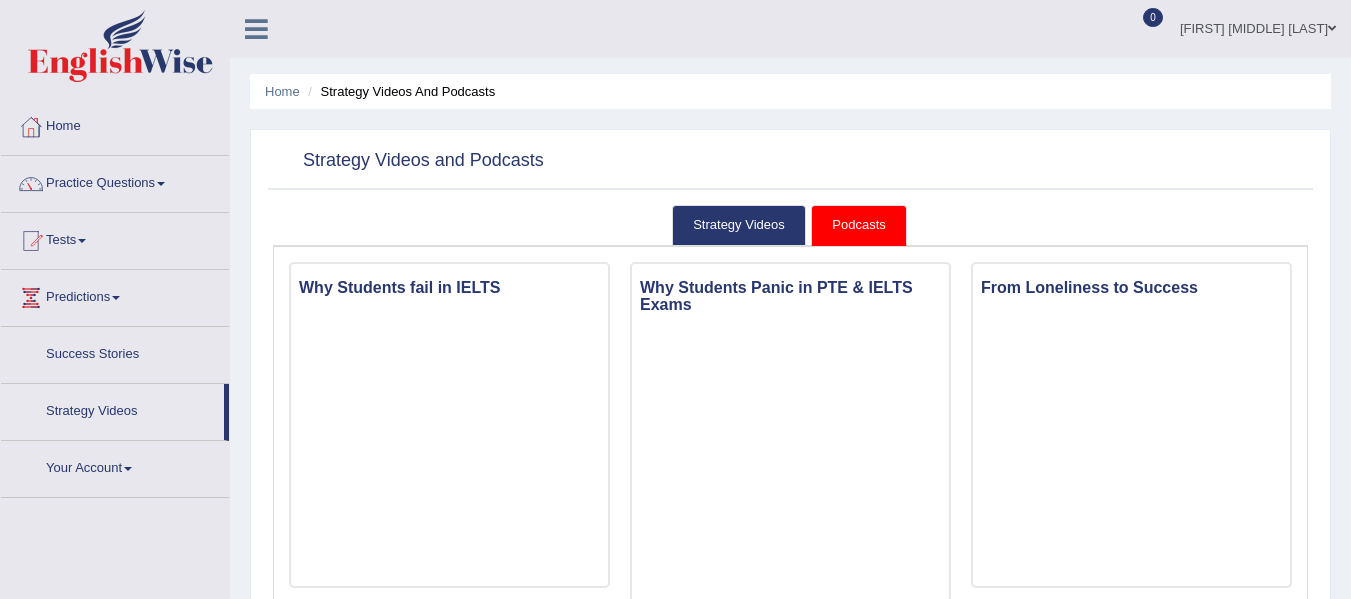scroll, scrollTop: 0, scrollLeft: 0, axis: both 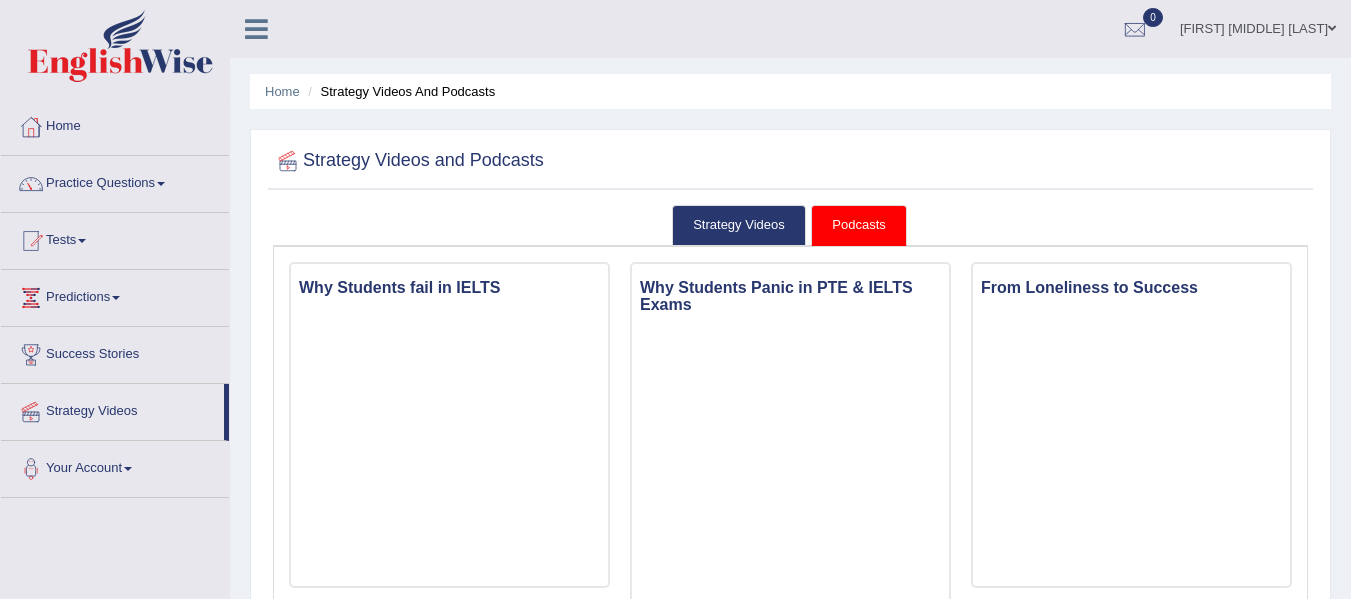 drag, startPoint x: 1358, startPoint y: 85, endPoint x: 1354, endPoint y: 70, distance: 15.524175 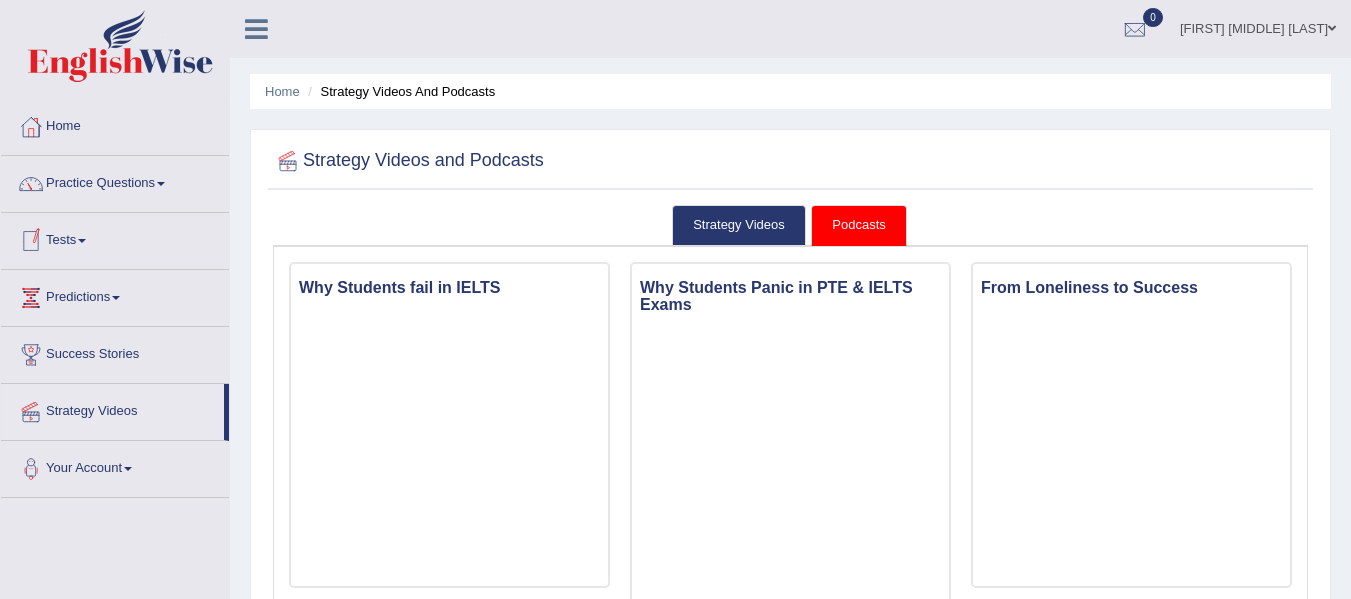 click on "Tests" at bounding box center (115, 238) 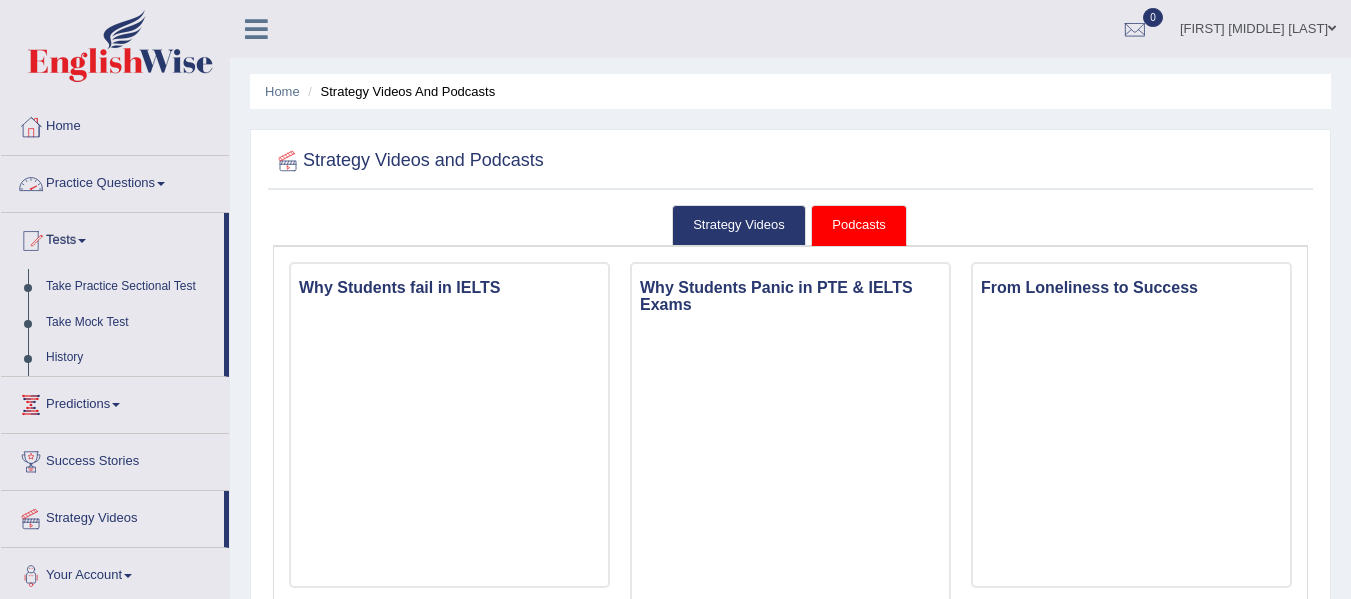 click at bounding box center [161, 184] 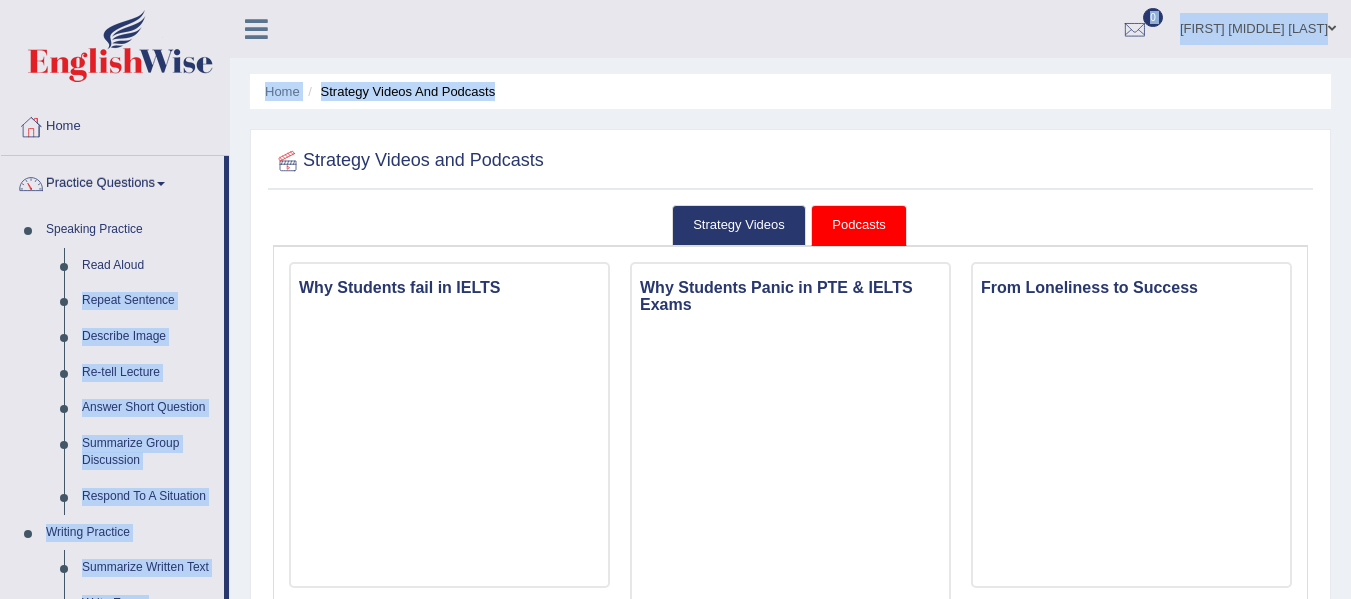 drag, startPoint x: 224, startPoint y: 261, endPoint x: 230, endPoint y: 313, distance: 52.34501 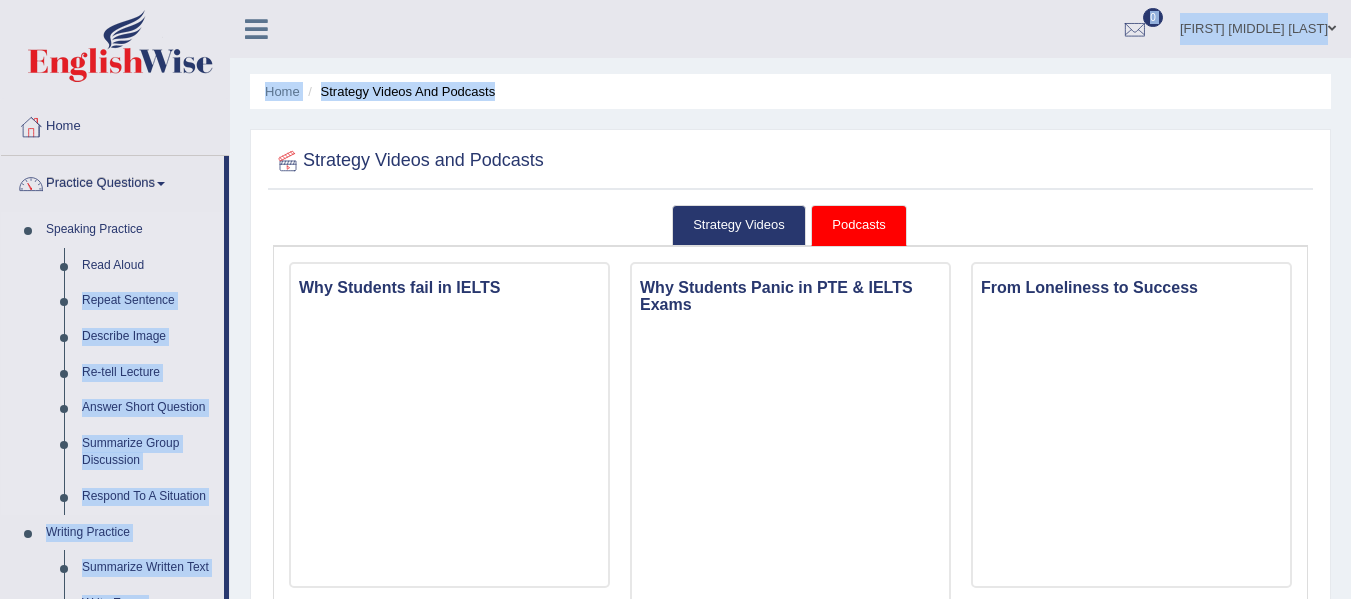 click on "Speaking Practice" at bounding box center [130, 230] 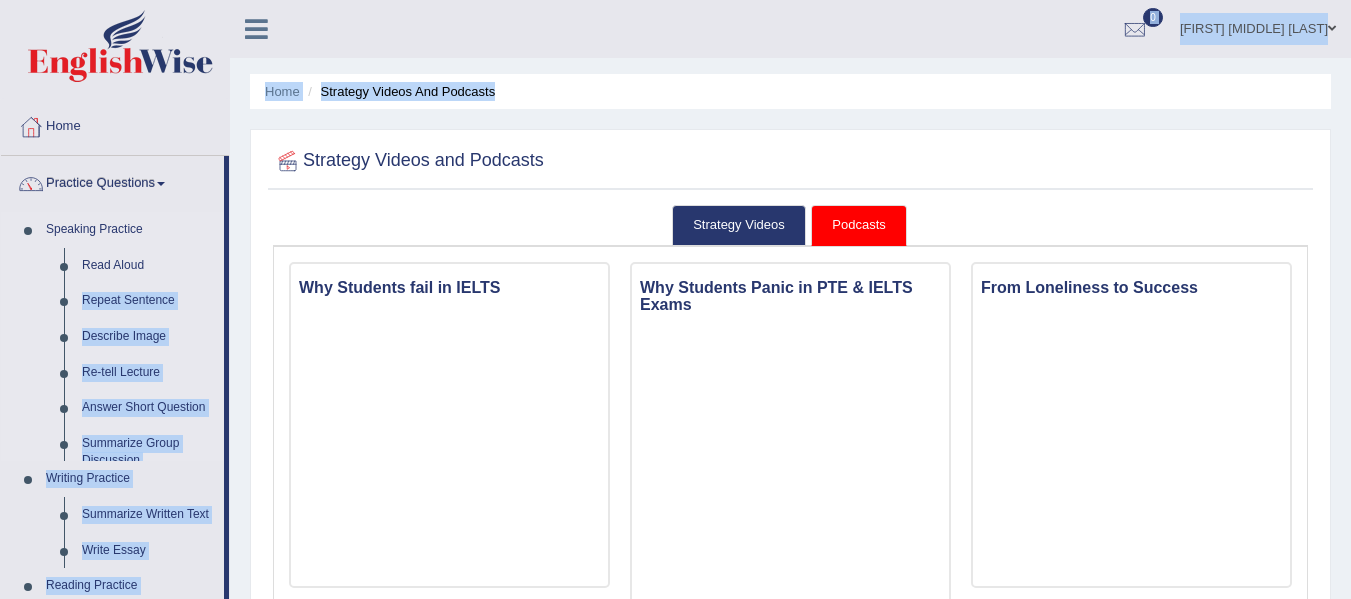click on "Speaking Practice" at bounding box center [130, 230] 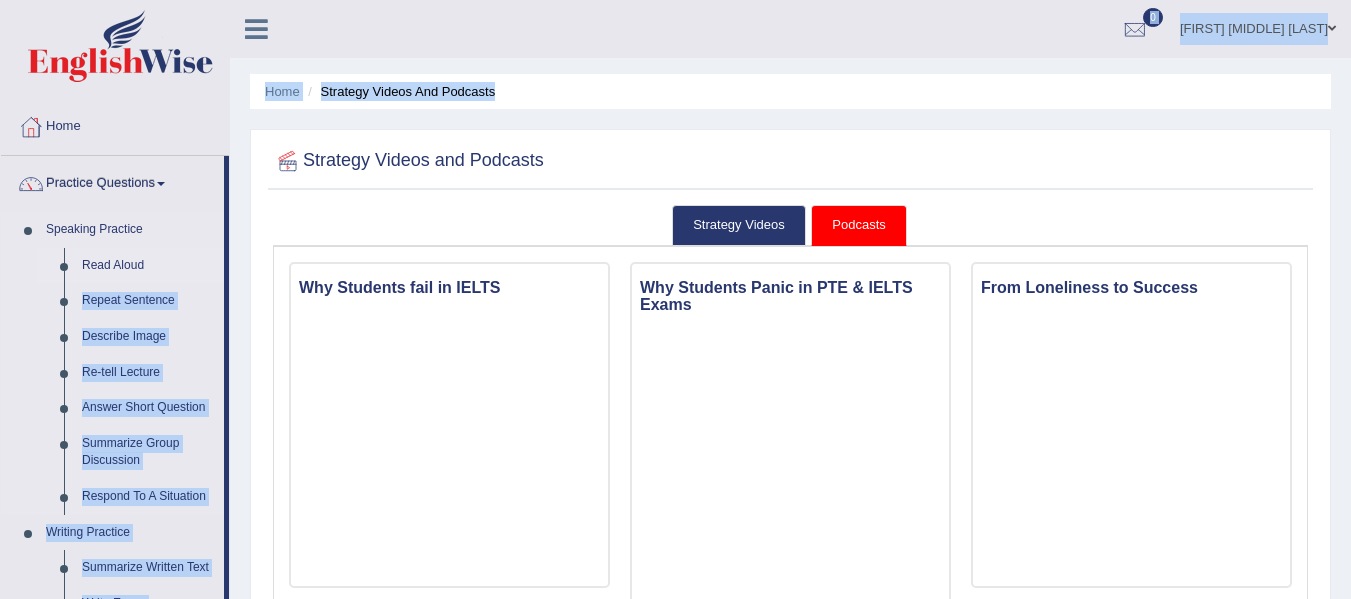 click on "Read Aloud" at bounding box center (148, 266) 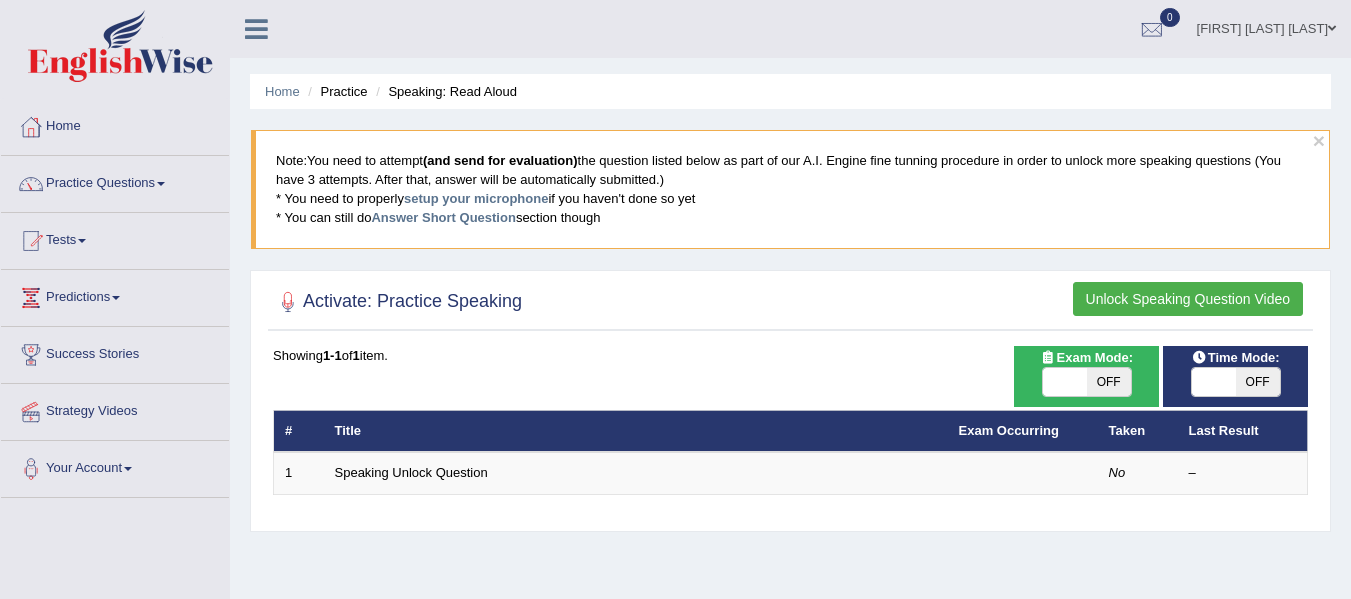 scroll, scrollTop: 0, scrollLeft: 0, axis: both 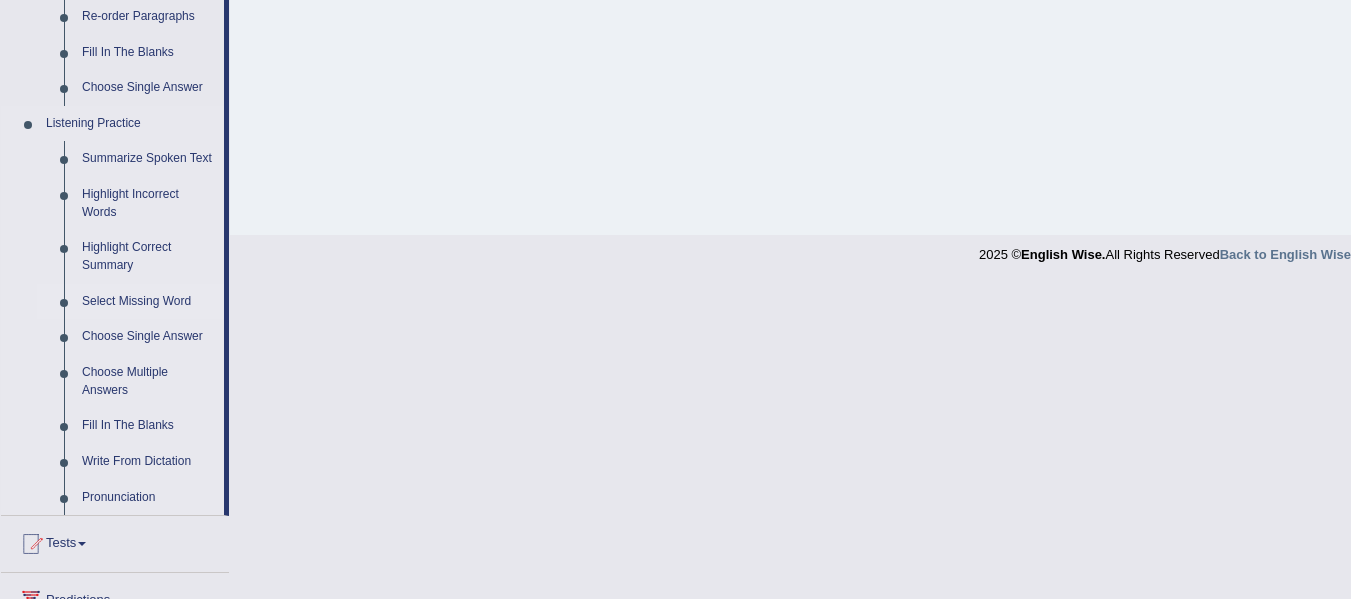 click on "Select Missing Word" at bounding box center [148, 302] 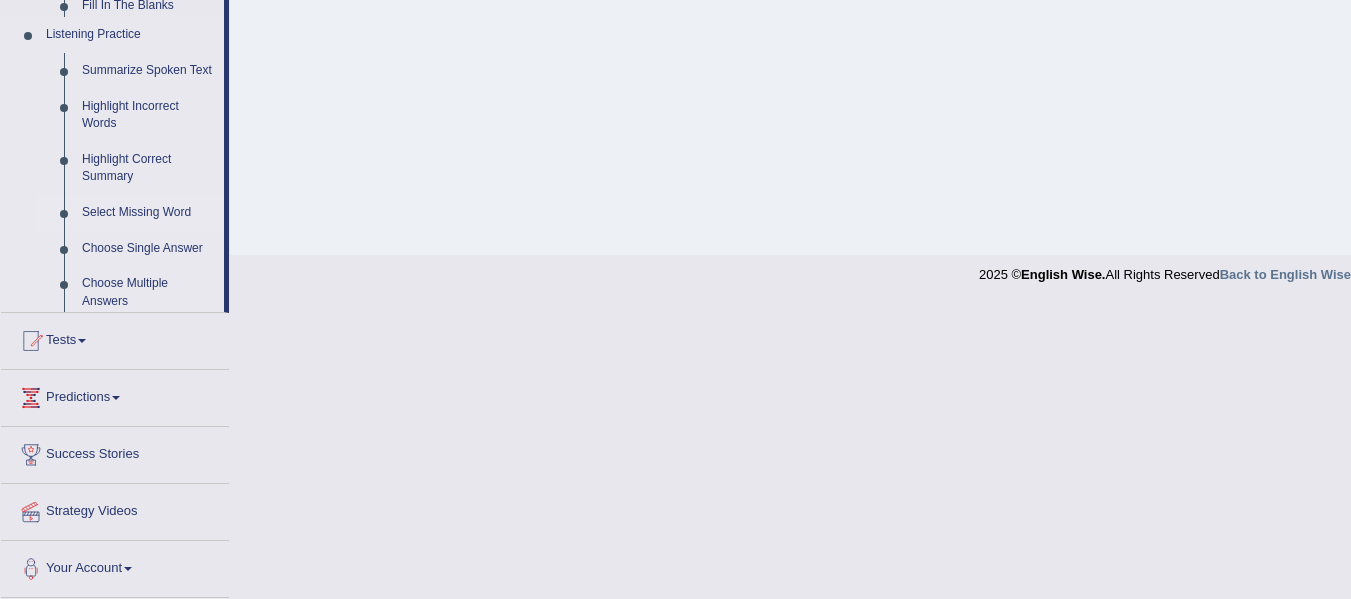 scroll, scrollTop: 677, scrollLeft: 0, axis: vertical 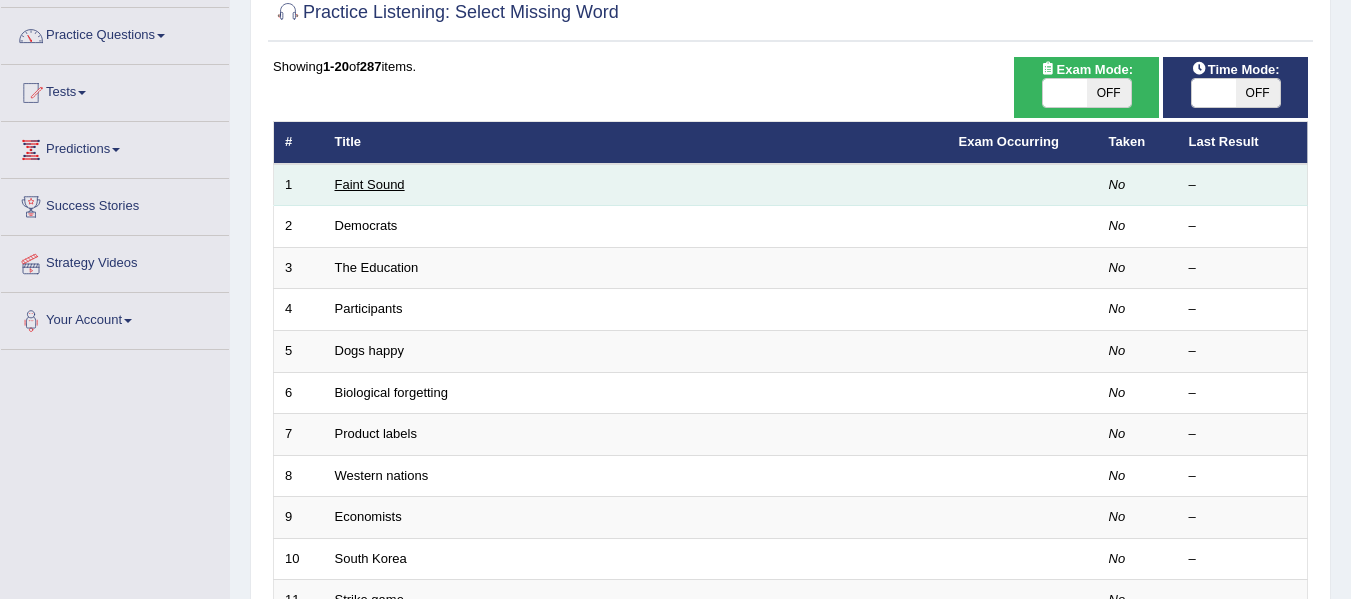 click on "Faint Sound" at bounding box center (370, 184) 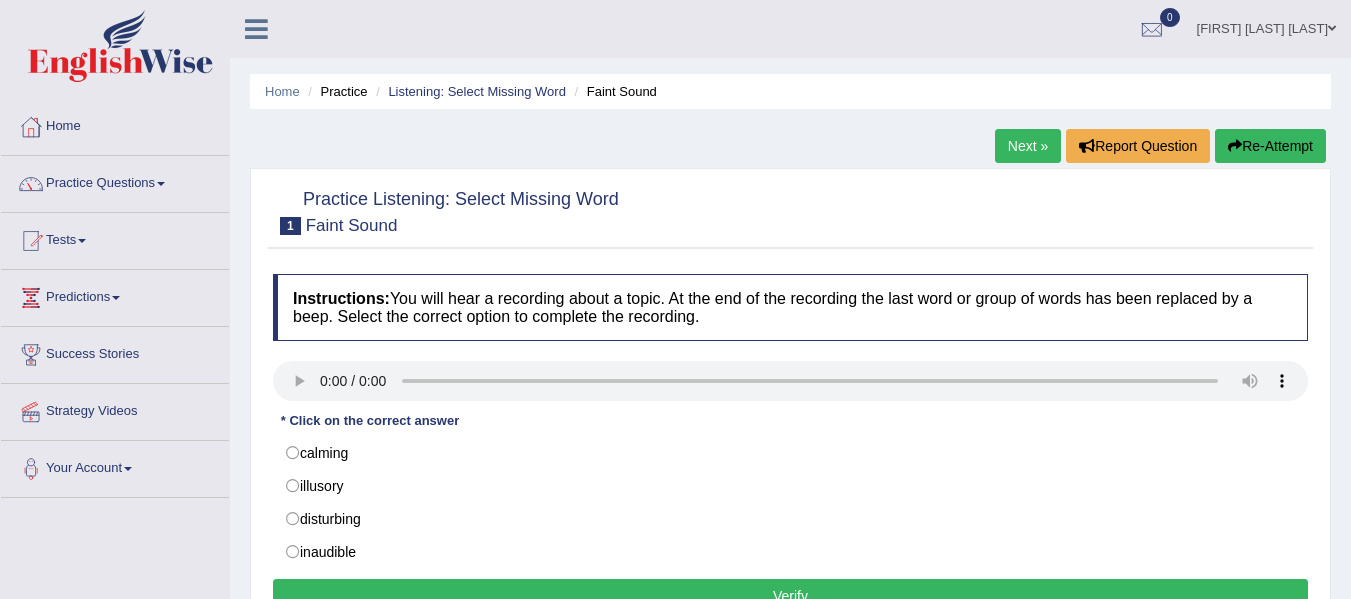 scroll, scrollTop: 0, scrollLeft: 0, axis: both 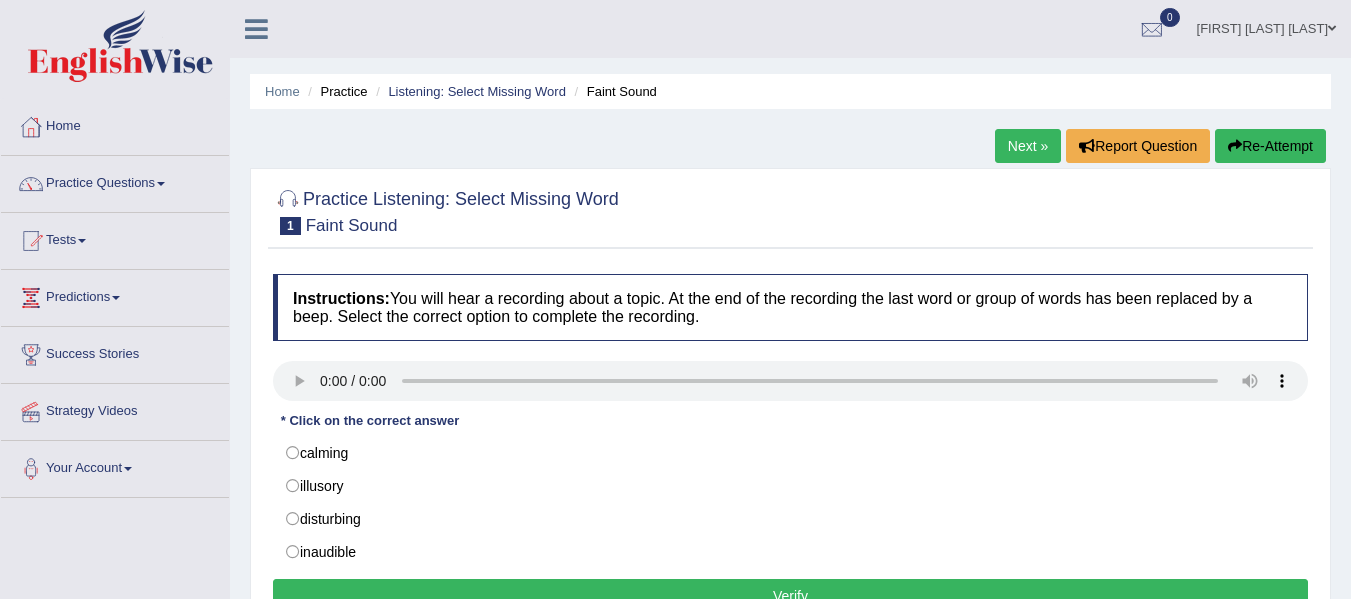 drag, startPoint x: 1348, startPoint y: 106, endPoint x: 1356, endPoint y: 185, distance: 79.40403 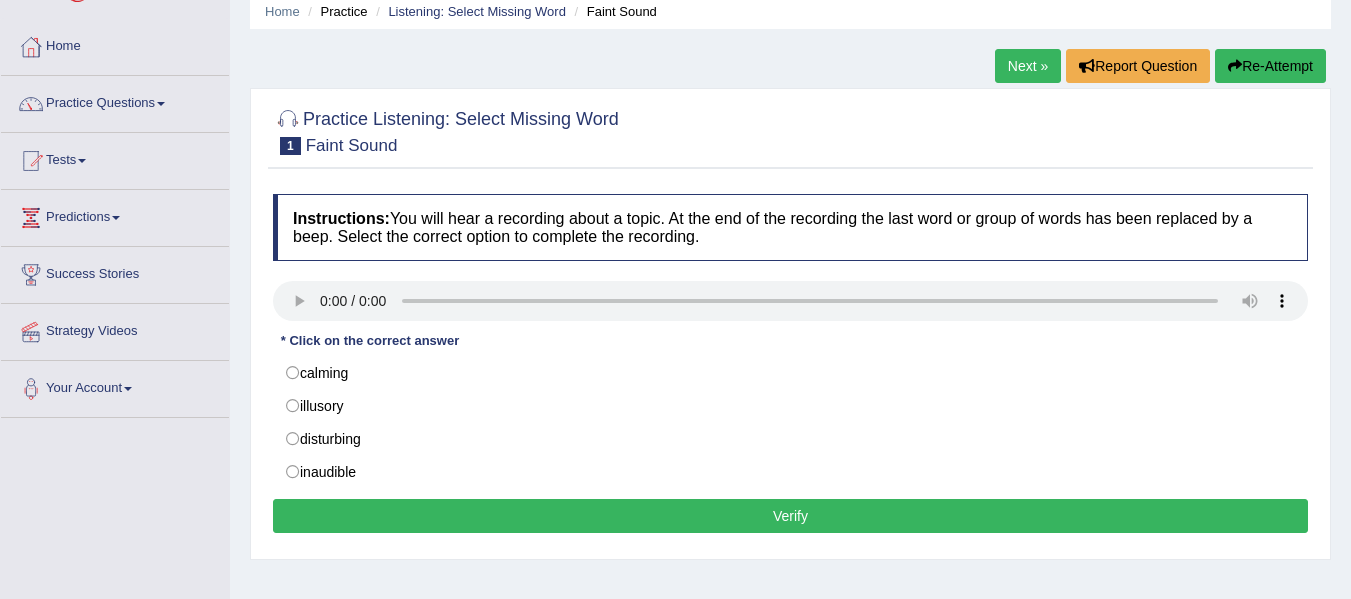 scroll, scrollTop: 84, scrollLeft: 0, axis: vertical 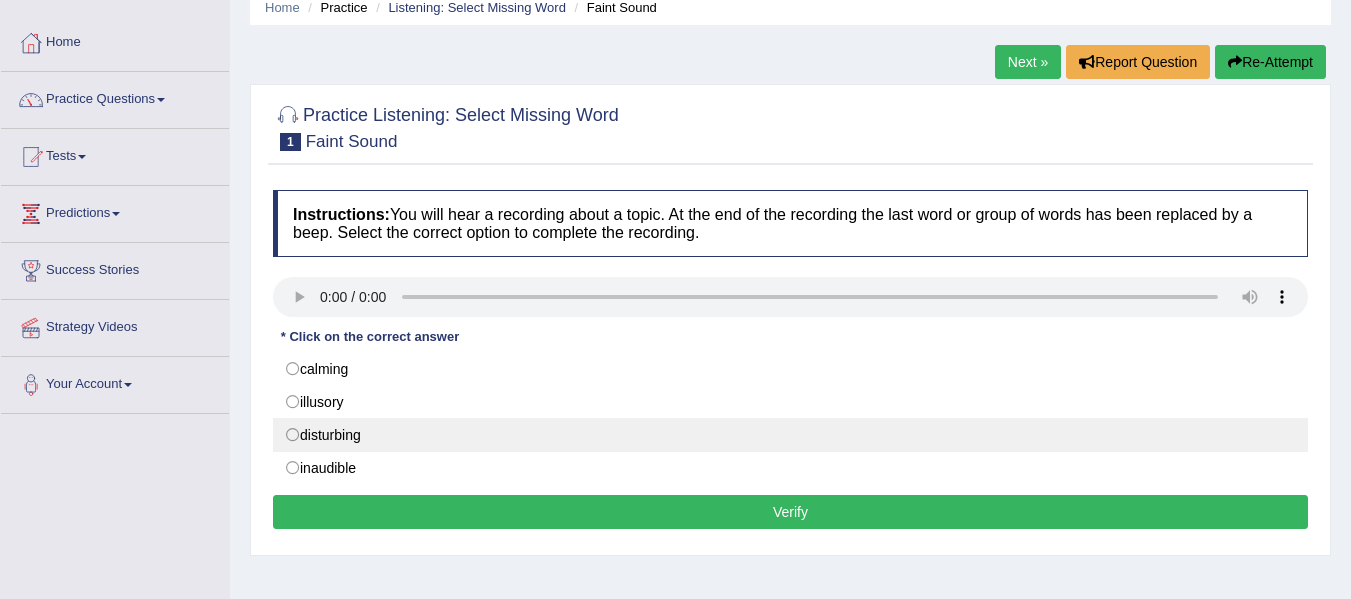 click on "disturbing" at bounding box center (790, 435) 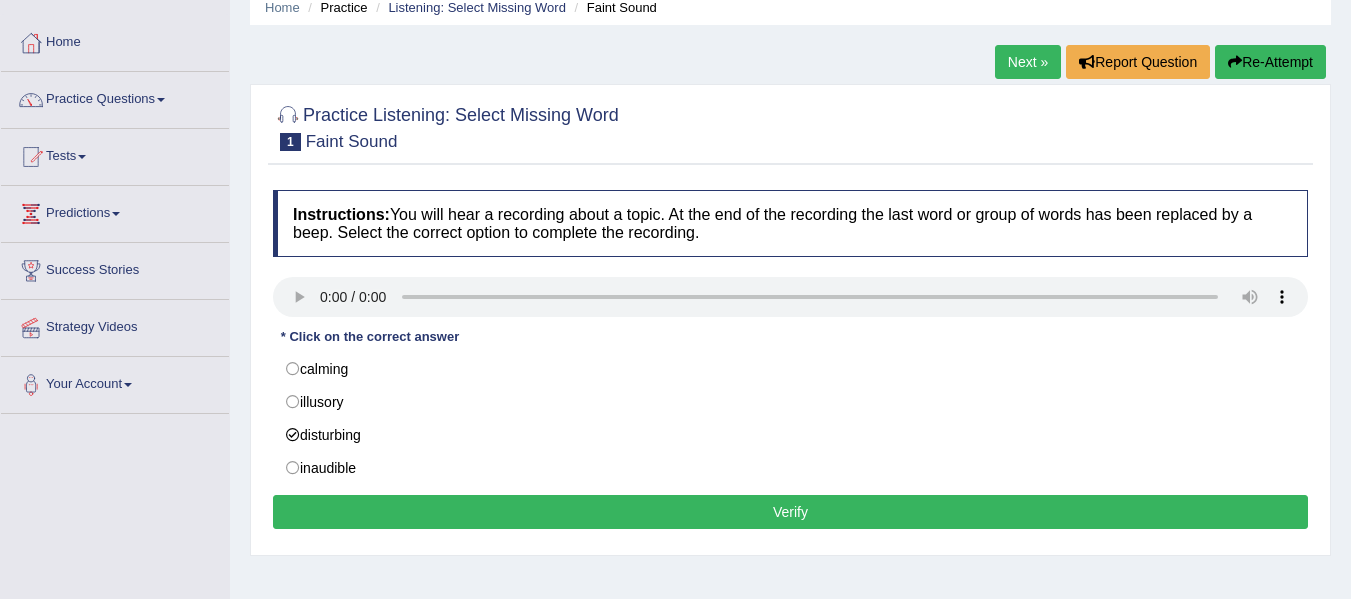 click on "Verify" at bounding box center (790, 512) 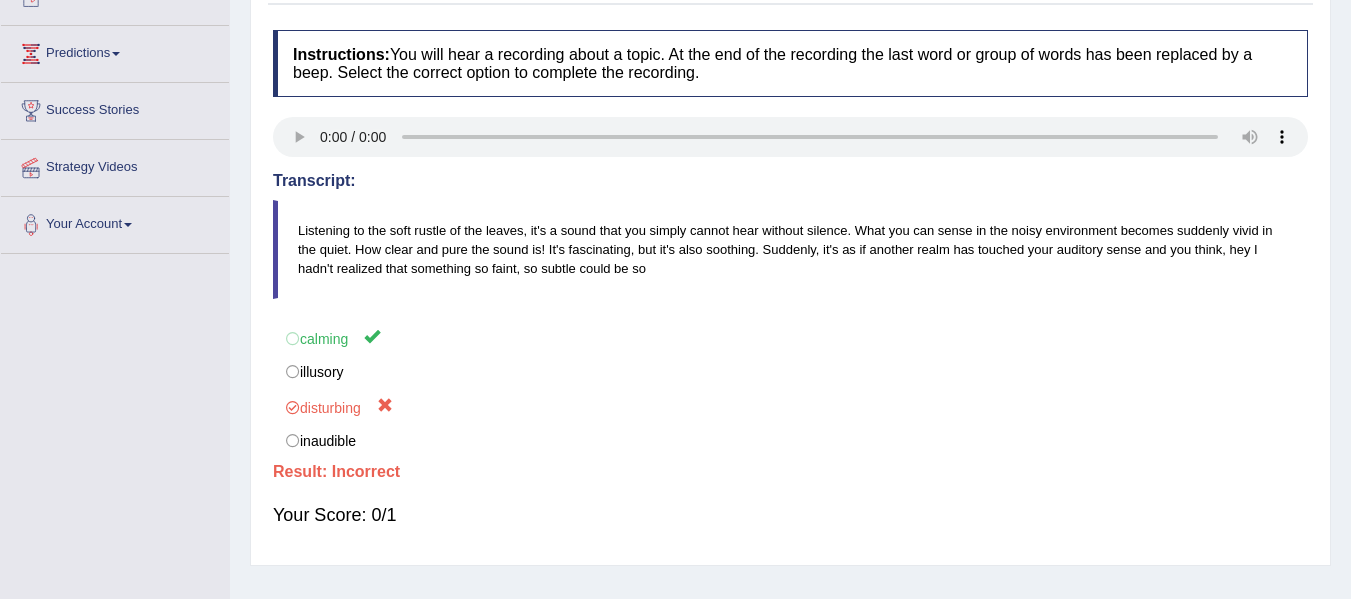 scroll, scrollTop: 276, scrollLeft: 0, axis: vertical 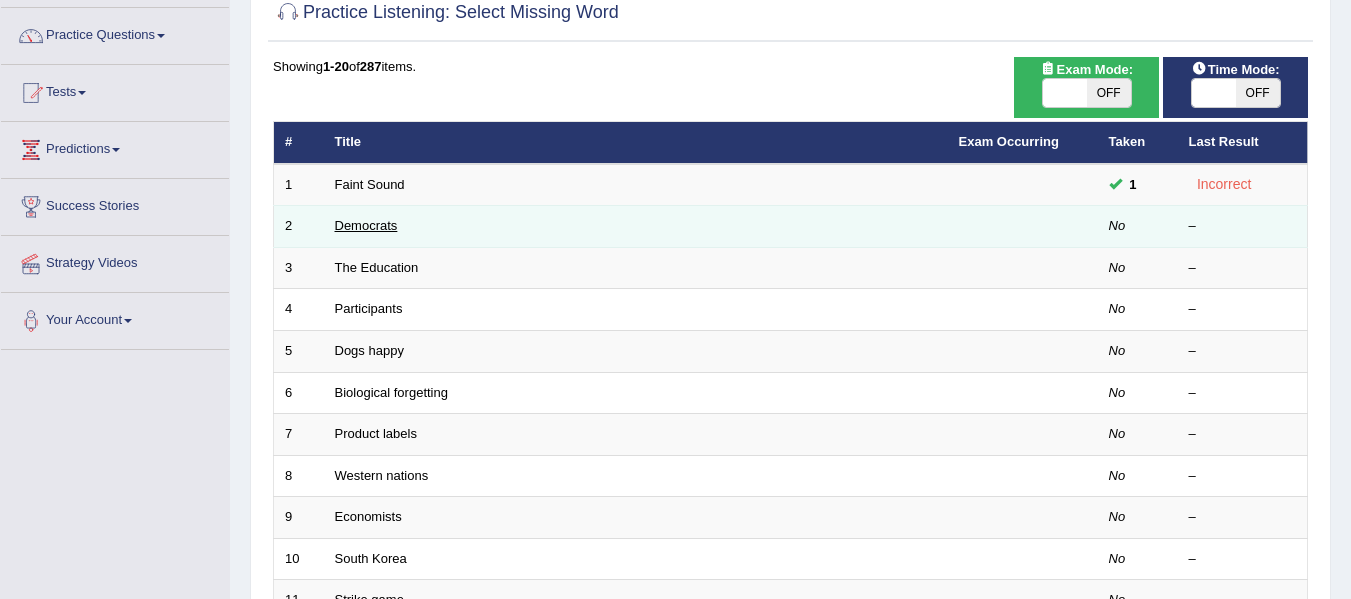 click on "Democrats" at bounding box center (366, 225) 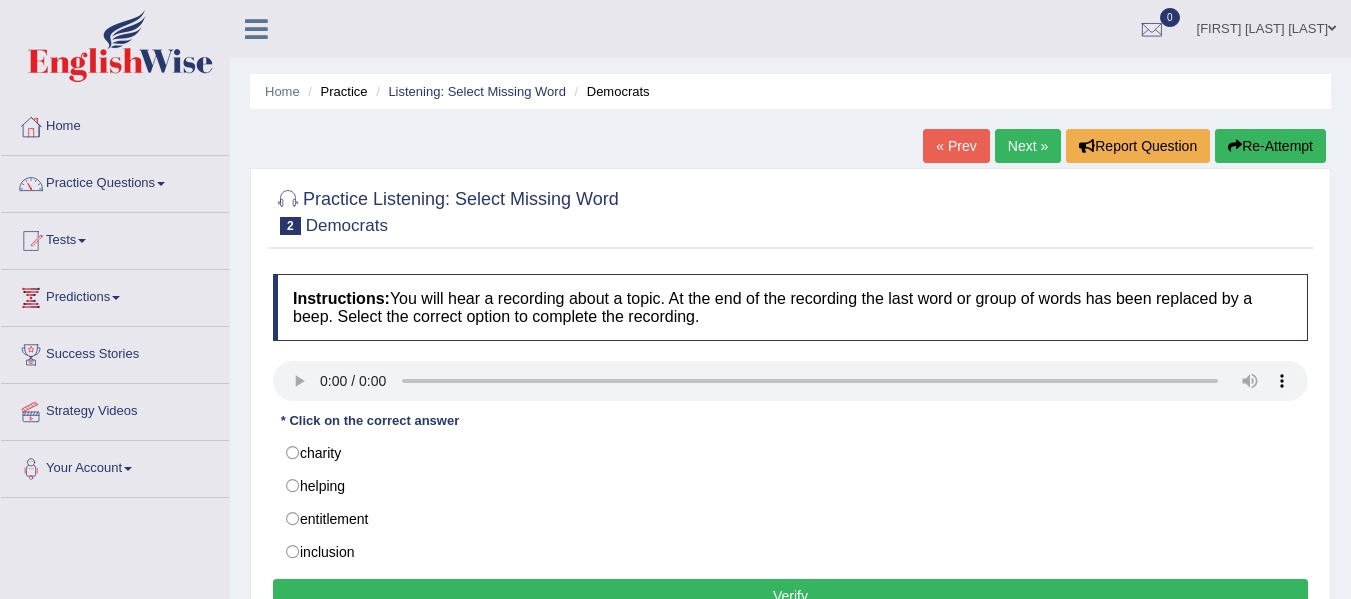scroll, scrollTop: 0, scrollLeft: 0, axis: both 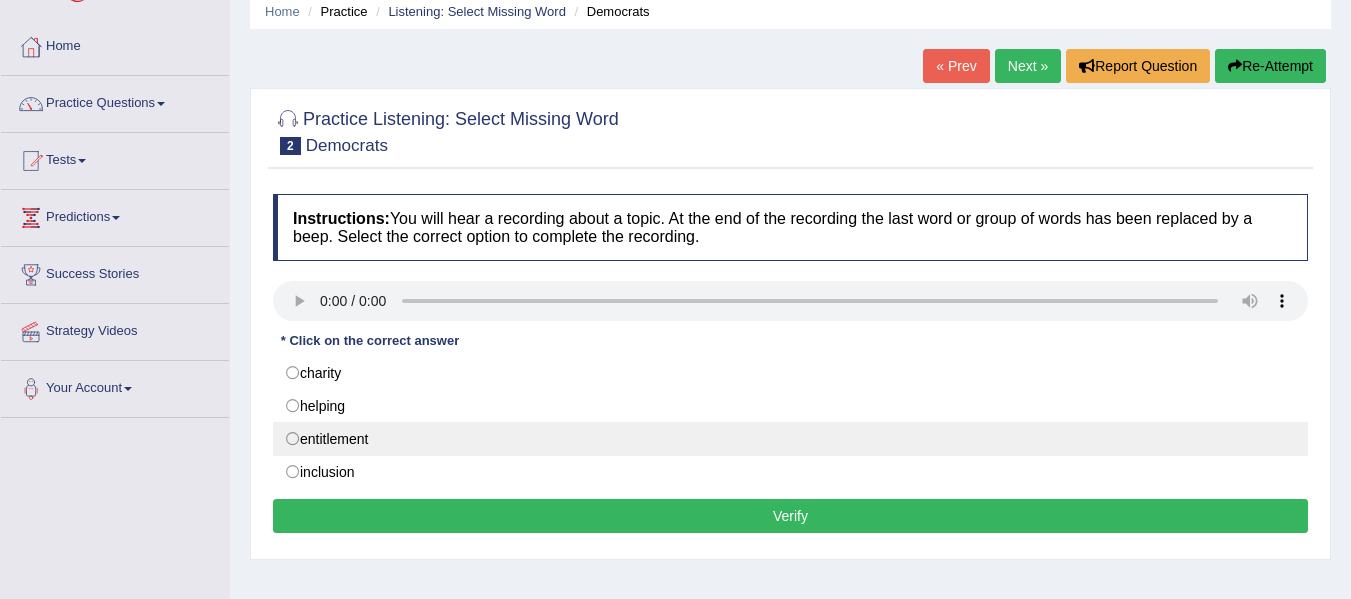 click on "entitlement" at bounding box center [790, 439] 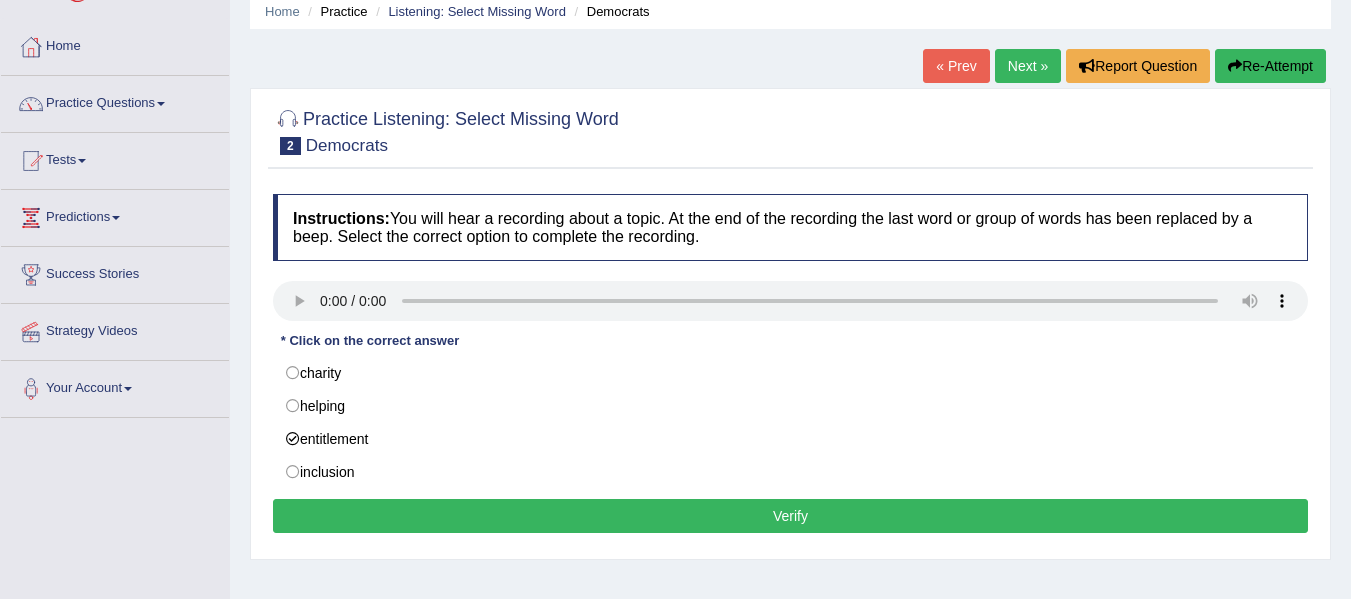 click on "Verify" at bounding box center [790, 516] 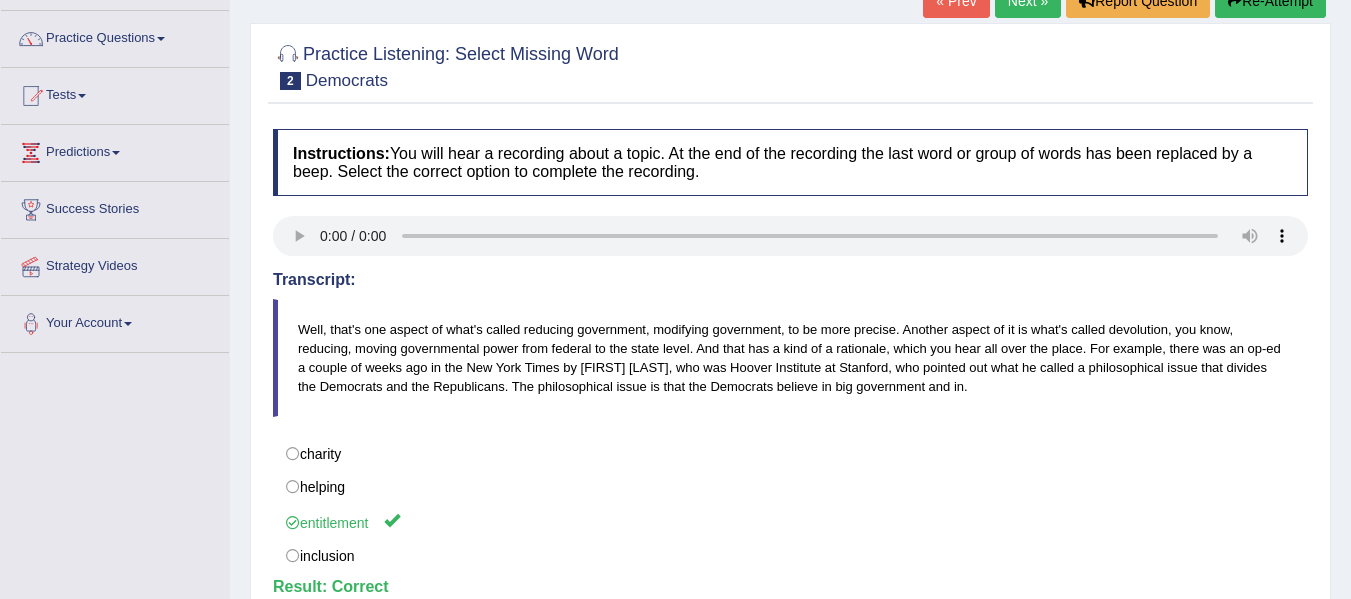 scroll, scrollTop: 30, scrollLeft: 0, axis: vertical 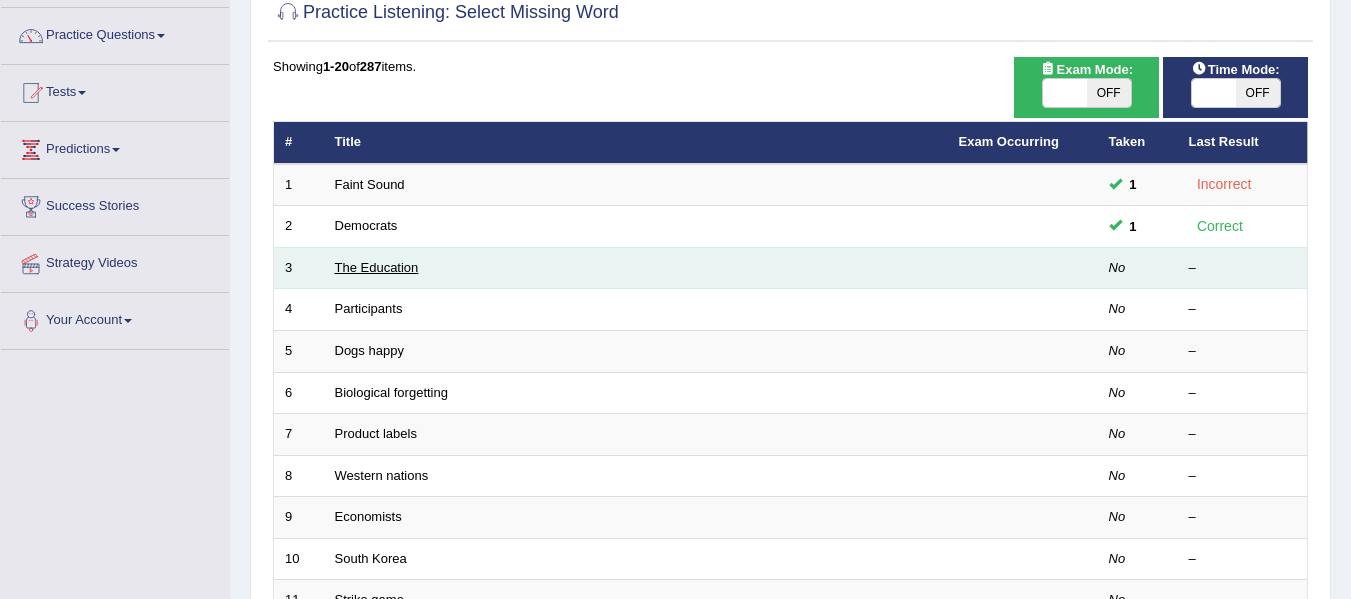 click on "The Education" at bounding box center (377, 267) 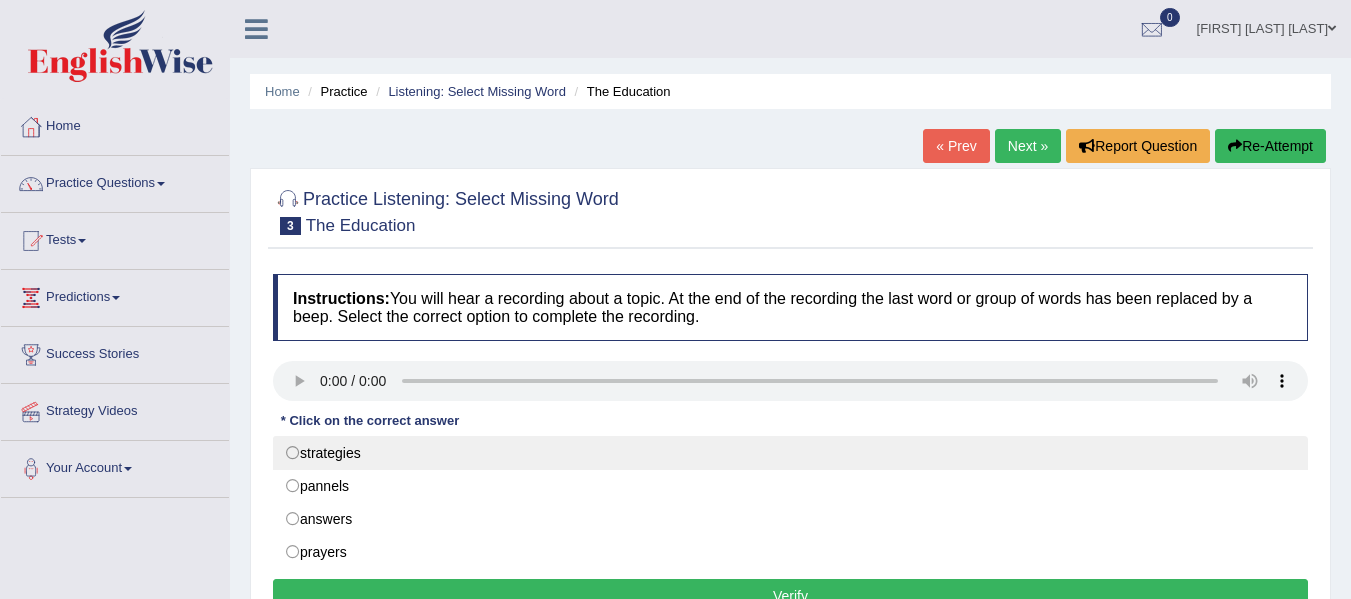scroll, scrollTop: 0, scrollLeft: 0, axis: both 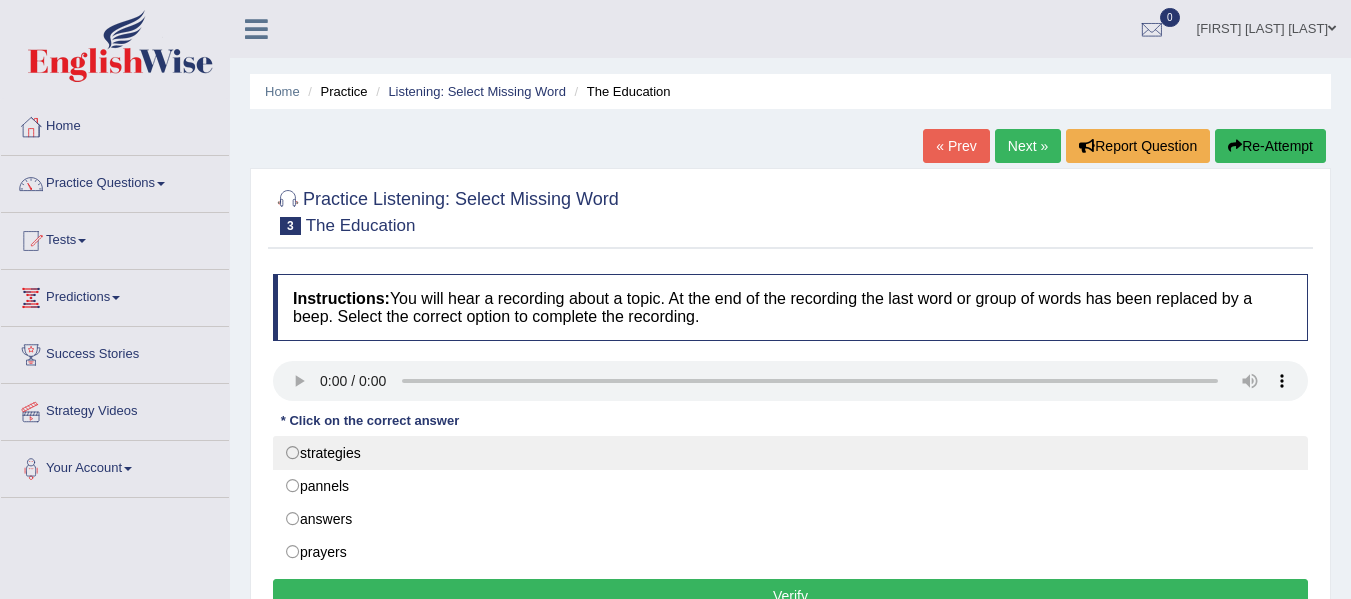click on "strategies" at bounding box center (790, 453) 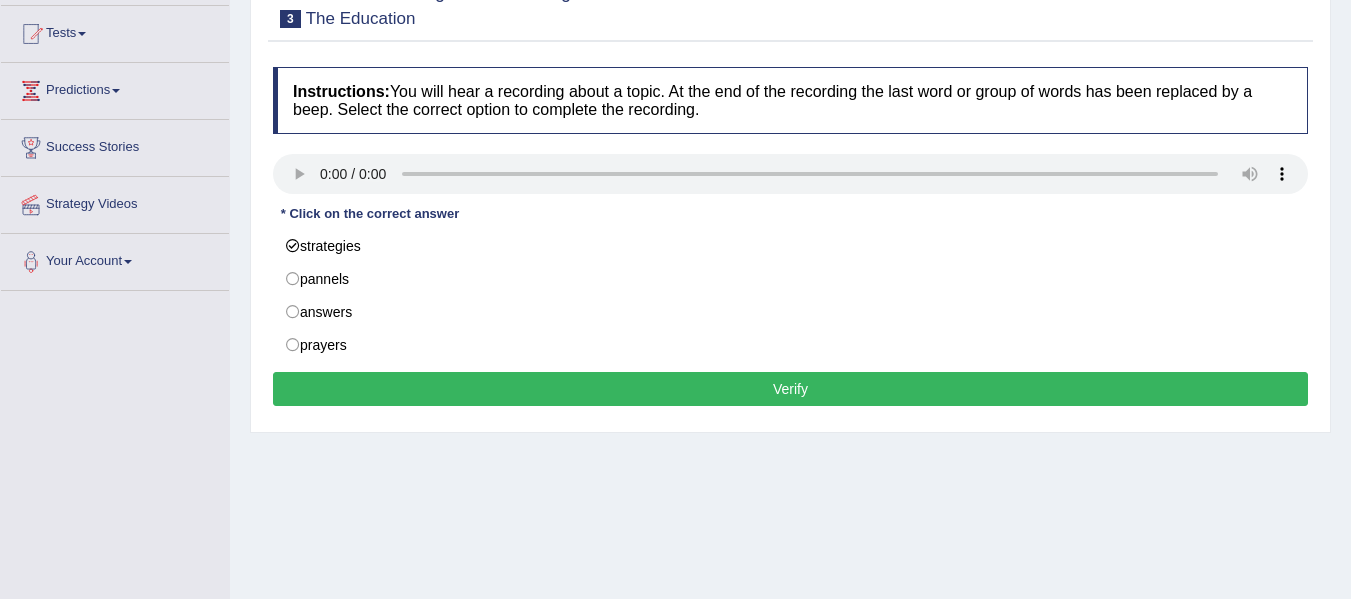 scroll, scrollTop: 212, scrollLeft: 0, axis: vertical 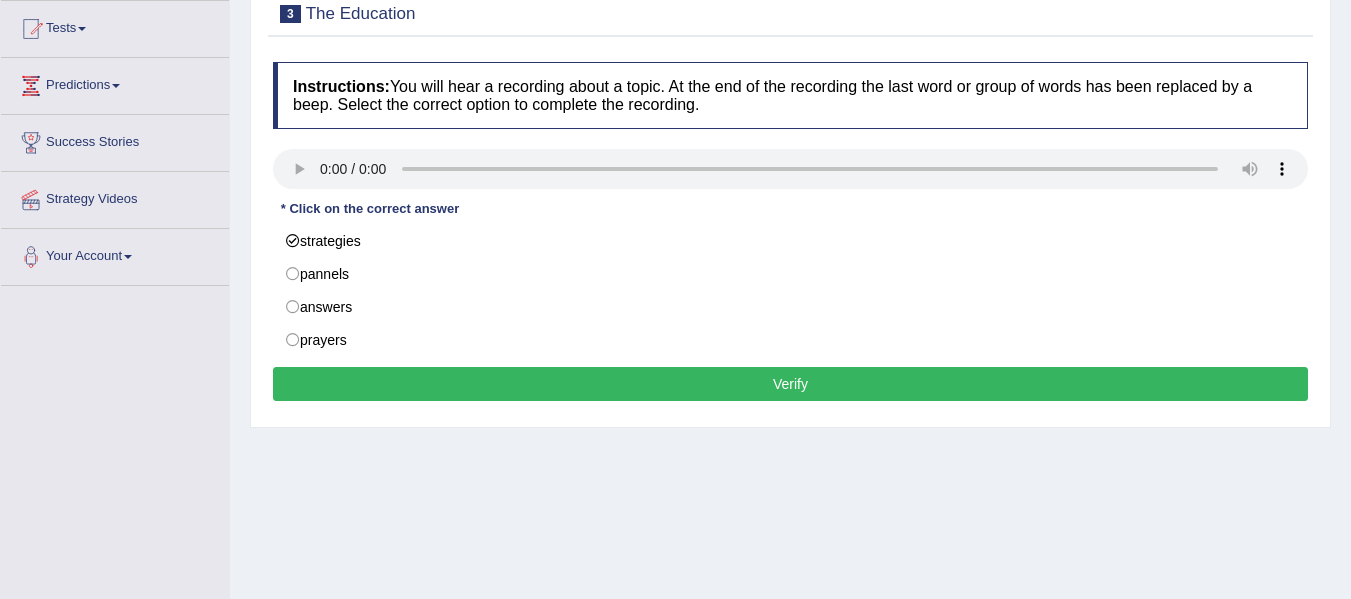 click on "Verify" at bounding box center [790, 384] 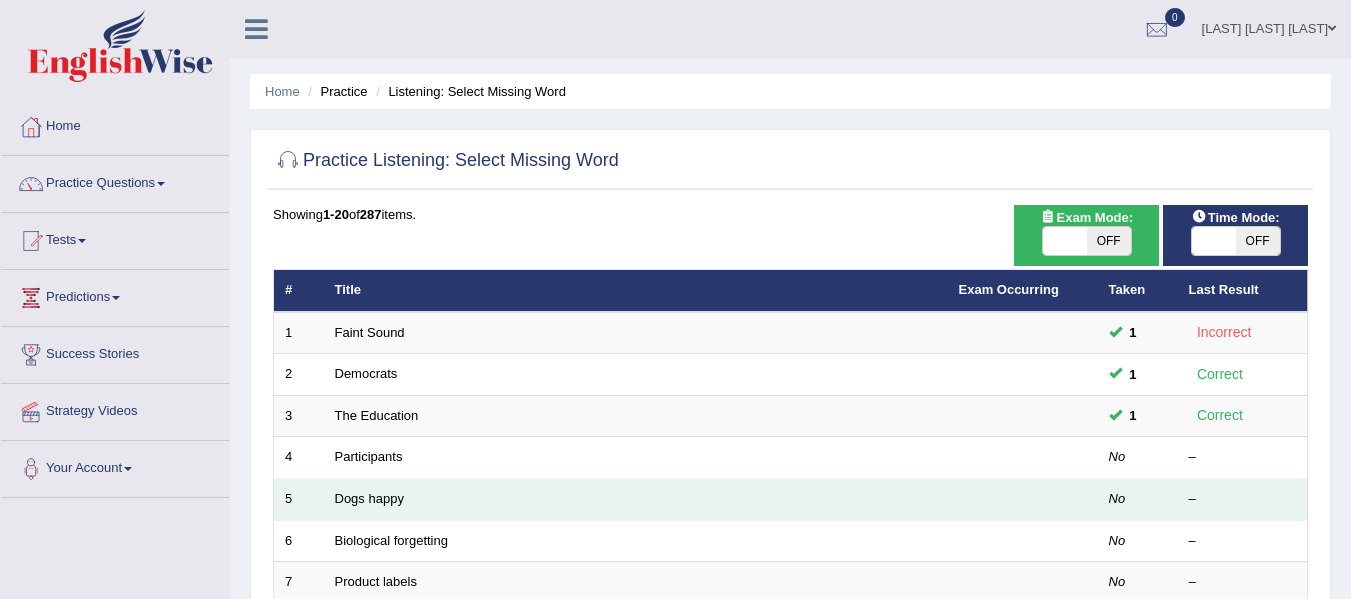 scroll, scrollTop: 148, scrollLeft: 0, axis: vertical 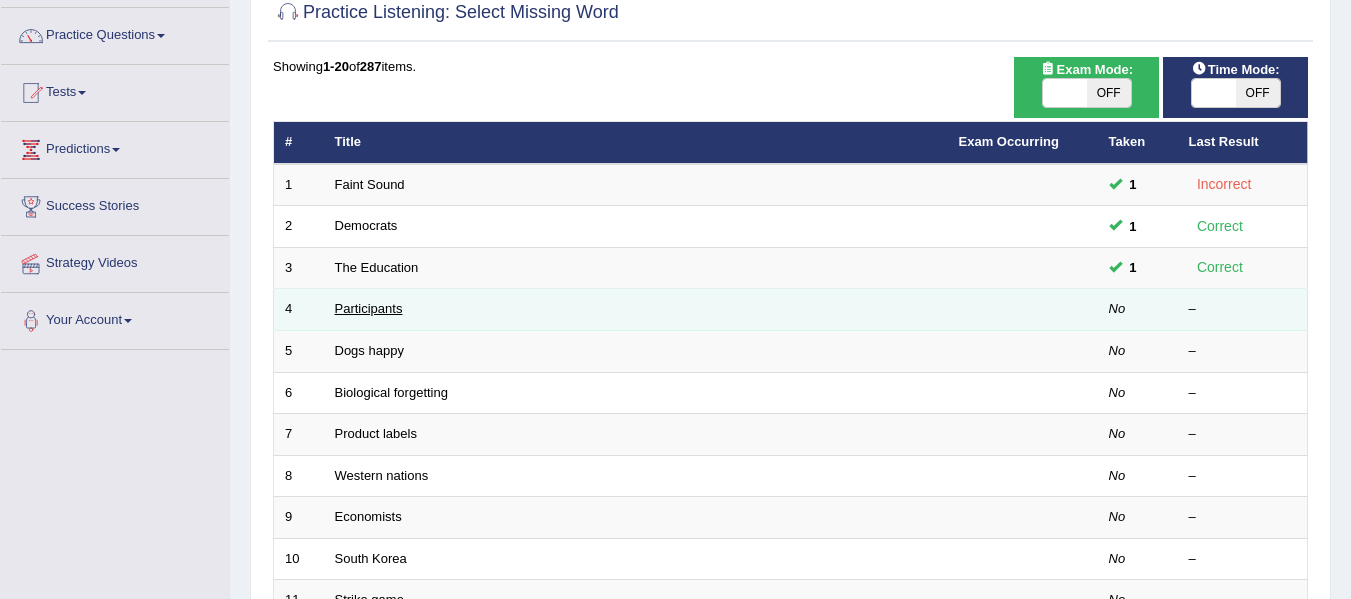 click on "Participants" at bounding box center [369, 308] 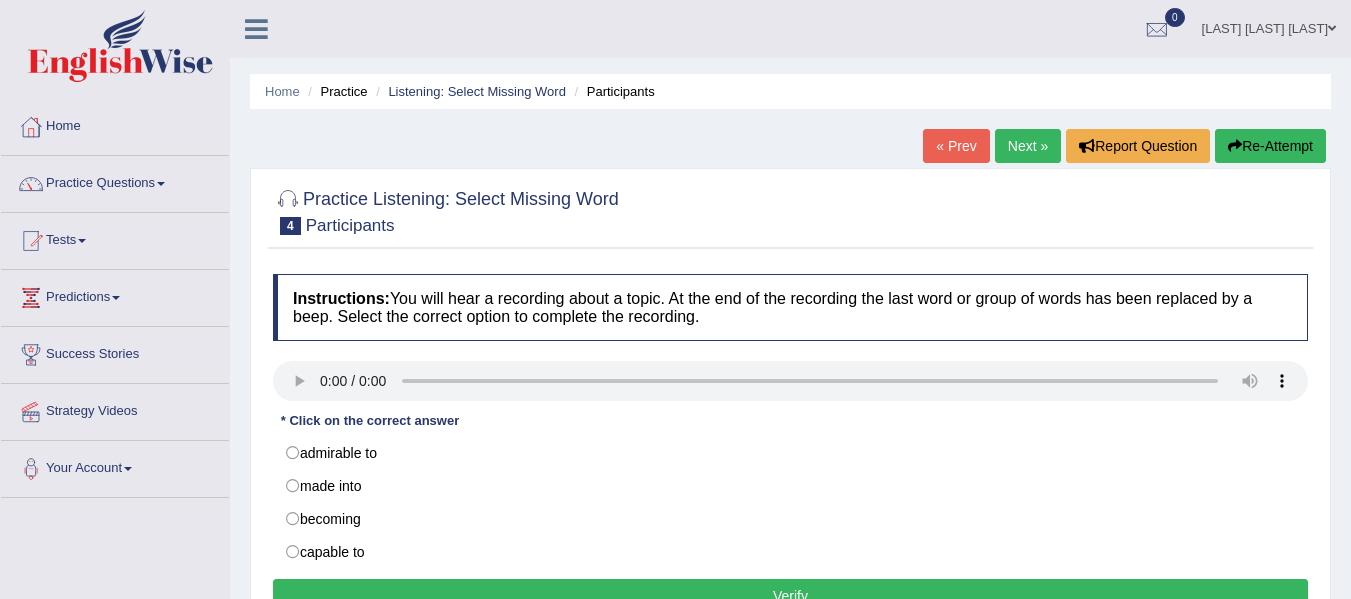 scroll, scrollTop: 0, scrollLeft: 0, axis: both 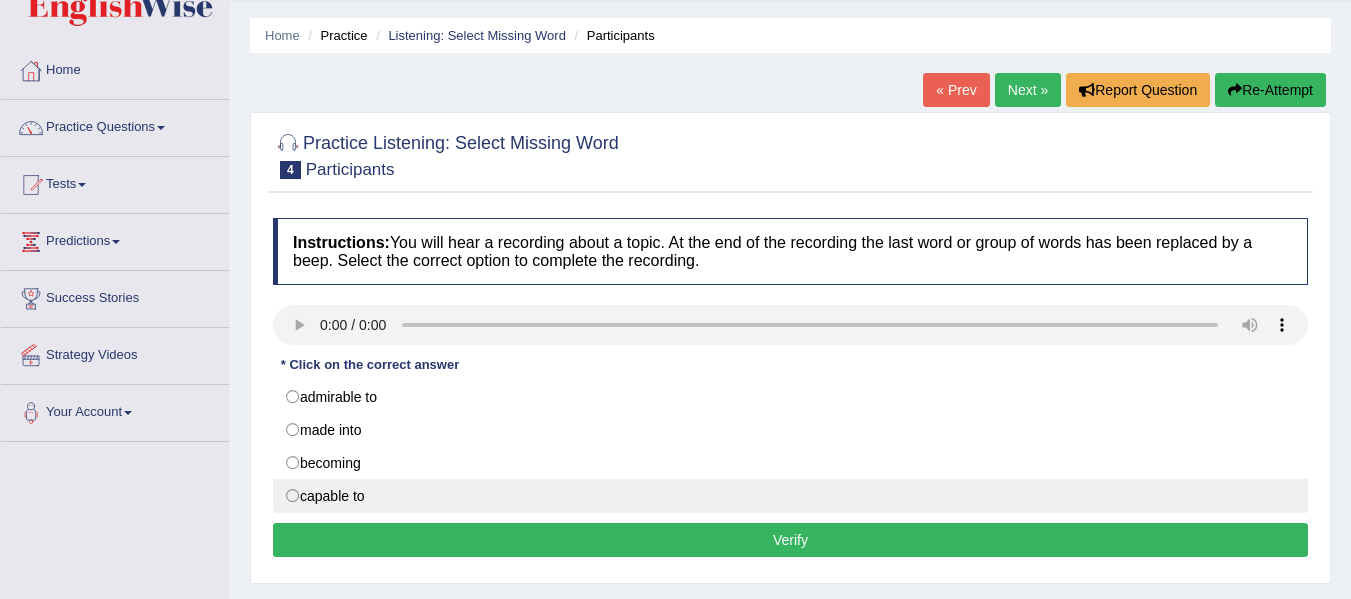 click on "capable to" at bounding box center (790, 496) 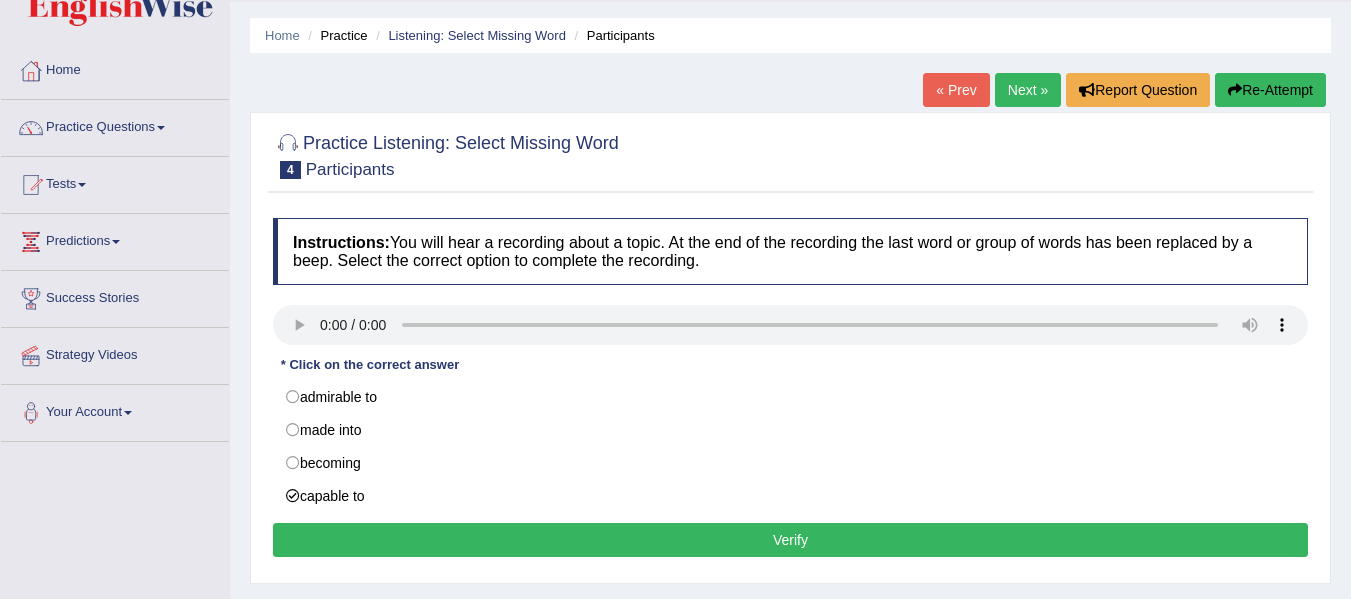 click on "Verify" at bounding box center [790, 540] 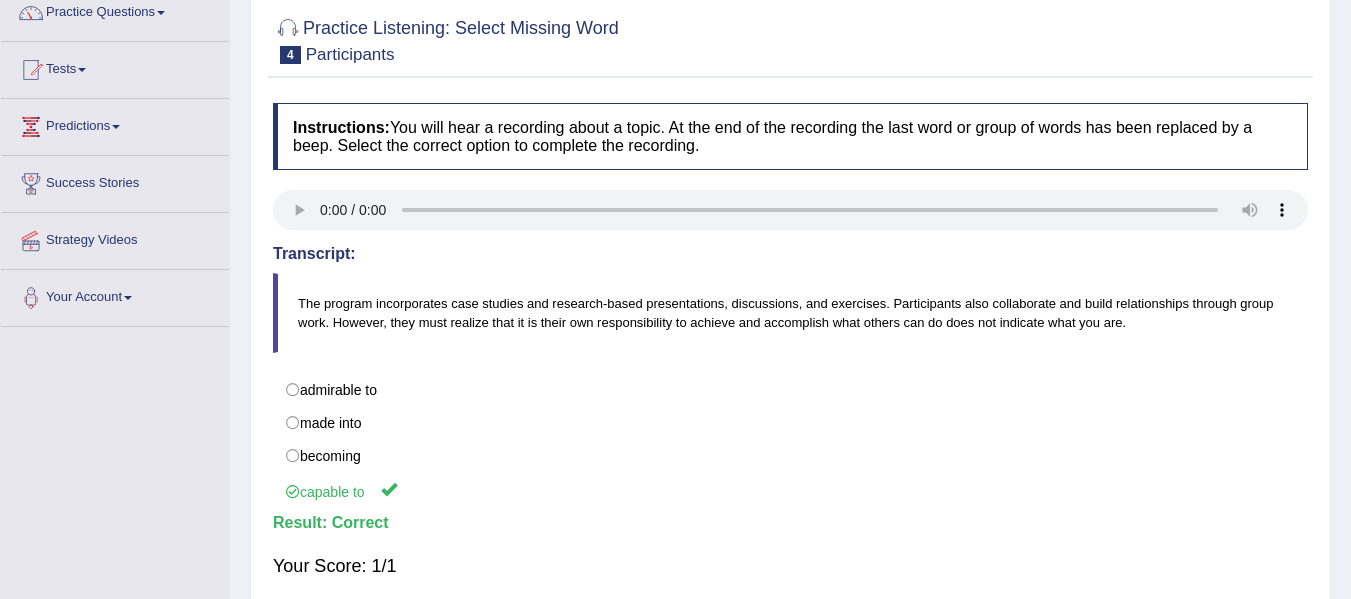 scroll, scrollTop: 177, scrollLeft: 0, axis: vertical 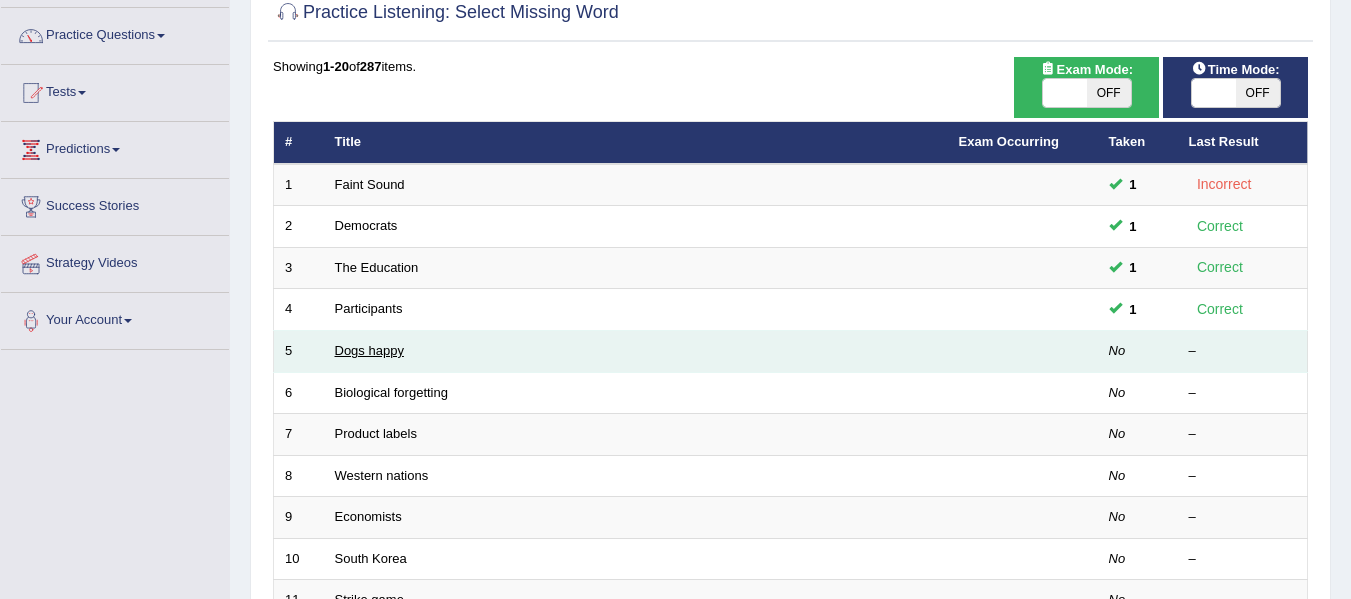 click on "Dogs happy" at bounding box center (369, 350) 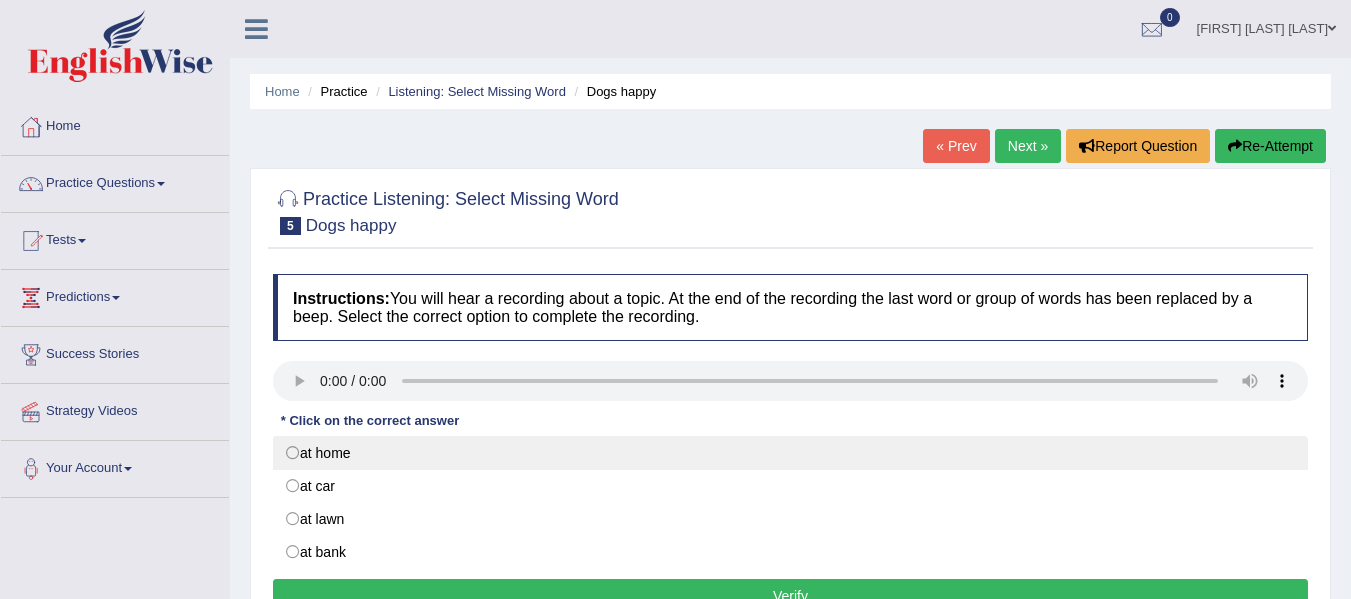 scroll, scrollTop: 0, scrollLeft: 0, axis: both 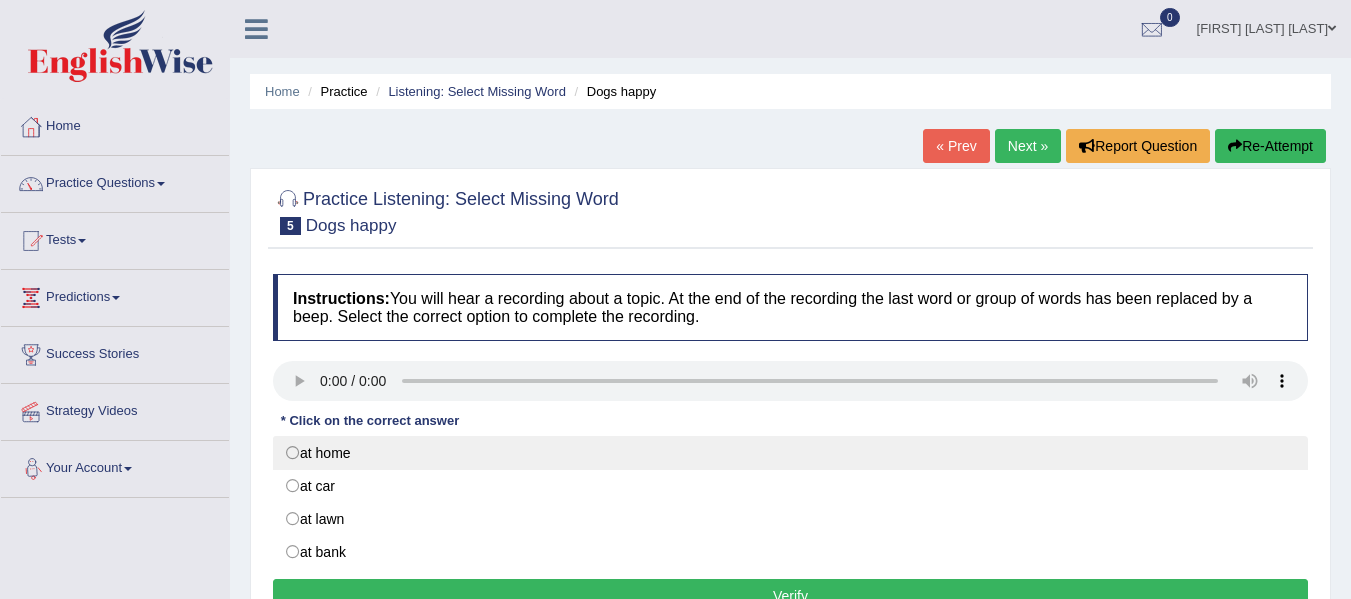 click on "at home" at bounding box center [790, 453] 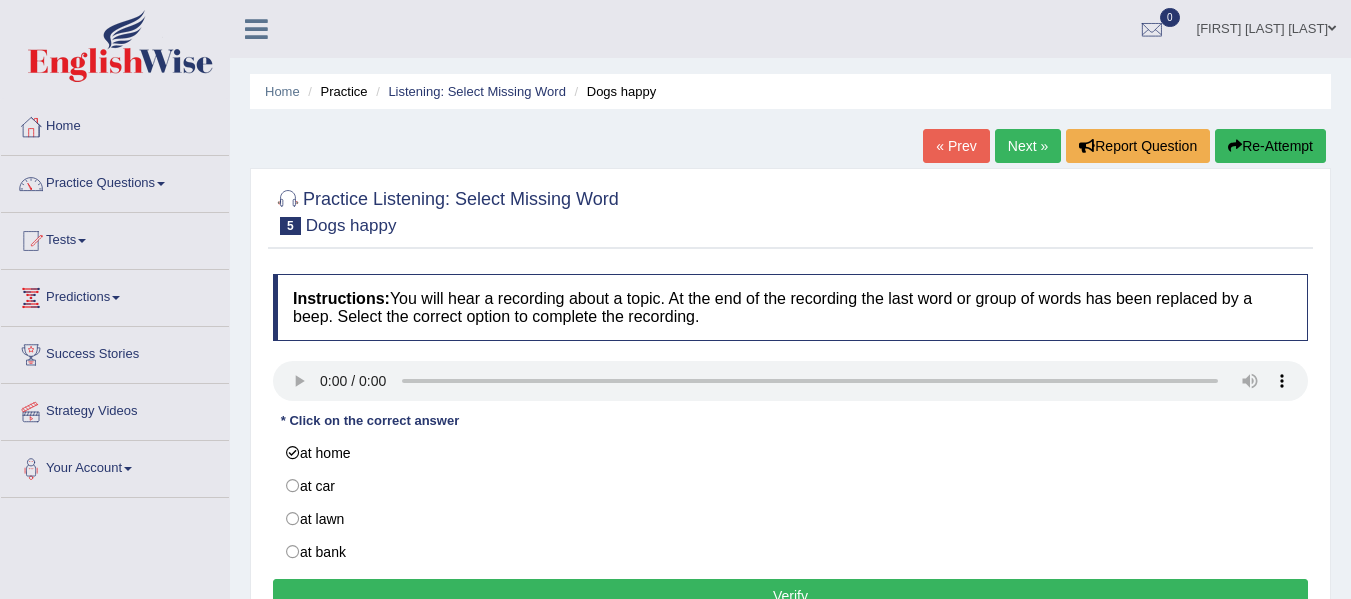 click on "Verify" at bounding box center [790, 596] 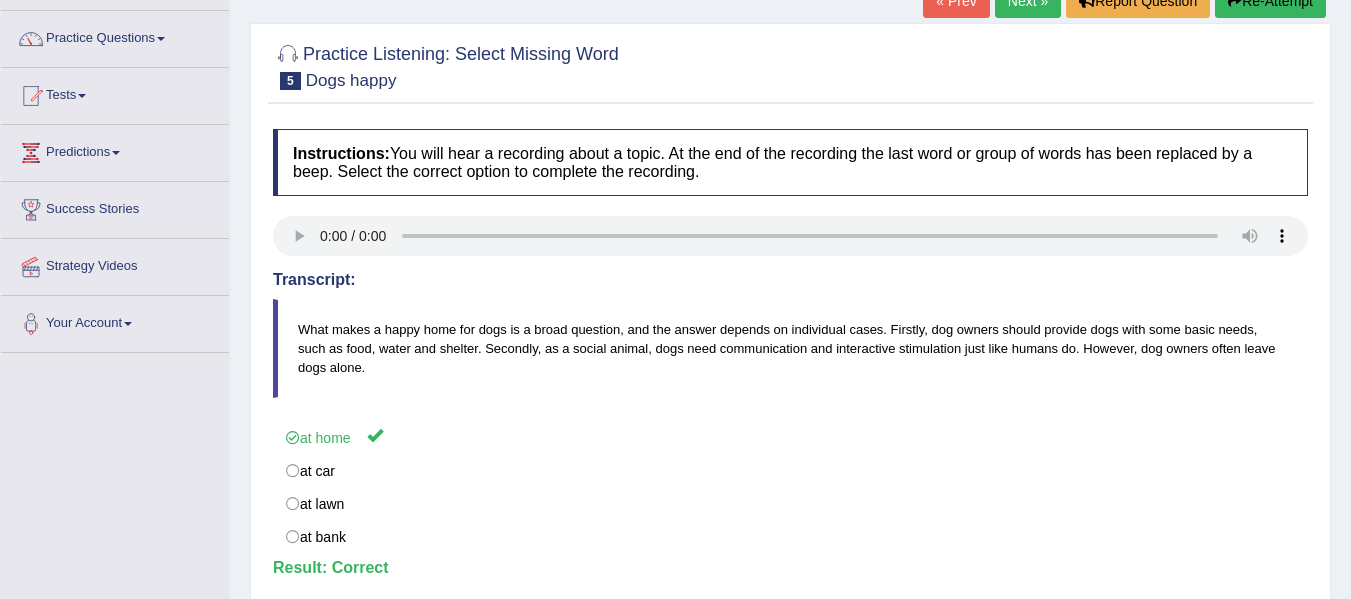 scroll, scrollTop: 149, scrollLeft: 0, axis: vertical 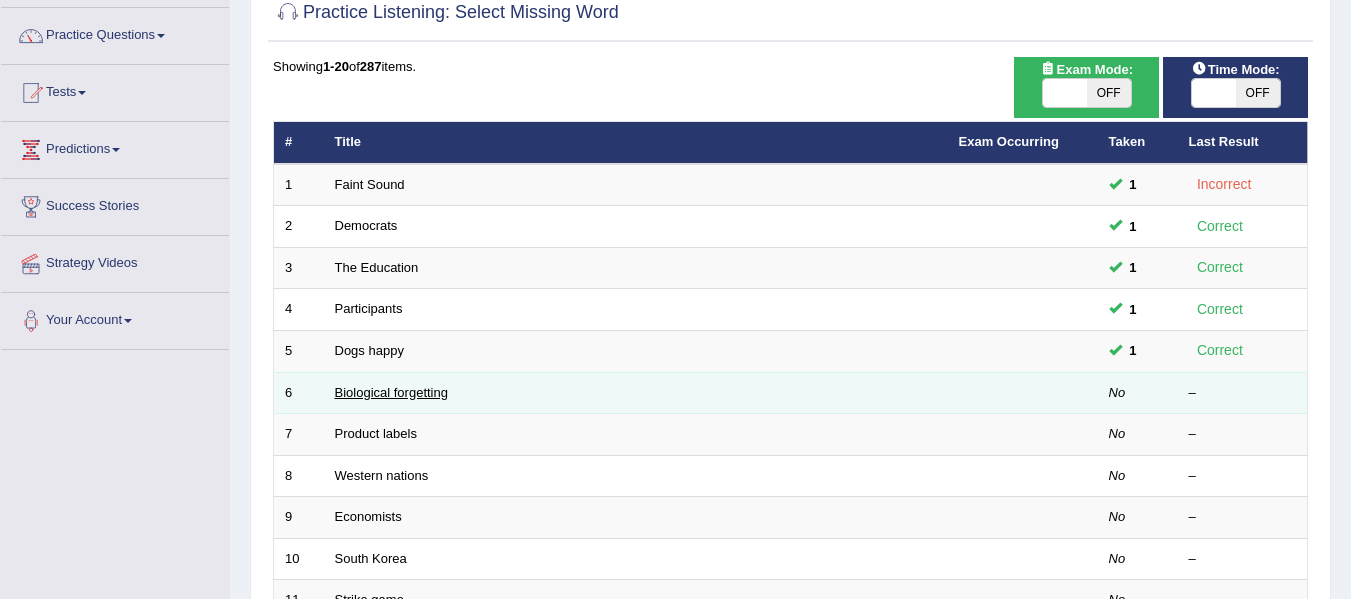 click on "Biological forgetting" at bounding box center [391, 392] 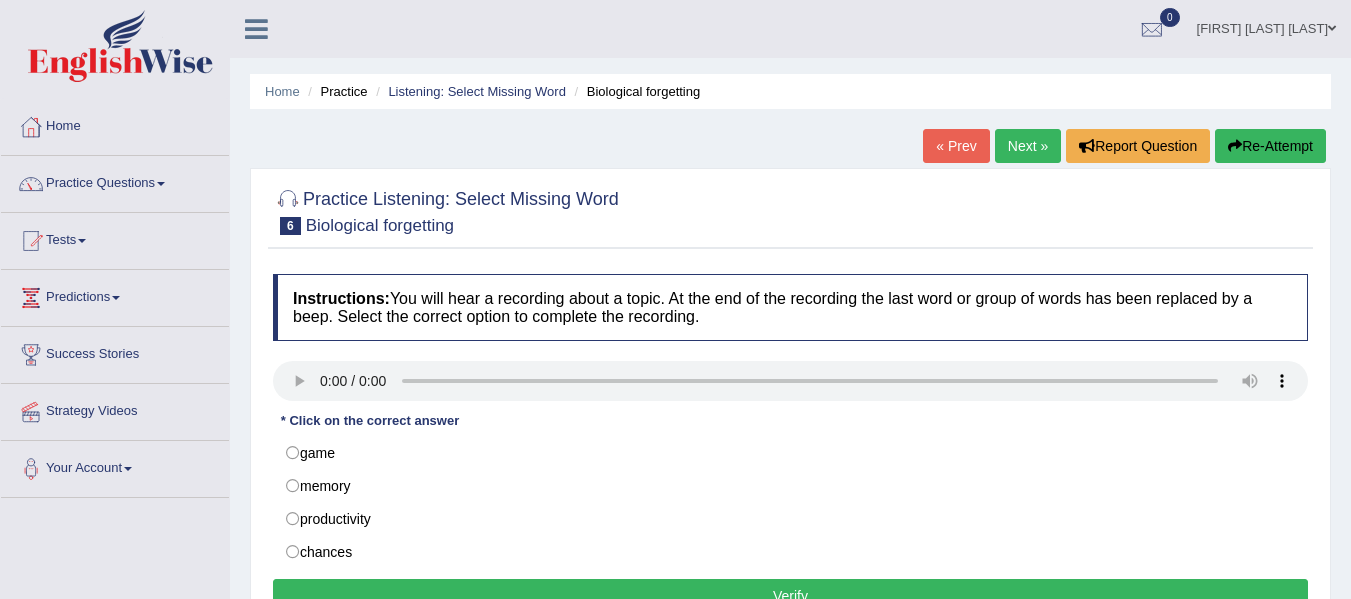 scroll, scrollTop: 0, scrollLeft: 0, axis: both 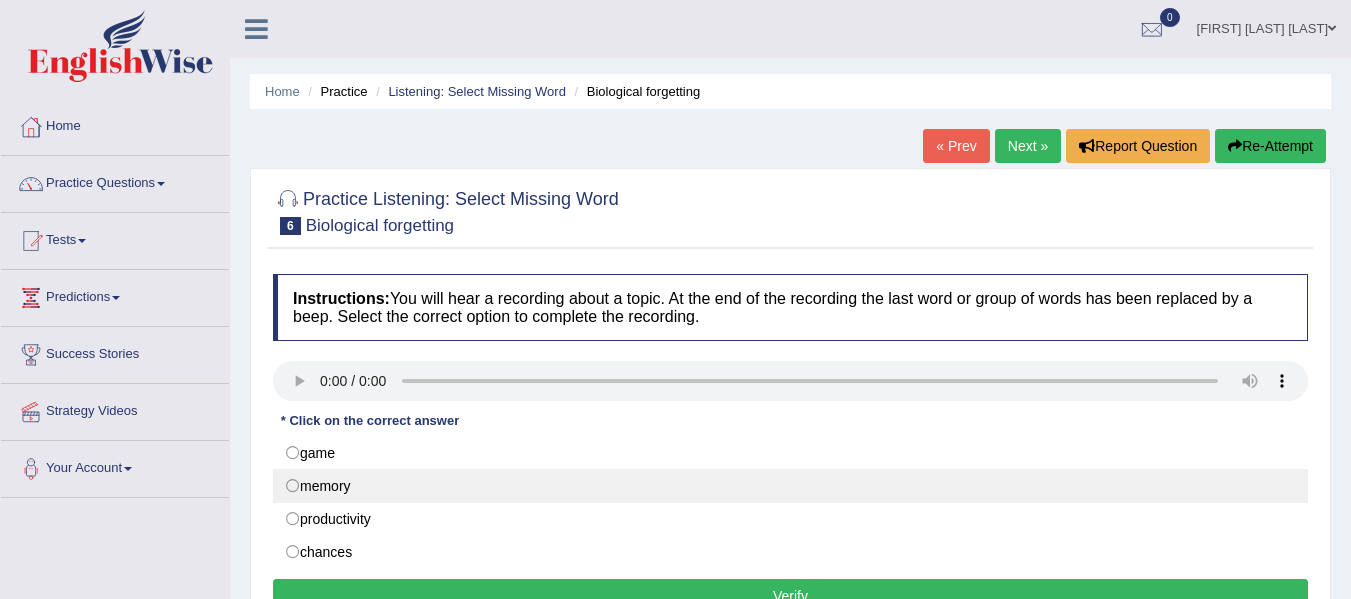 click on "memory" at bounding box center (790, 486) 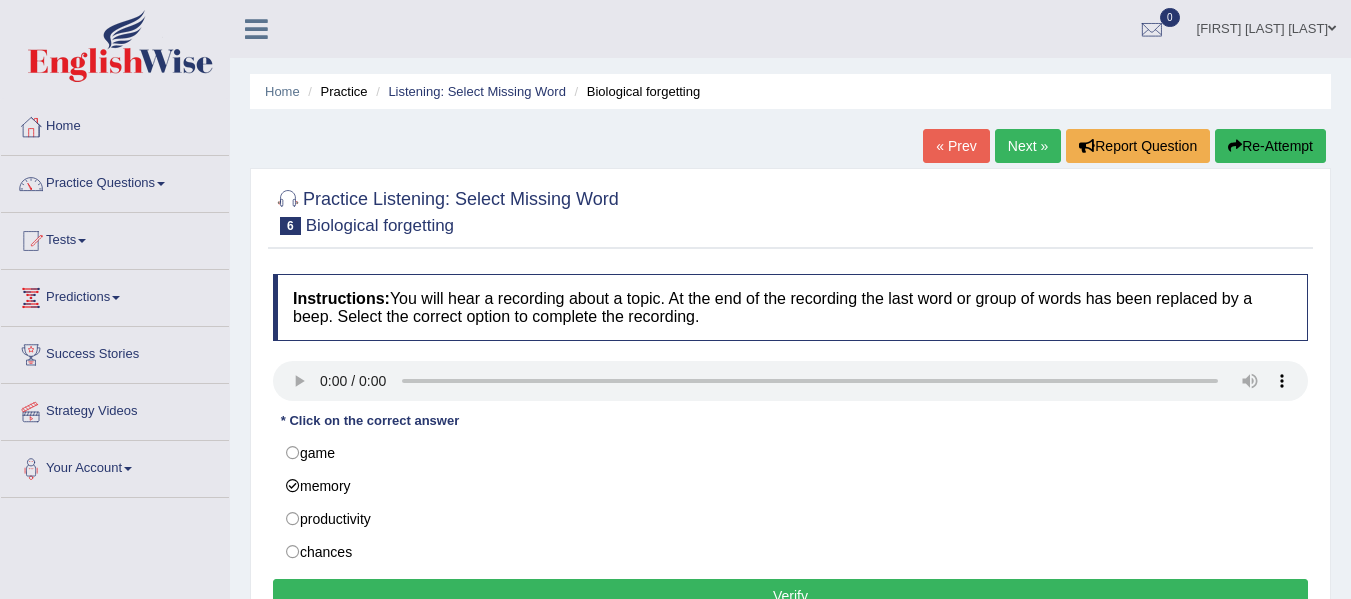 click on "Verify" at bounding box center (790, 596) 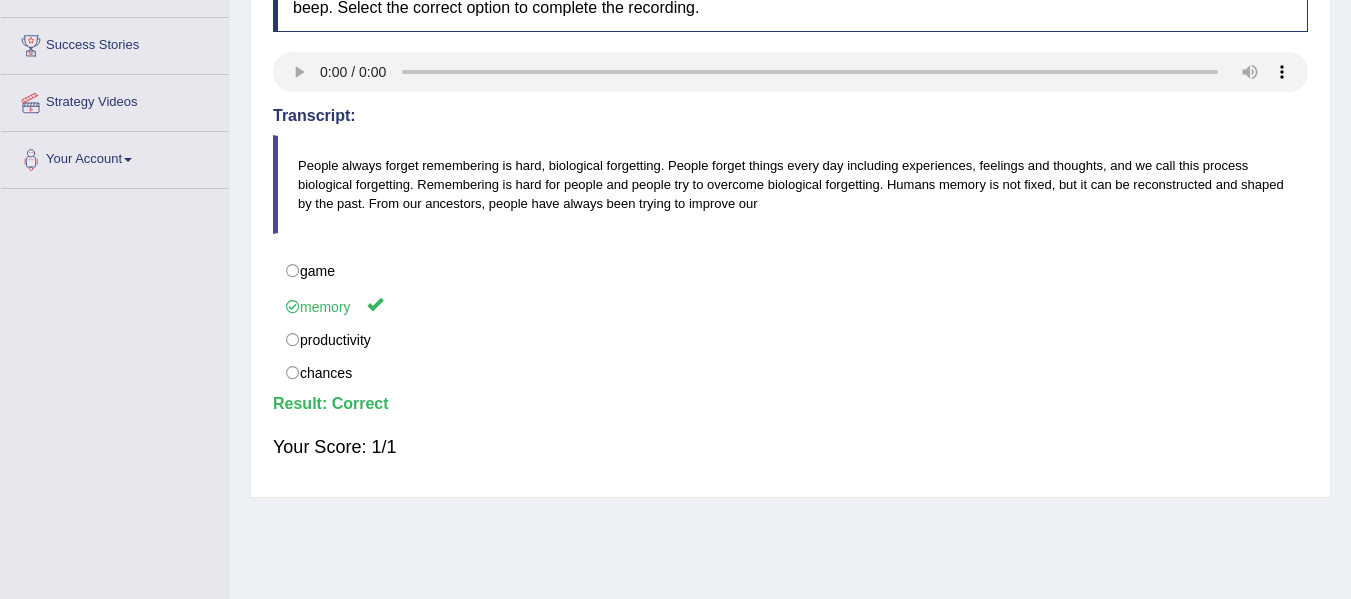 scroll, scrollTop: 315, scrollLeft: 0, axis: vertical 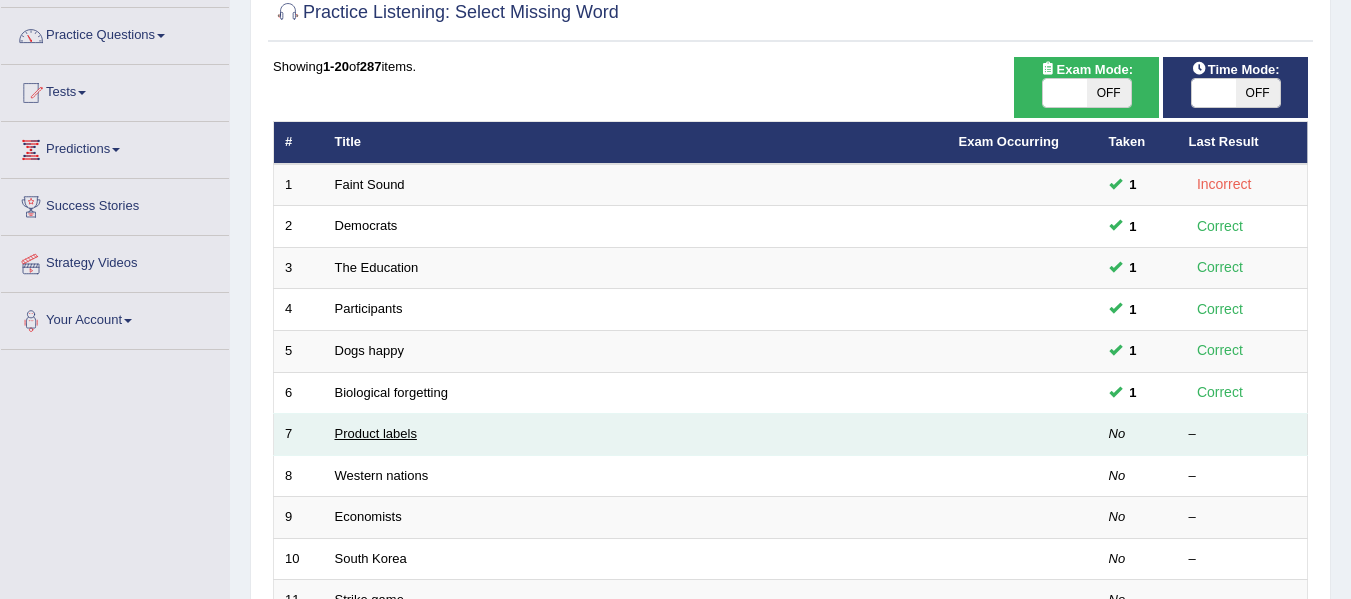 click on "Product labels" at bounding box center (376, 433) 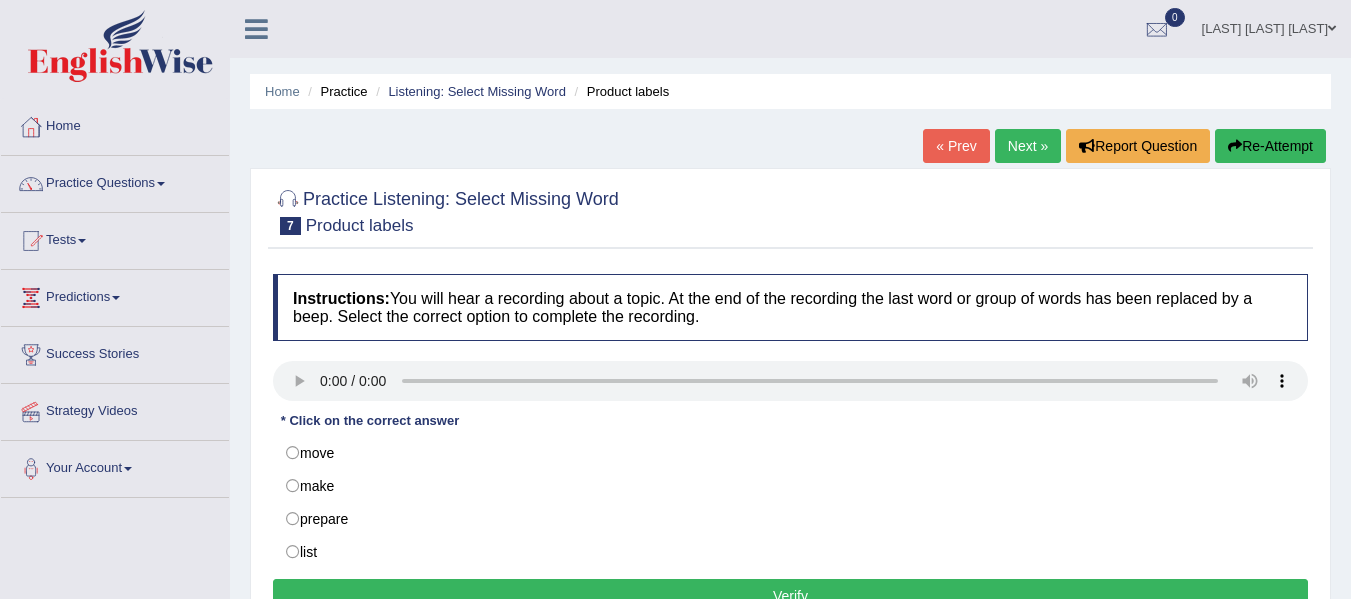 scroll, scrollTop: 0, scrollLeft: 0, axis: both 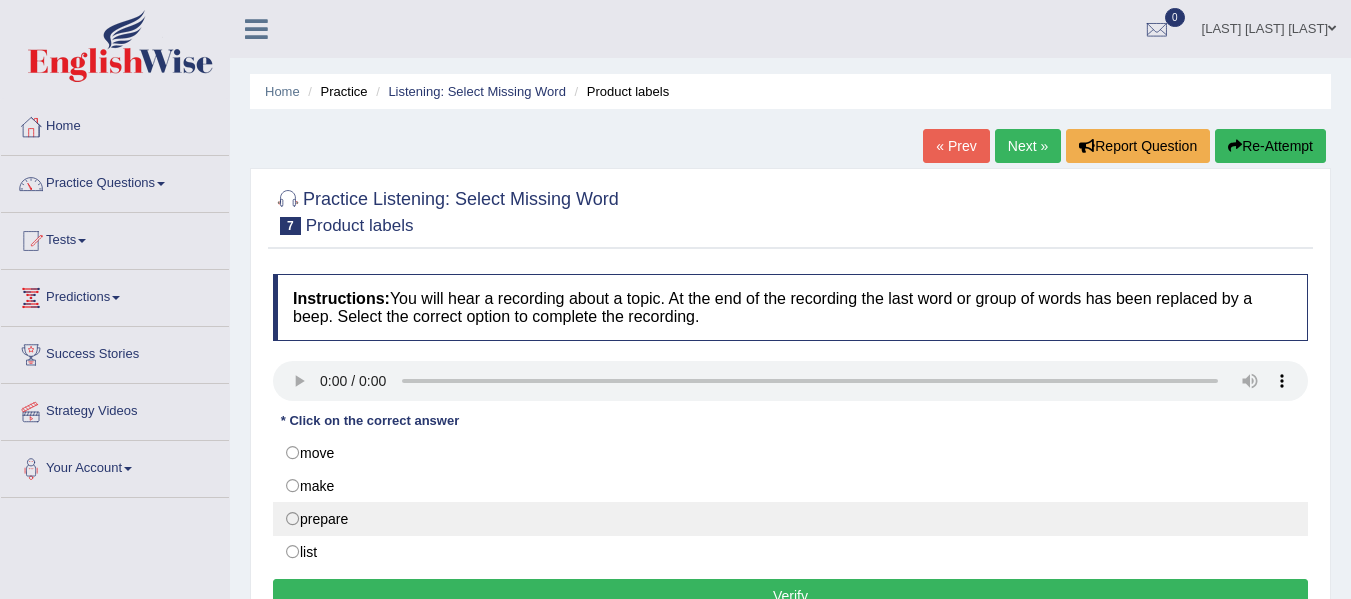 click on "prepare" at bounding box center [790, 519] 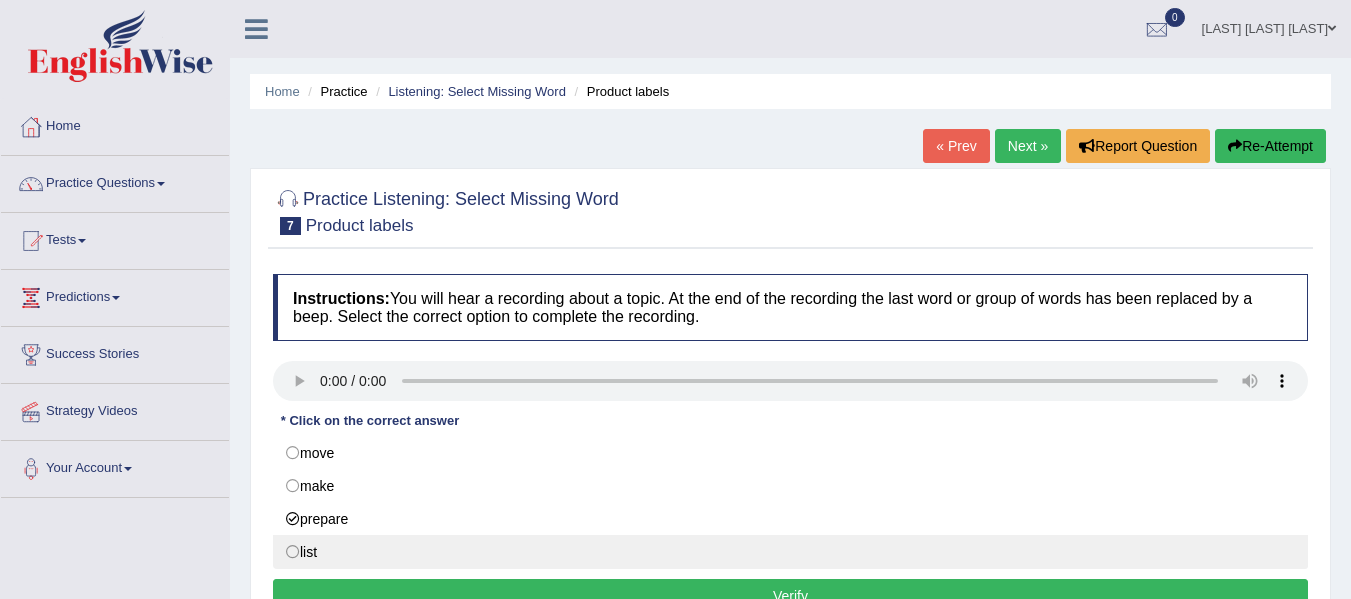 click on "list" at bounding box center (790, 552) 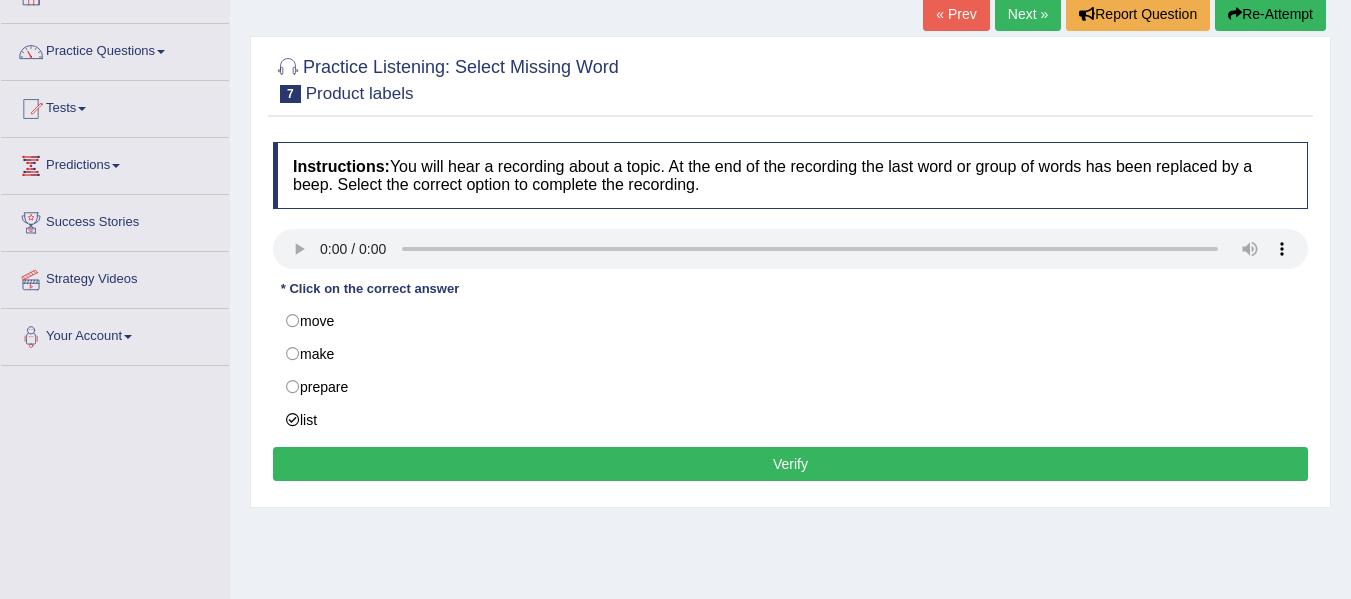 scroll, scrollTop: 147, scrollLeft: 0, axis: vertical 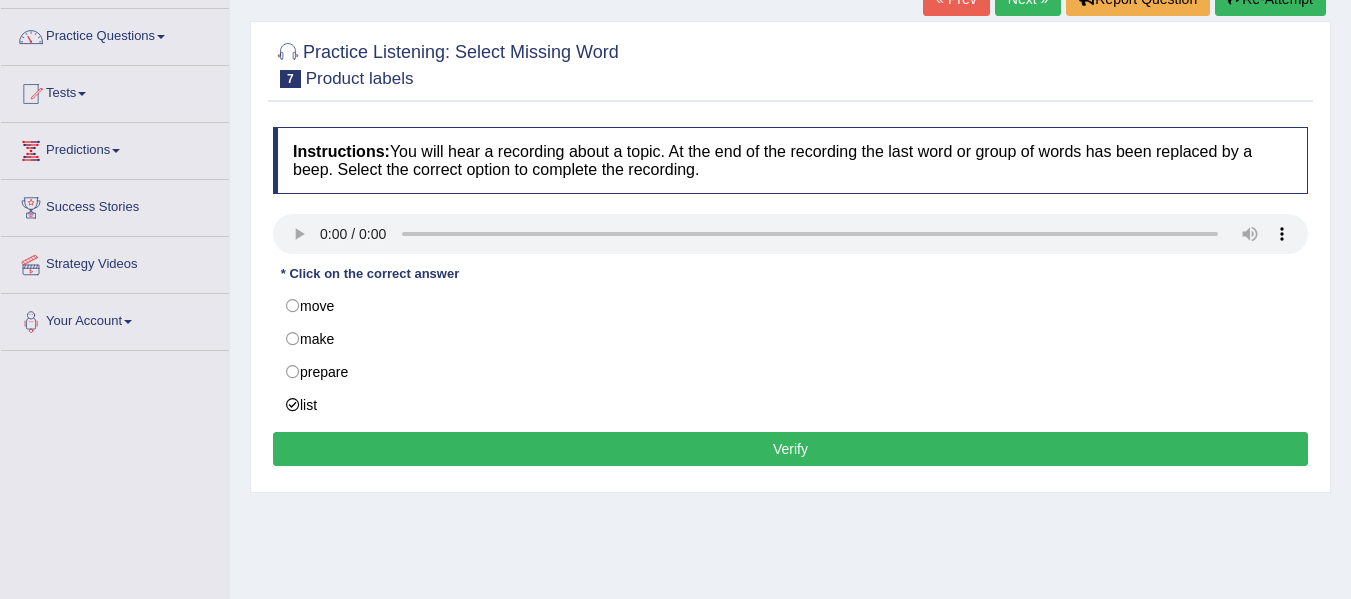 click on "Verify" at bounding box center (790, 449) 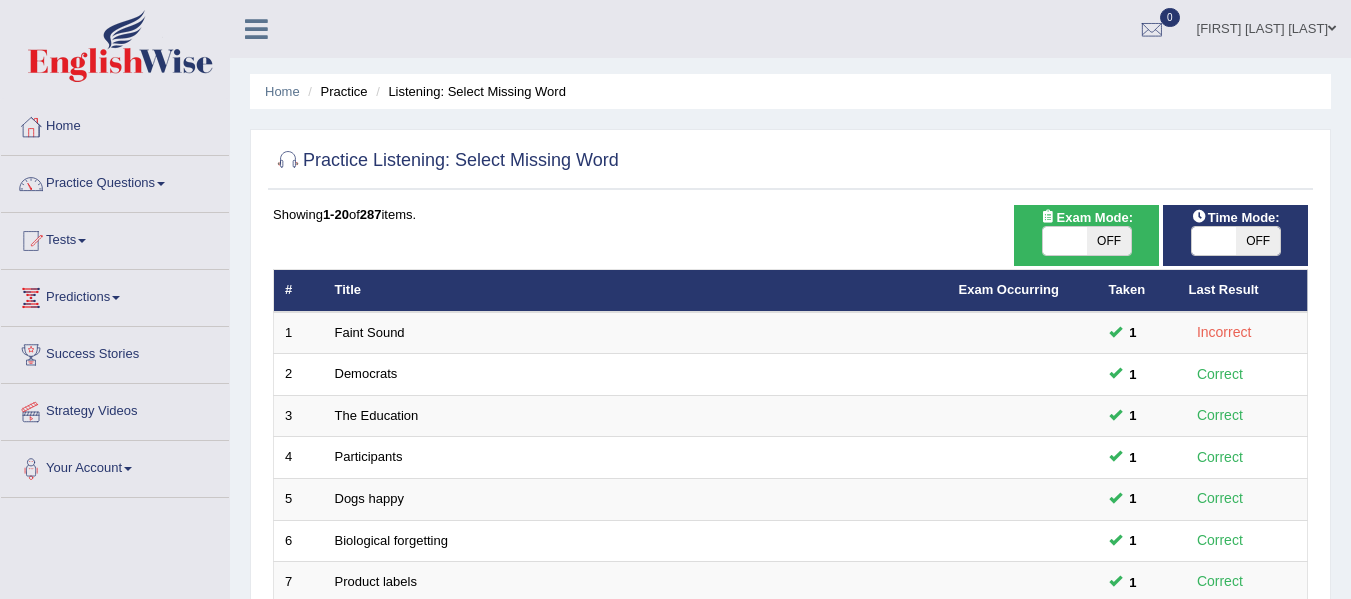 scroll, scrollTop: 148, scrollLeft: 0, axis: vertical 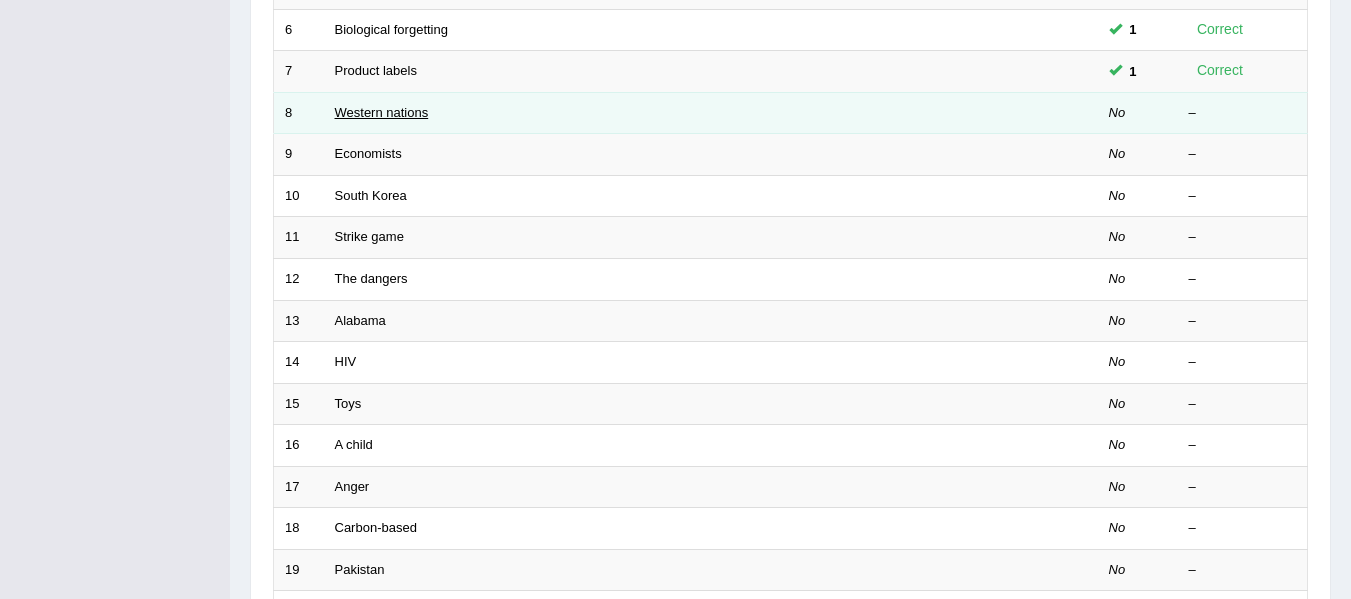 click on "Western nations" at bounding box center [382, 112] 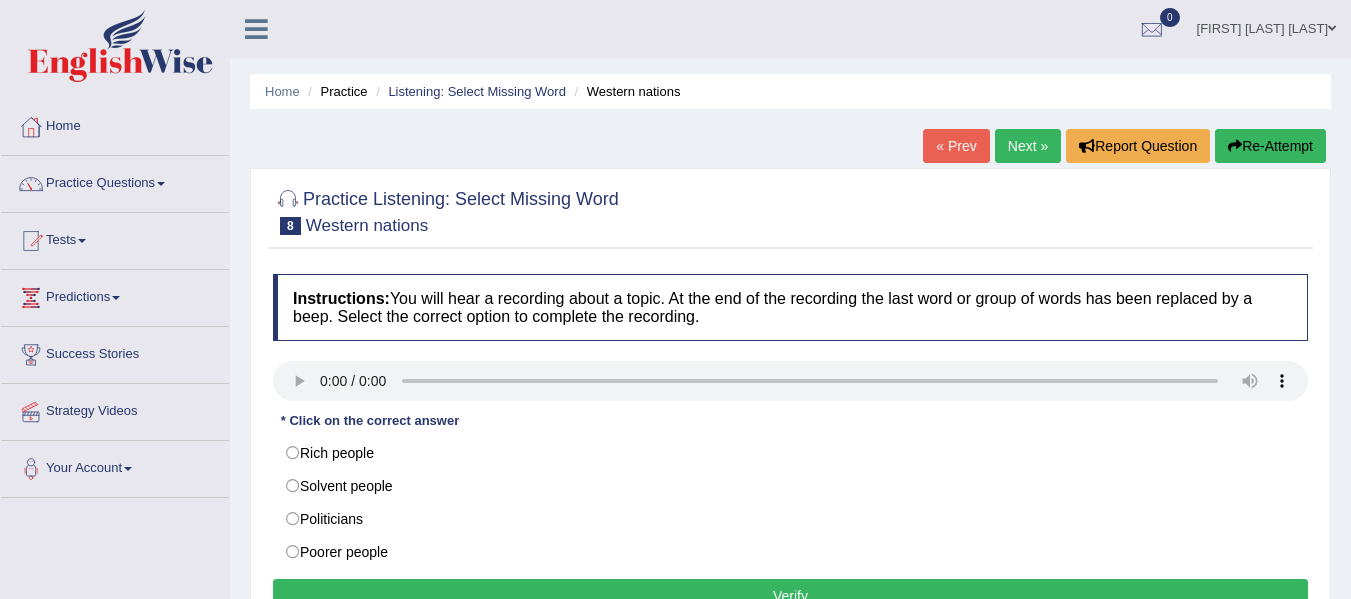 scroll, scrollTop: 0, scrollLeft: 0, axis: both 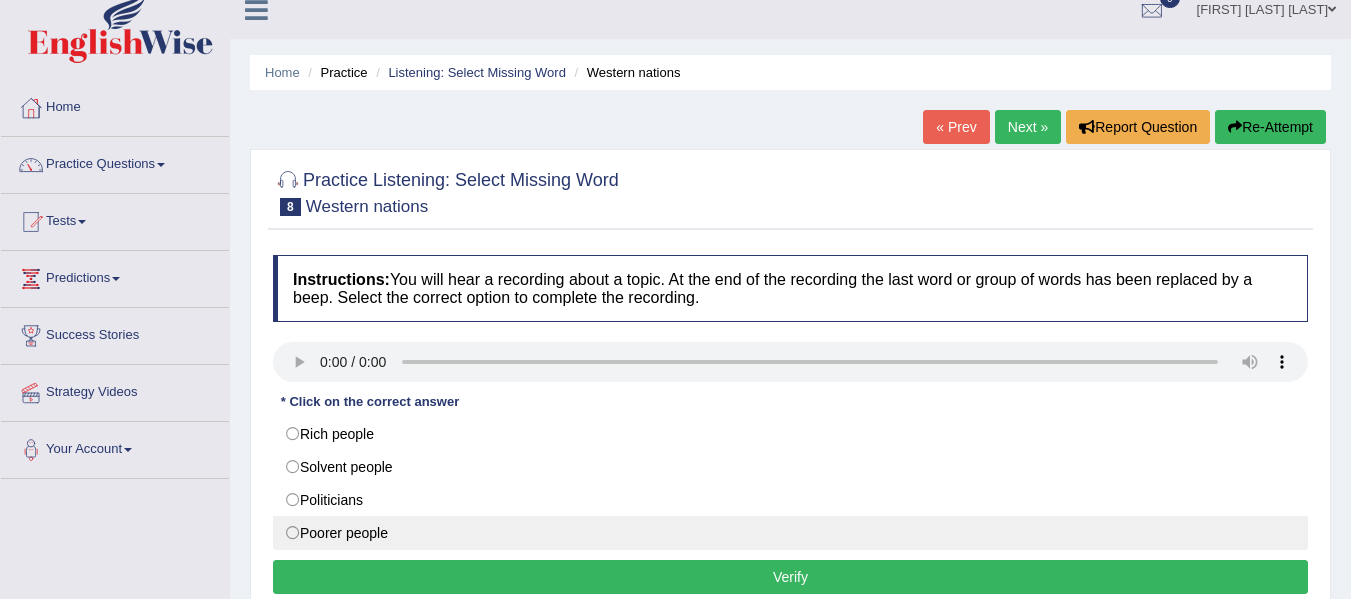 click on "Poorer  people" at bounding box center (790, 533) 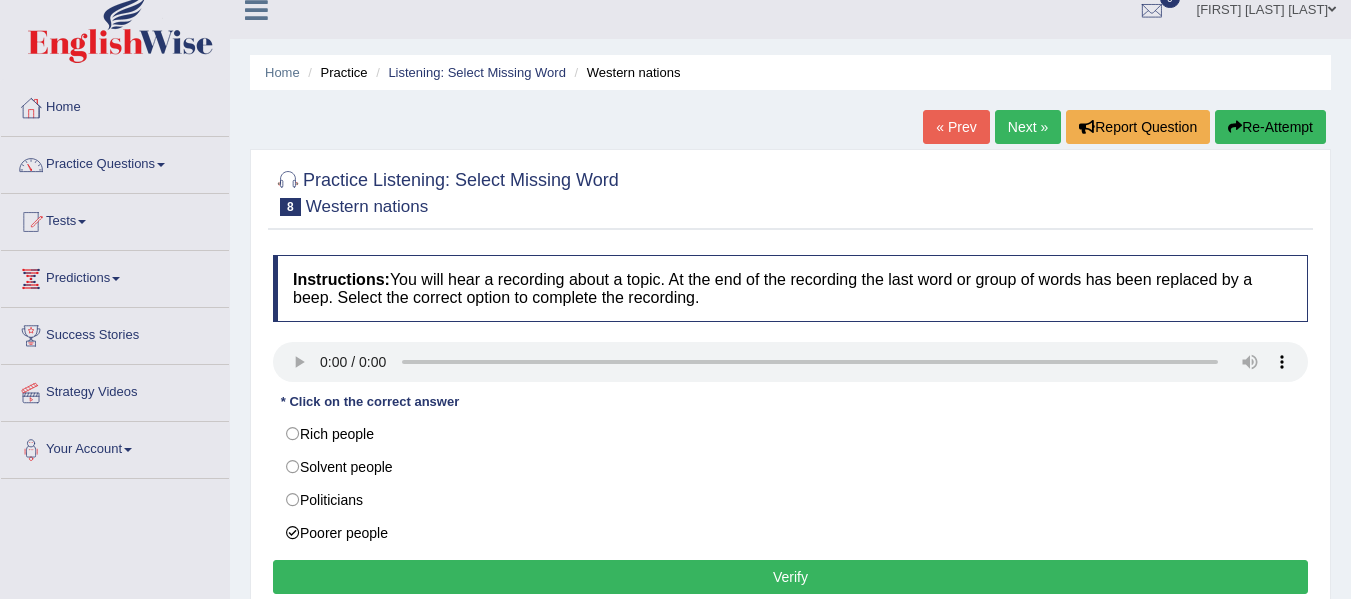click on "Verify" at bounding box center [790, 577] 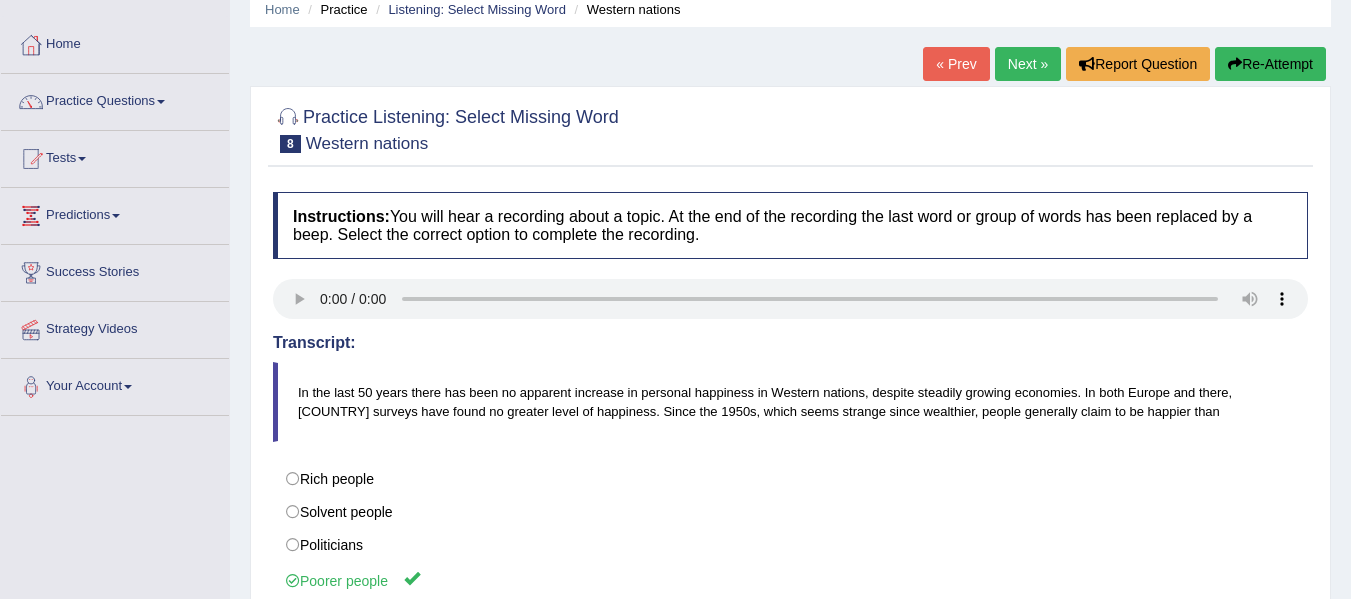 scroll, scrollTop: 32, scrollLeft: 0, axis: vertical 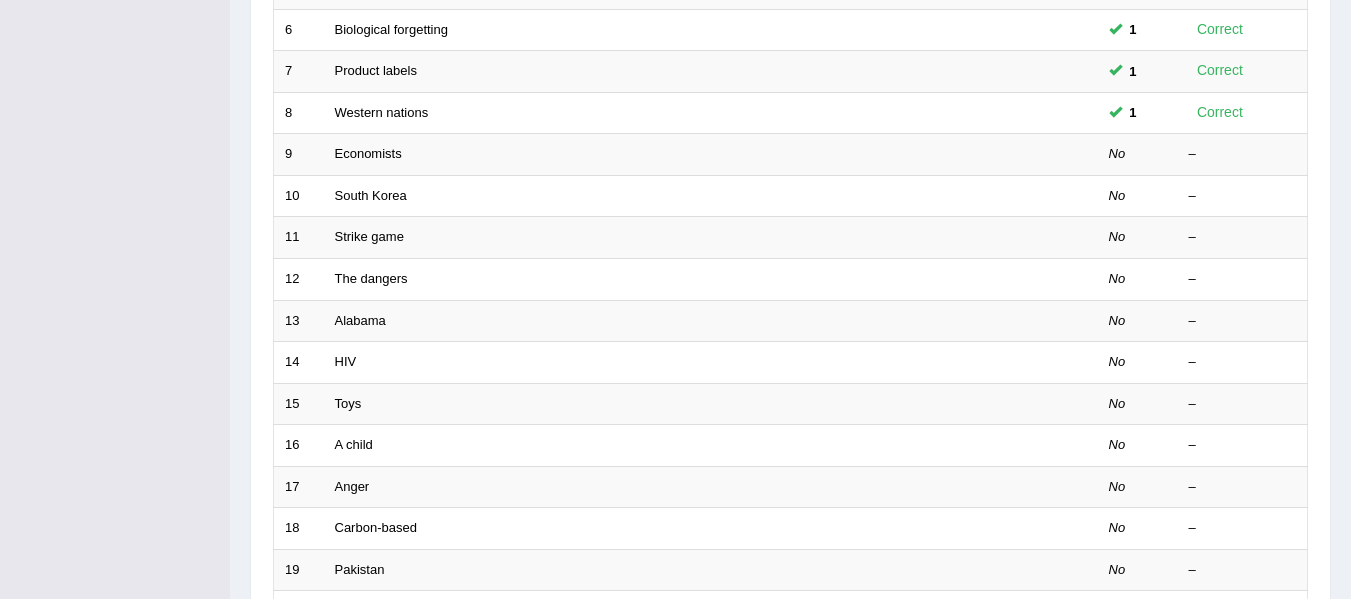 click on "Economists" at bounding box center (368, 153) 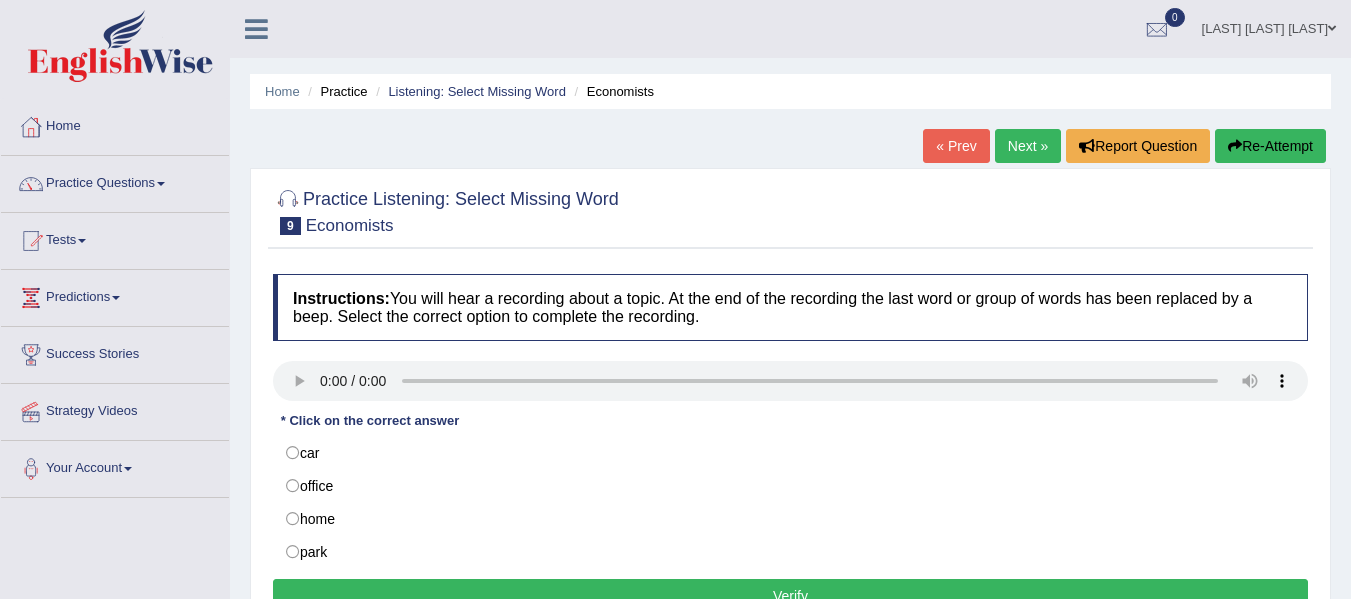 scroll, scrollTop: 0, scrollLeft: 0, axis: both 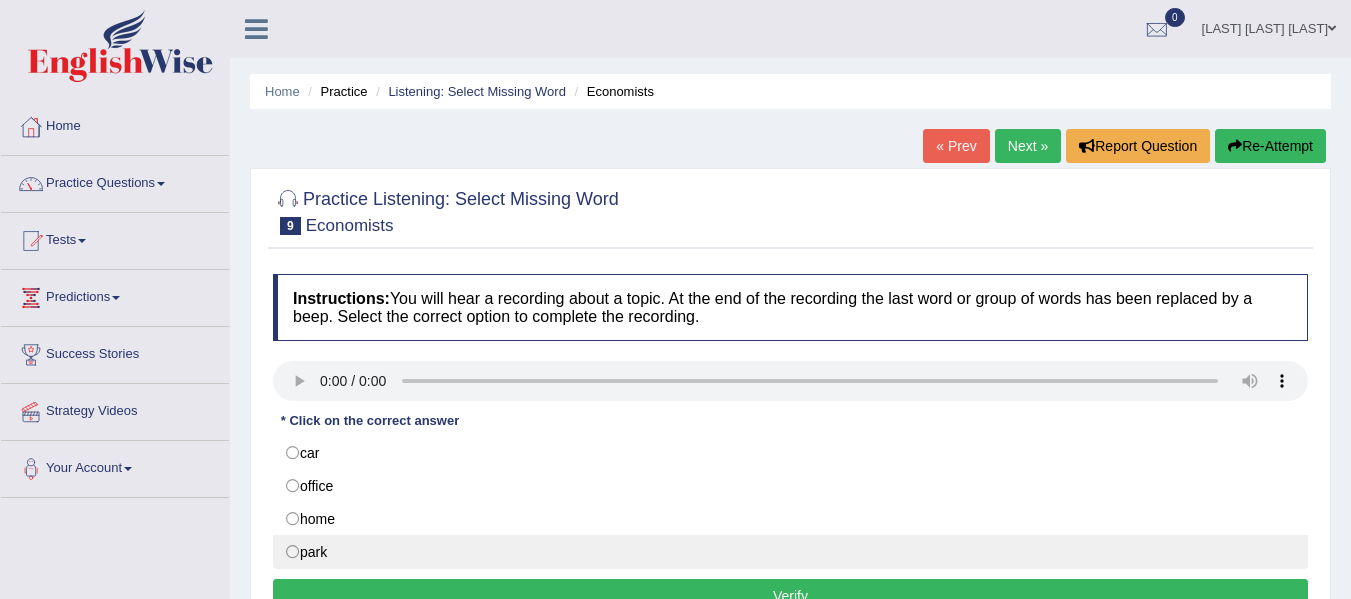 click on "park" at bounding box center [790, 552] 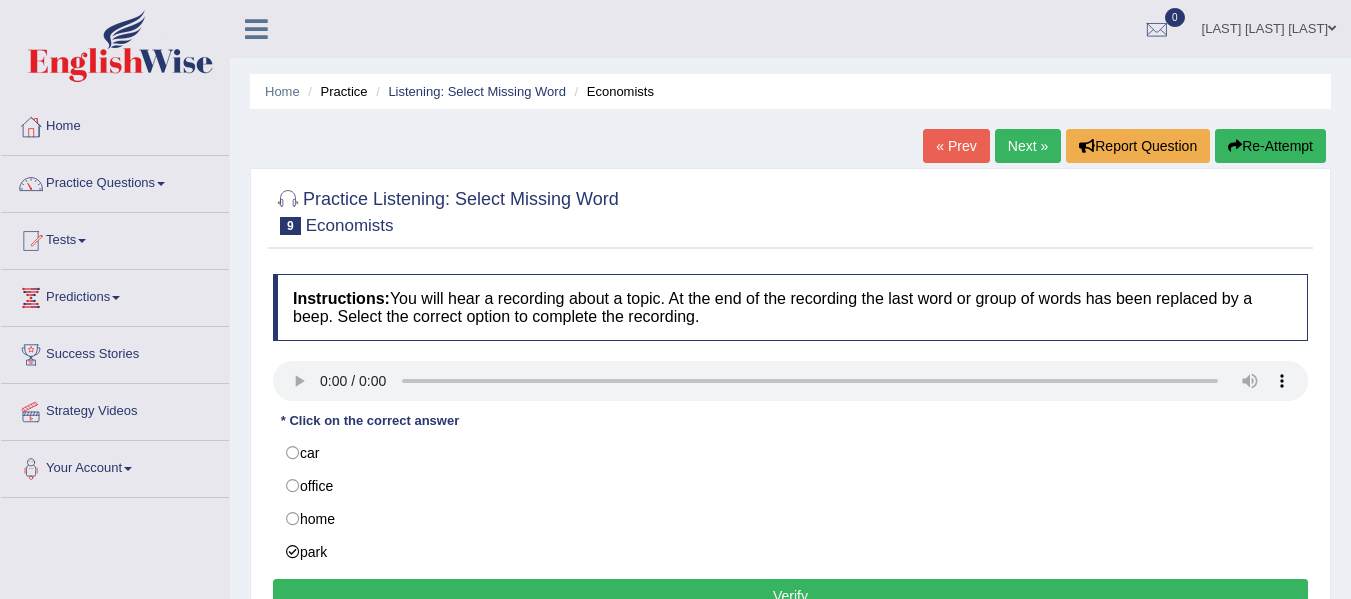 click on "Verify" at bounding box center [790, 596] 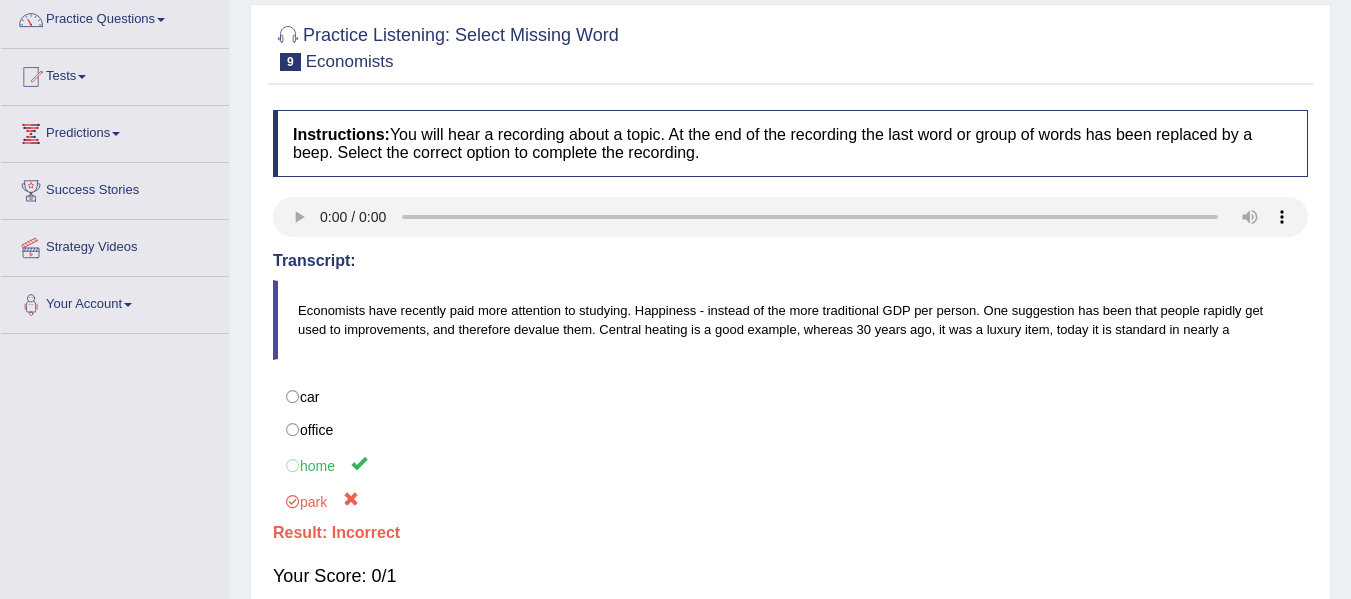 scroll, scrollTop: 179, scrollLeft: 0, axis: vertical 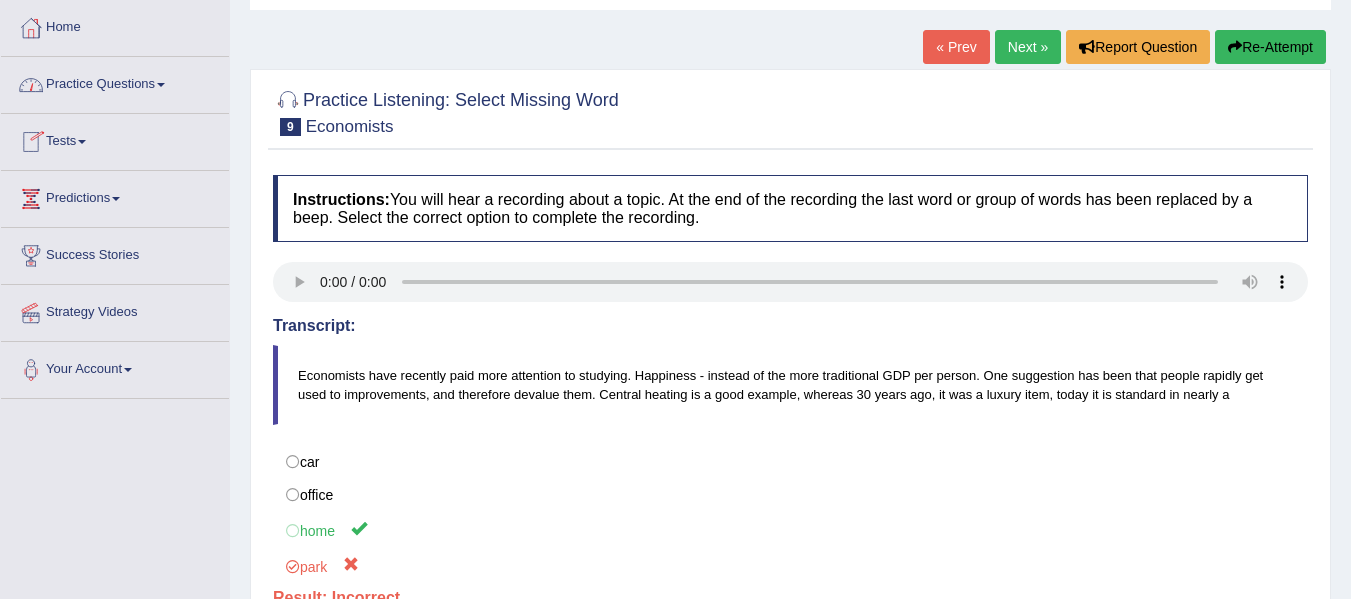 click on "Practice Questions" at bounding box center [115, 82] 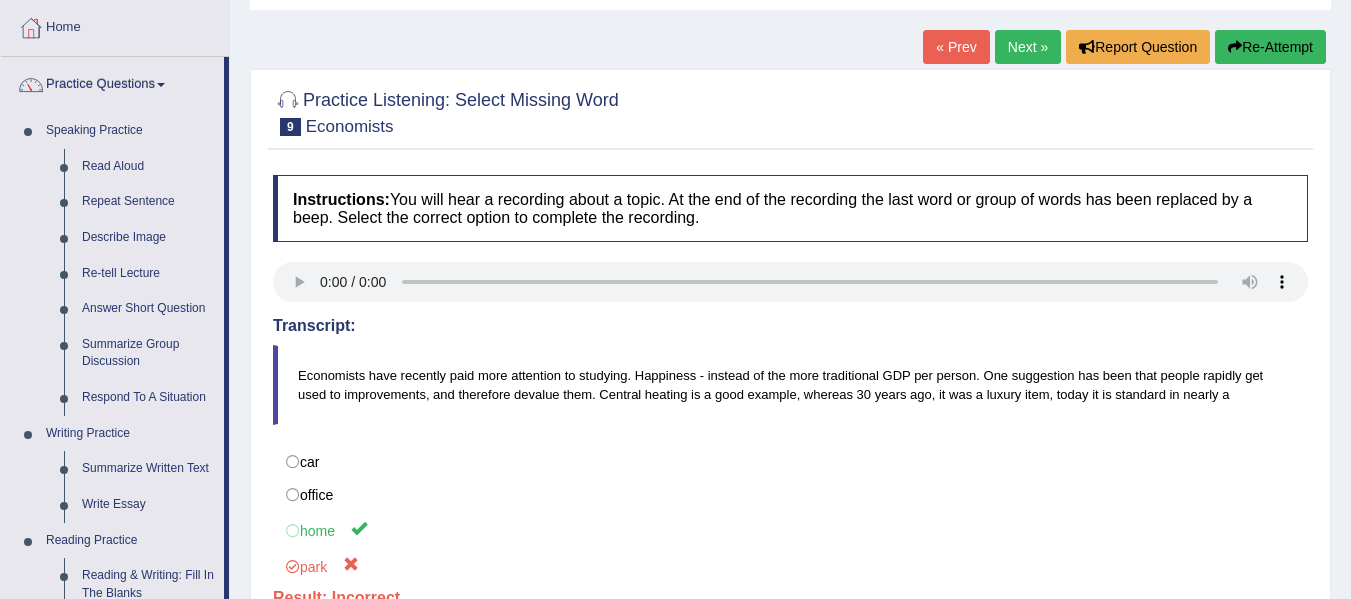 drag, startPoint x: 227, startPoint y: 122, endPoint x: 234, endPoint y: 219, distance: 97.25225 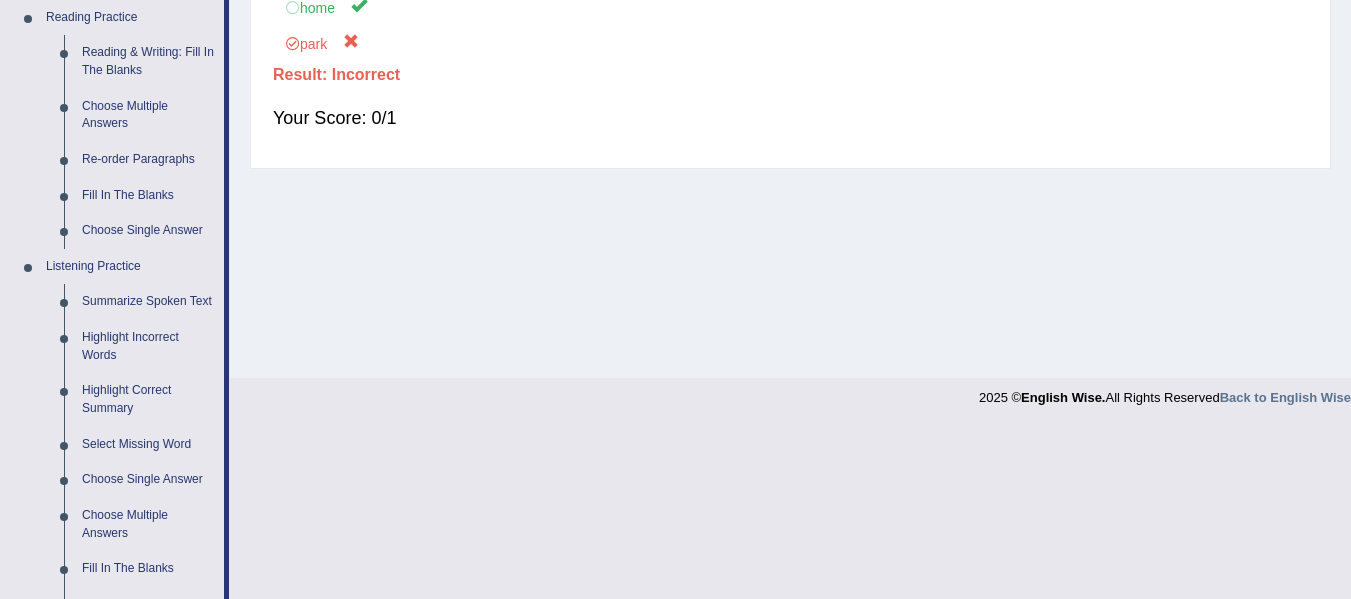 scroll, scrollTop: 624, scrollLeft: 0, axis: vertical 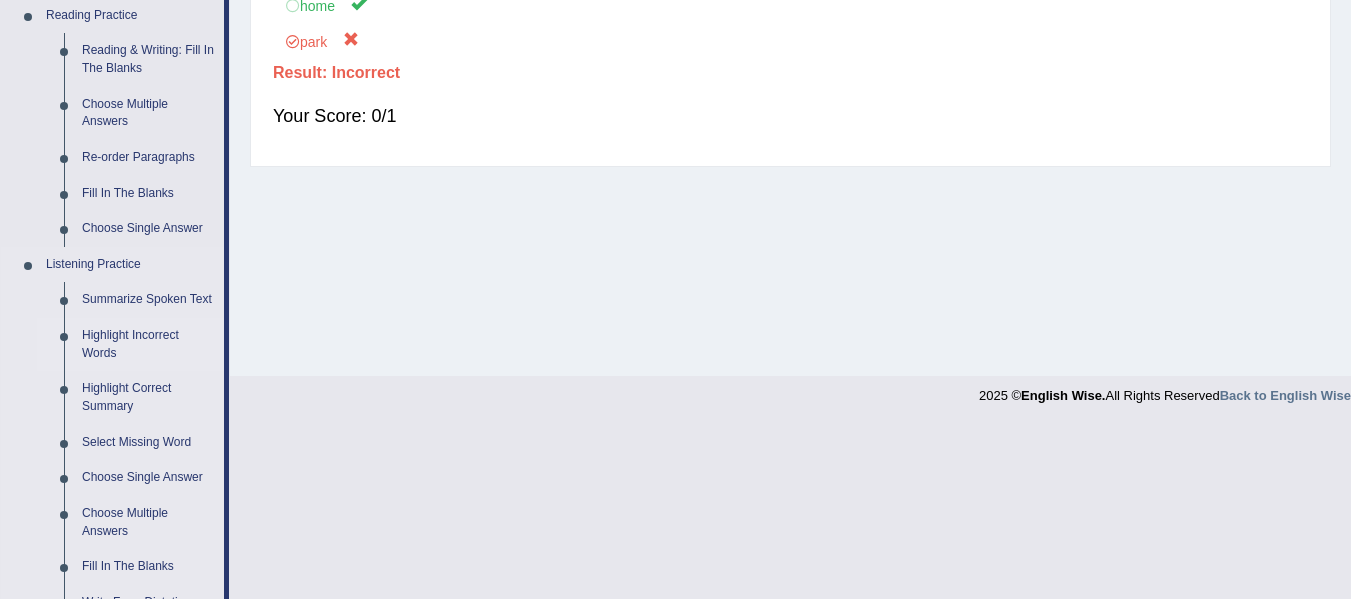 click on "Highlight Incorrect Words" at bounding box center [148, 344] 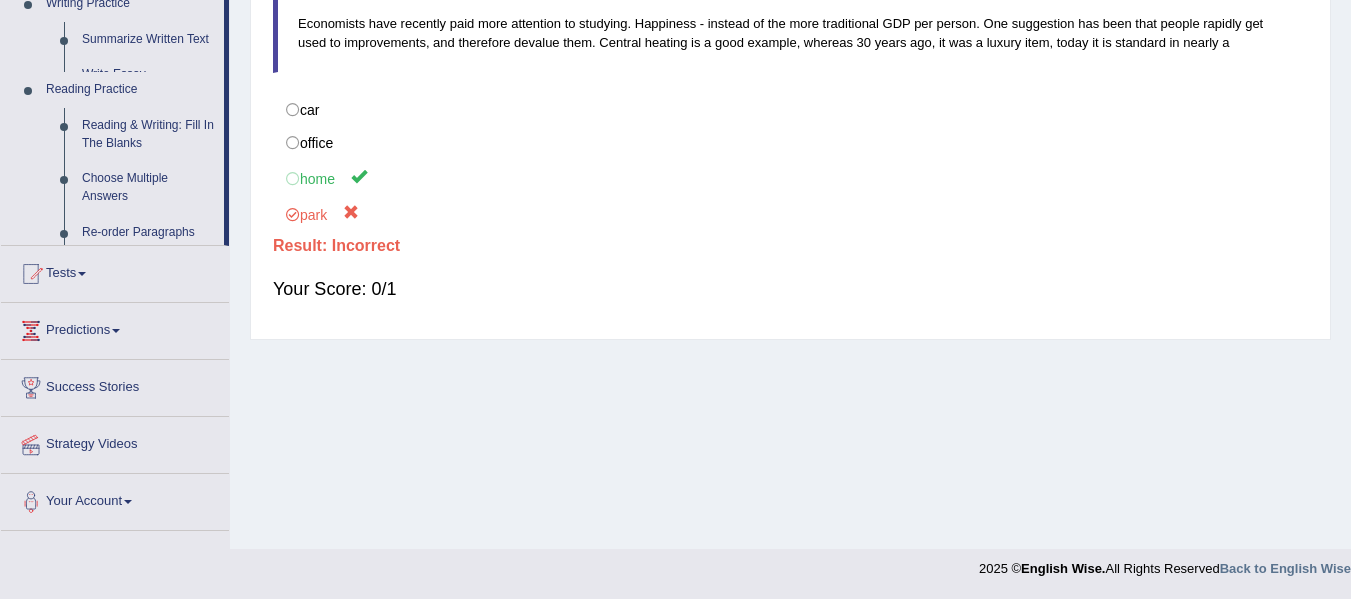 scroll, scrollTop: 360, scrollLeft: 0, axis: vertical 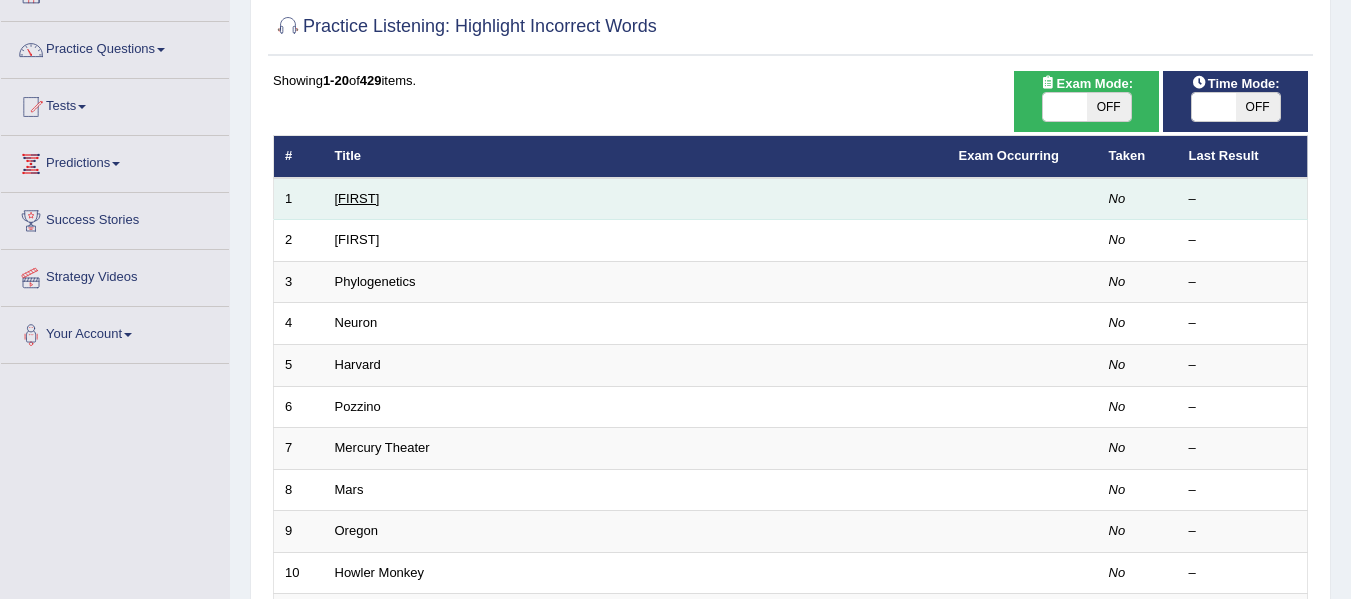 click on "[LAST]" at bounding box center (357, 198) 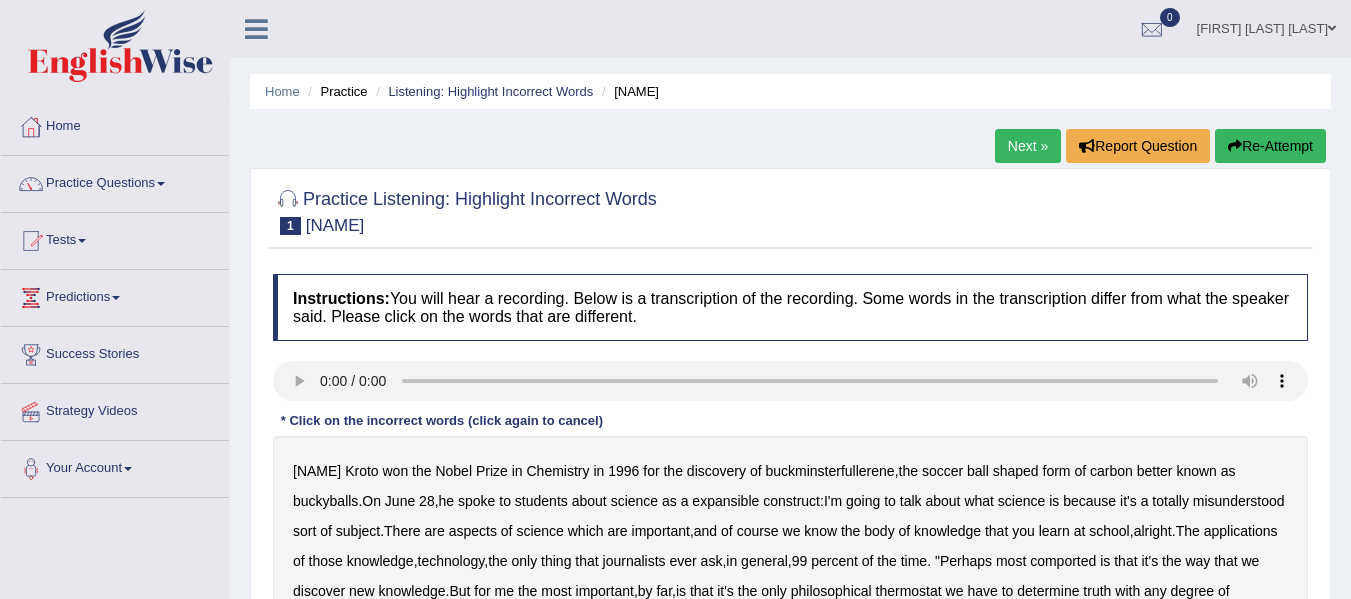 scroll, scrollTop: 0, scrollLeft: 0, axis: both 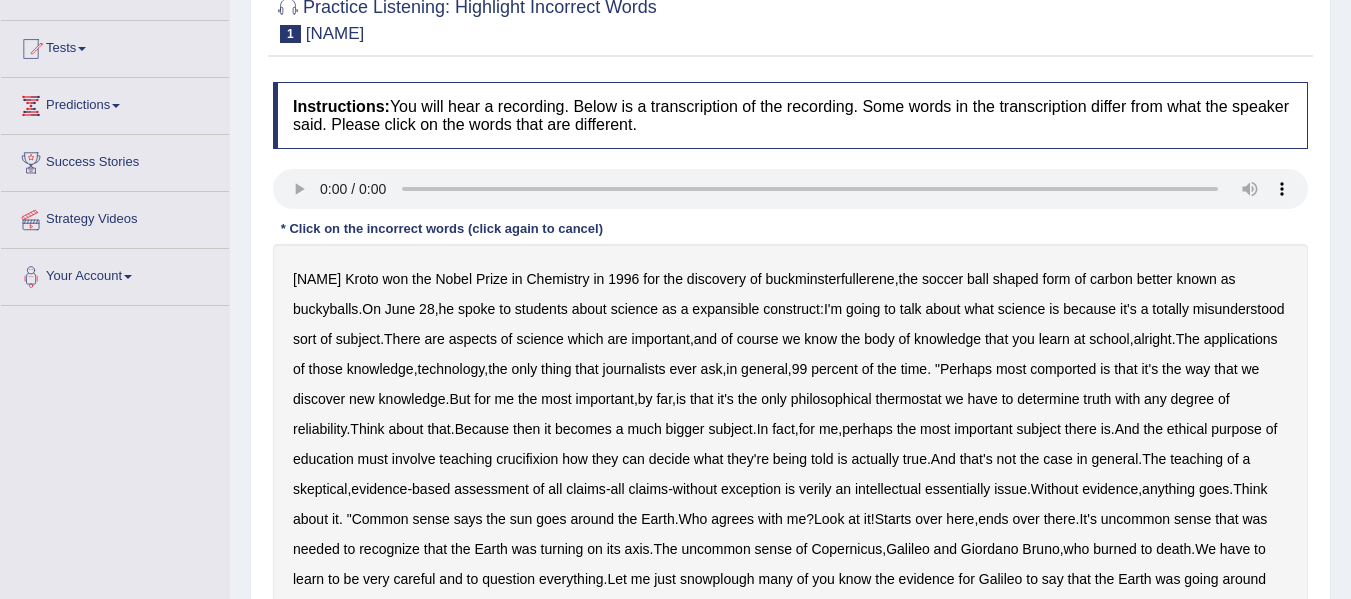 drag, startPoint x: 707, startPoint y: 304, endPoint x: 747, endPoint y: 306, distance: 40.04997 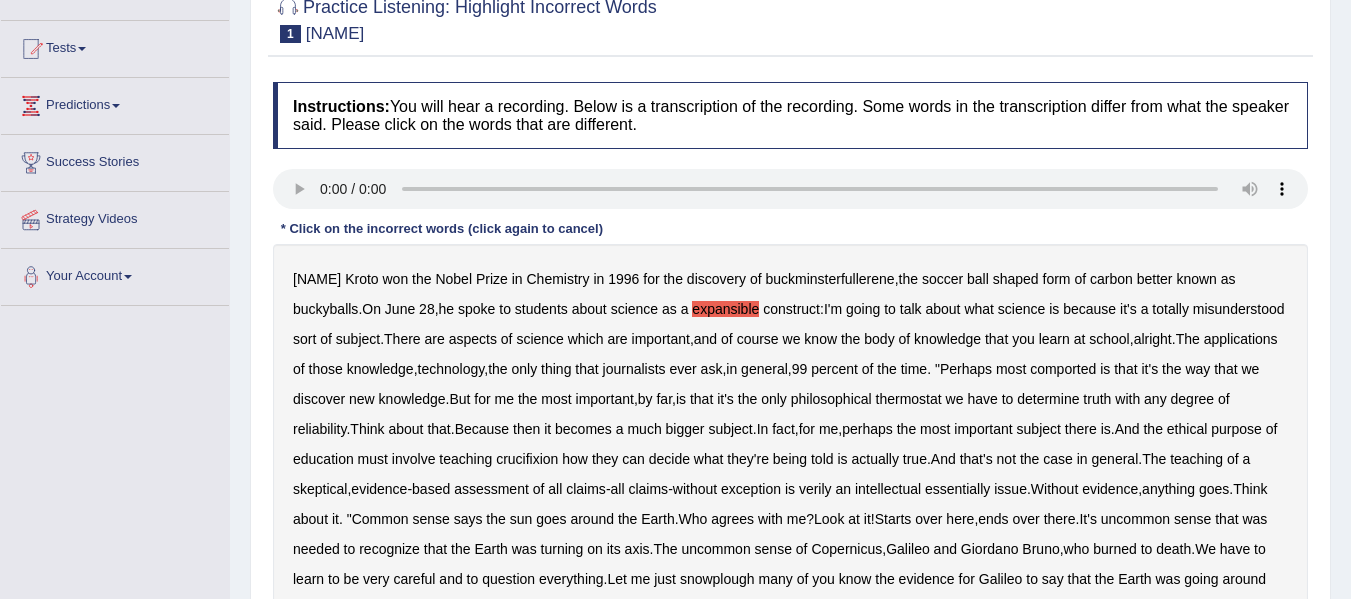 click on "expansible" at bounding box center [725, 309] 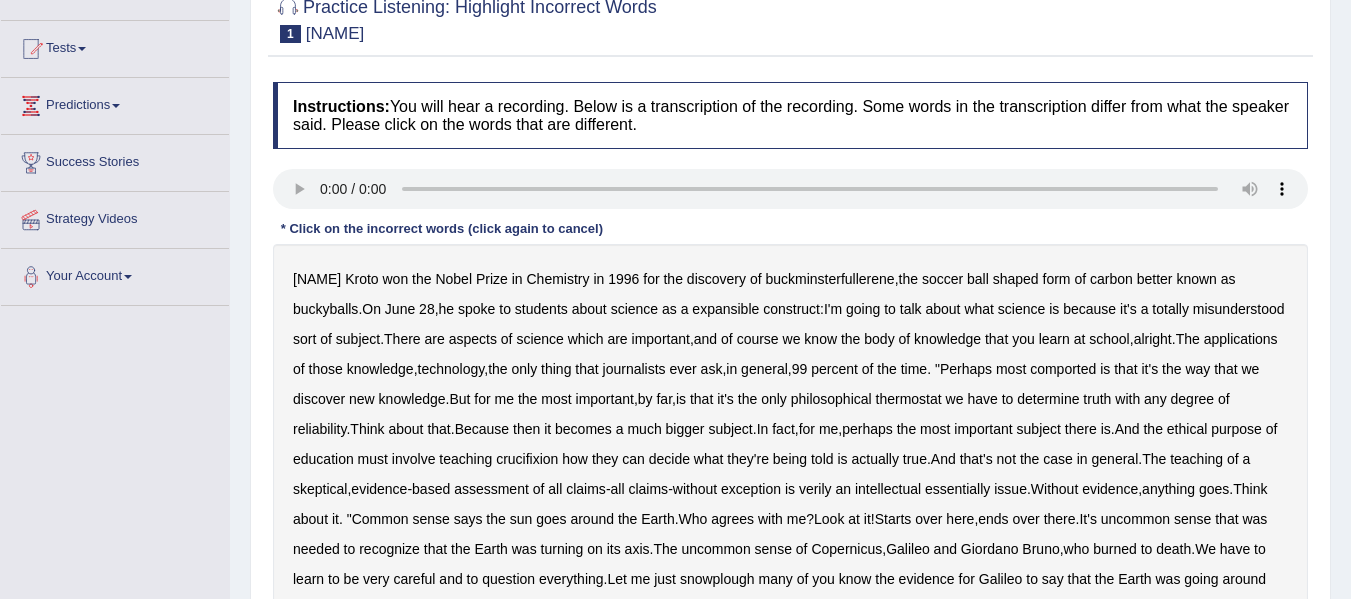 click on "expansible" at bounding box center [725, 309] 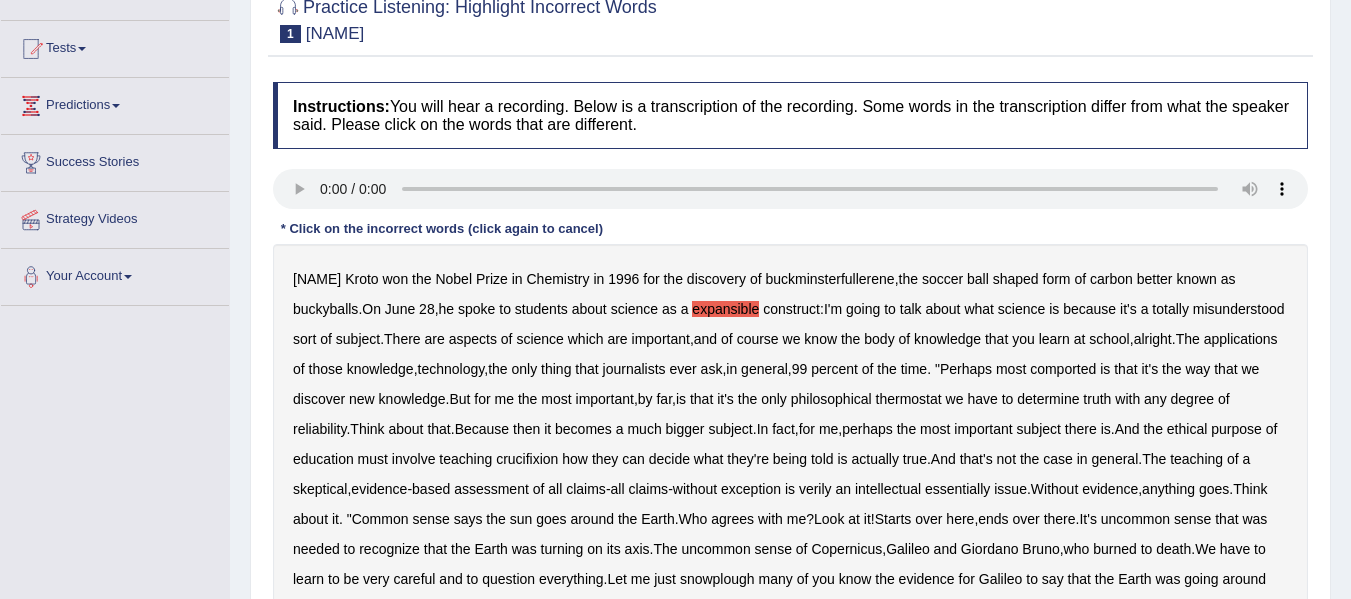 click on "comported" at bounding box center [1063, 369] 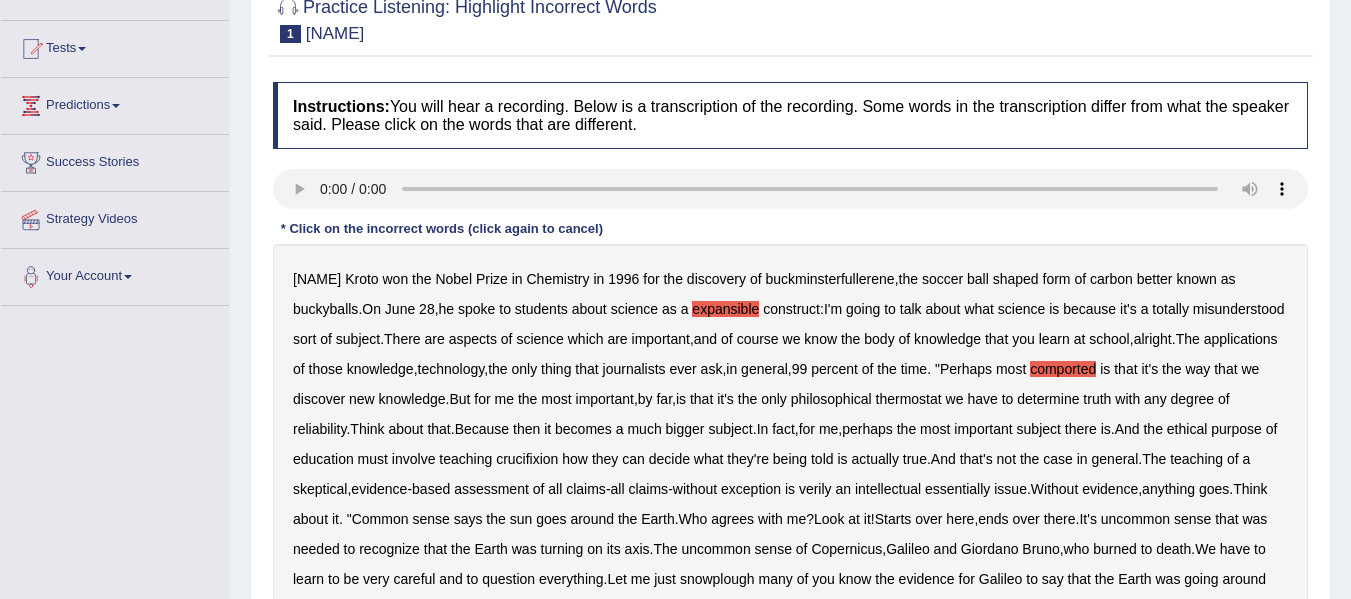 click on "thermostat" at bounding box center (909, 399) 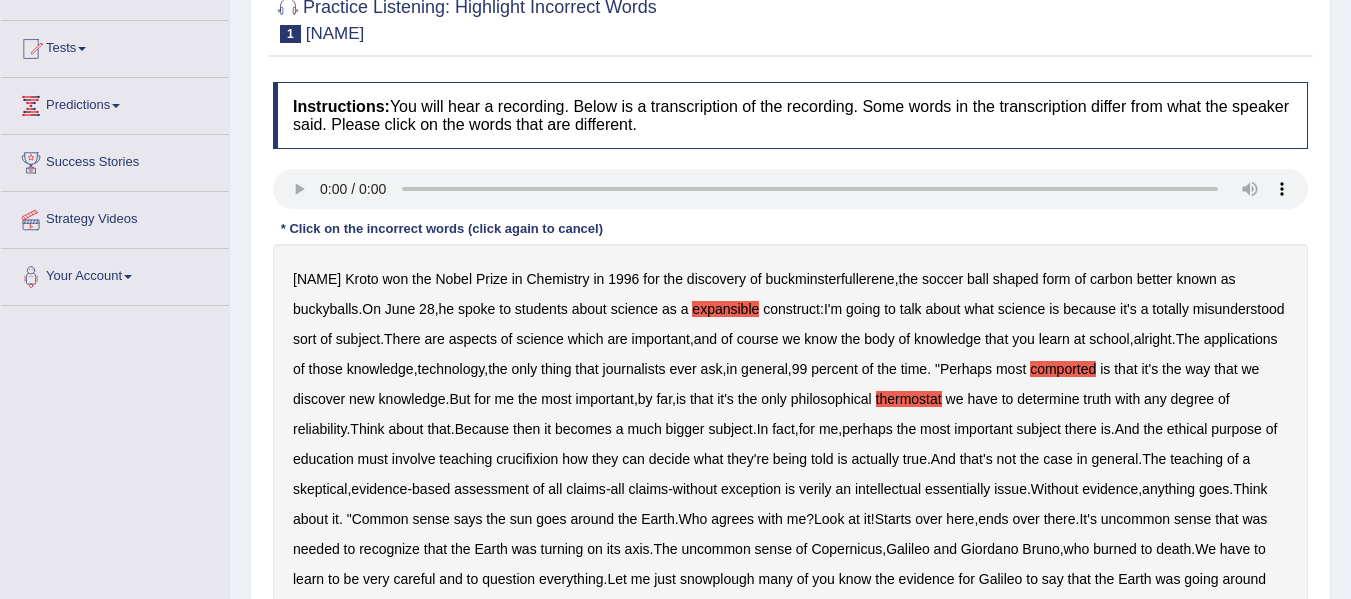 click on "crucifixion" at bounding box center [527, 459] 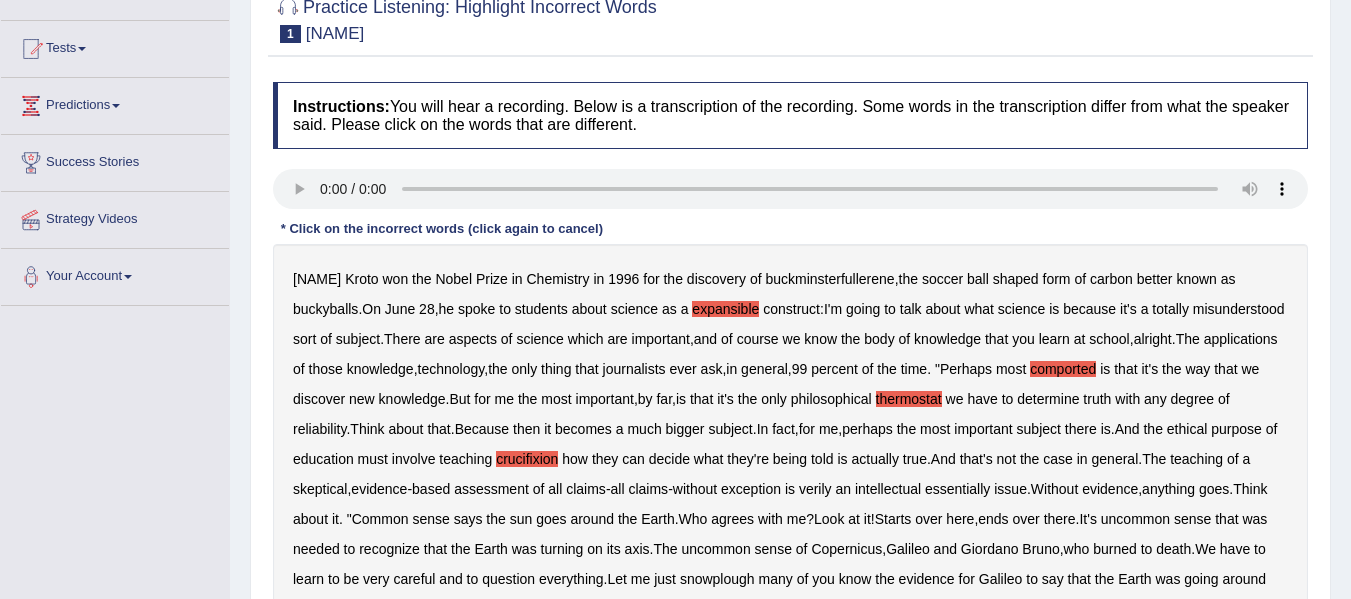 click on "verily" at bounding box center (815, 489) 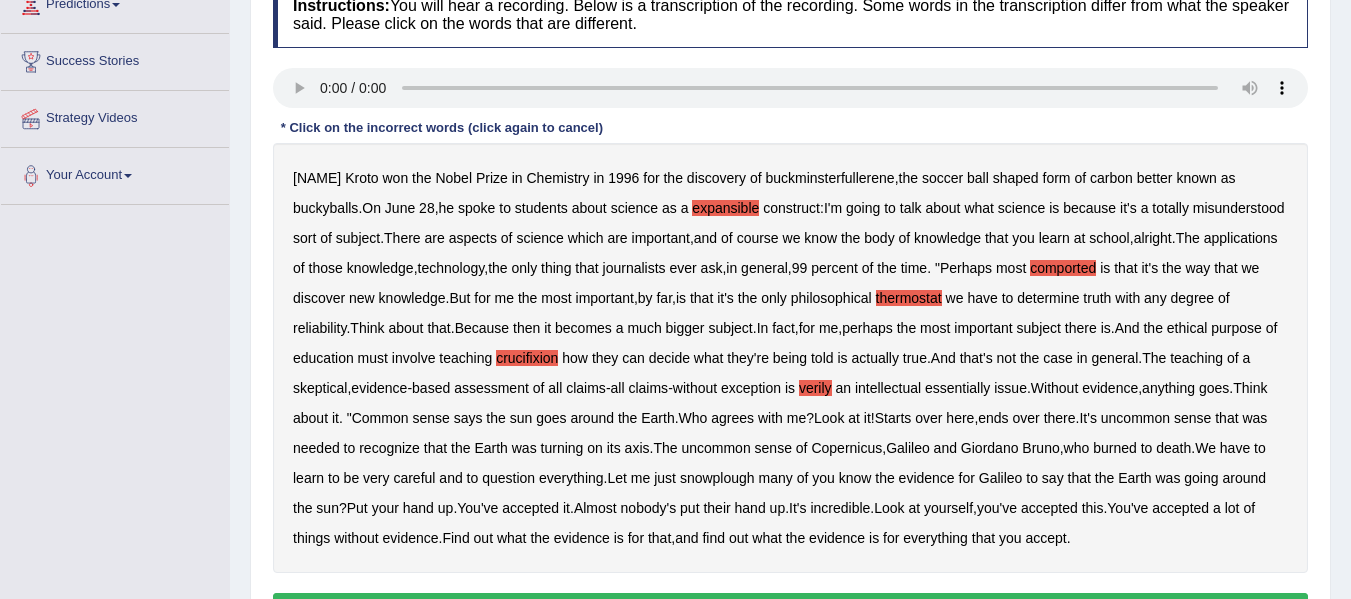 scroll, scrollTop: 300, scrollLeft: 0, axis: vertical 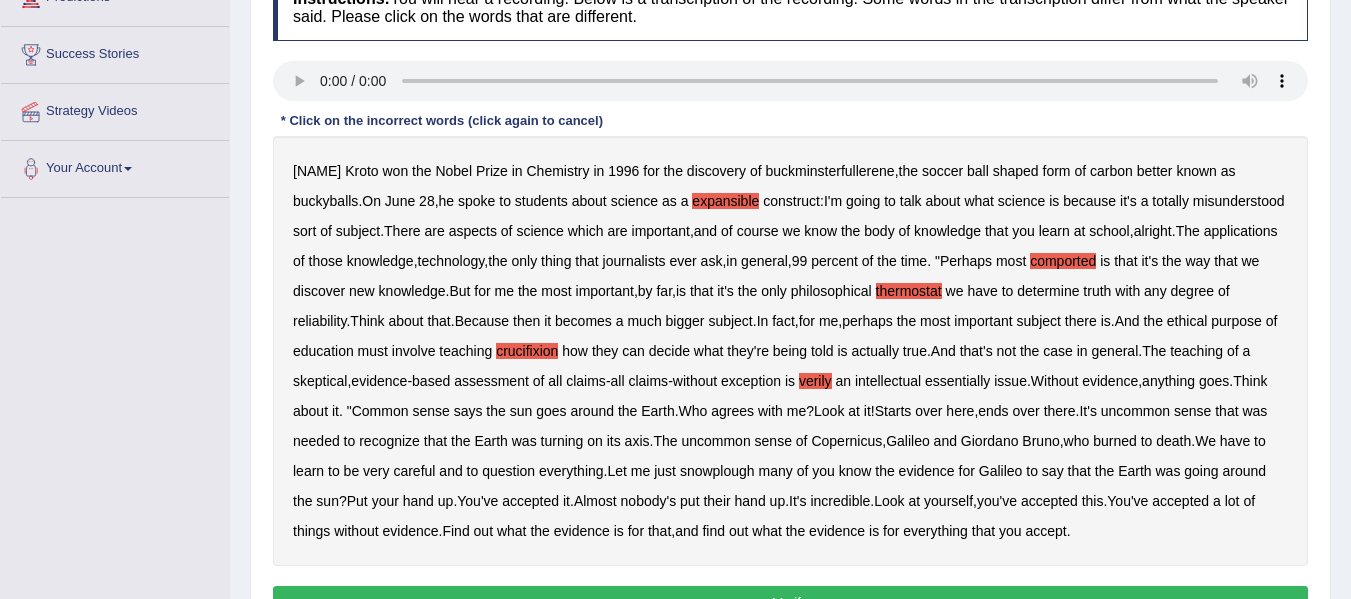 click on "snowplough" at bounding box center [717, 471] 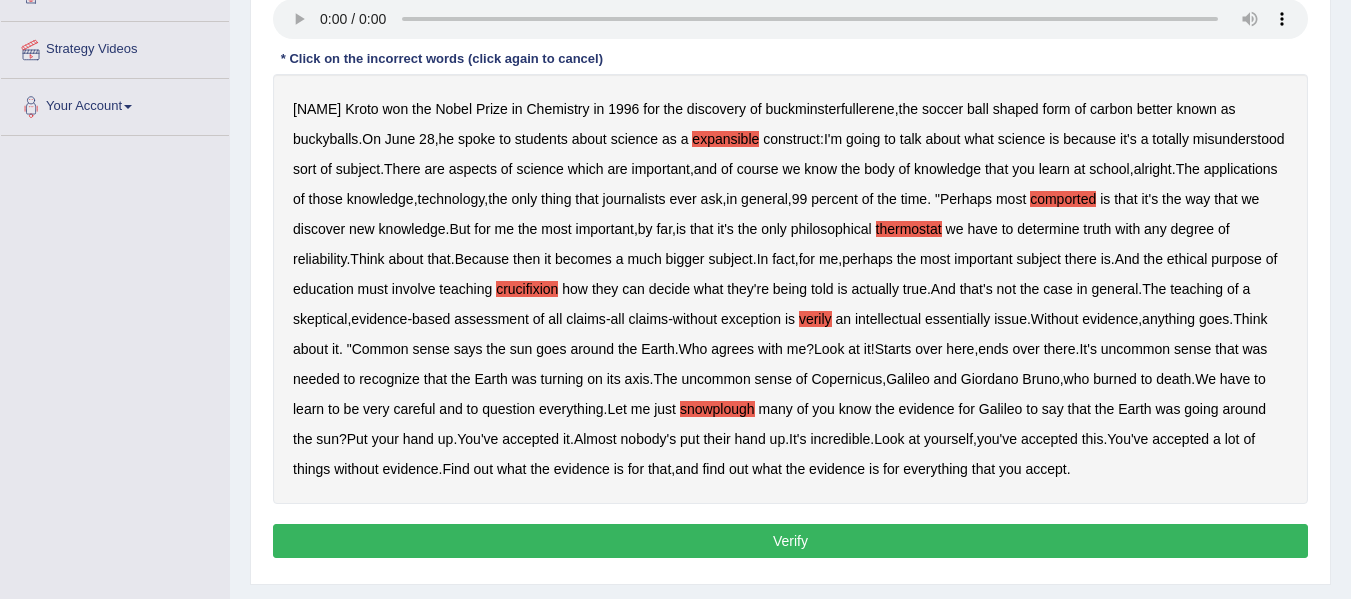 scroll, scrollTop: 363, scrollLeft: 0, axis: vertical 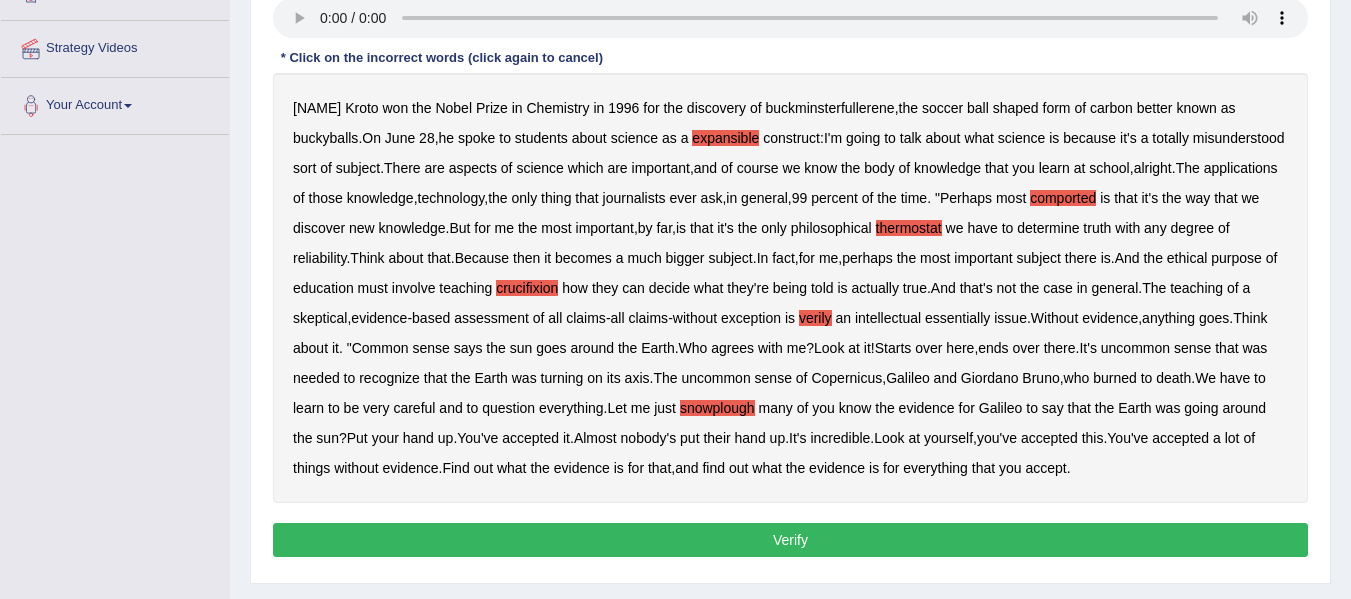 click on "Verify" at bounding box center [790, 540] 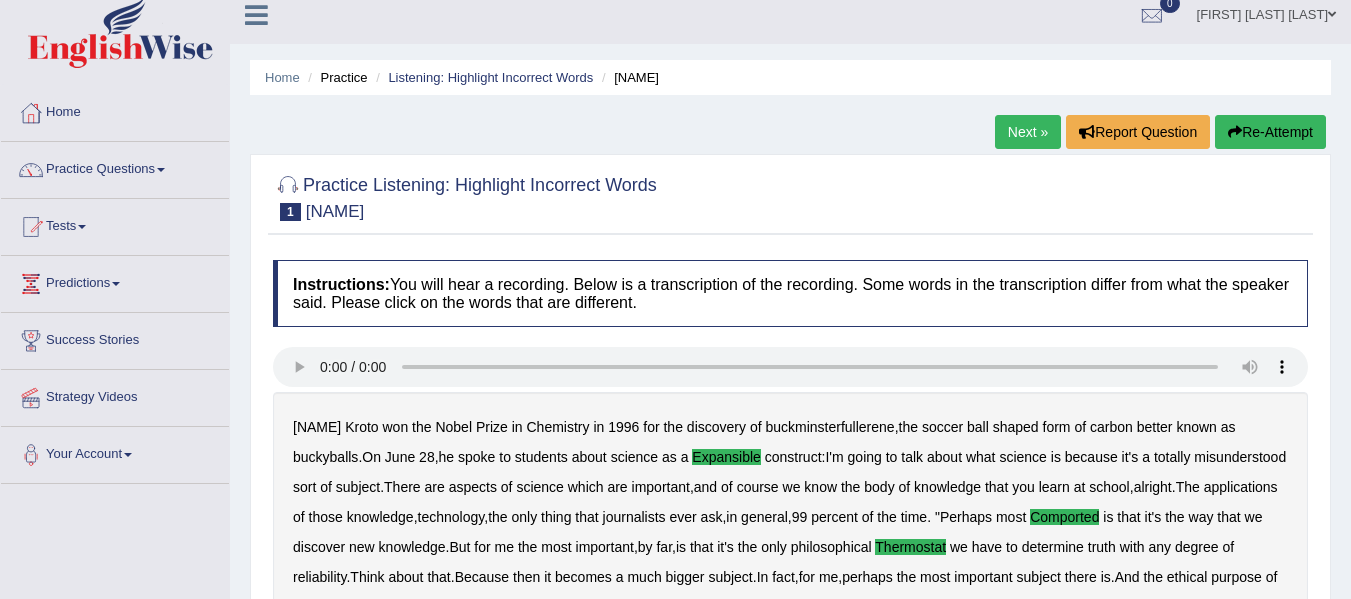 scroll, scrollTop: 0, scrollLeft: 0, axis: both 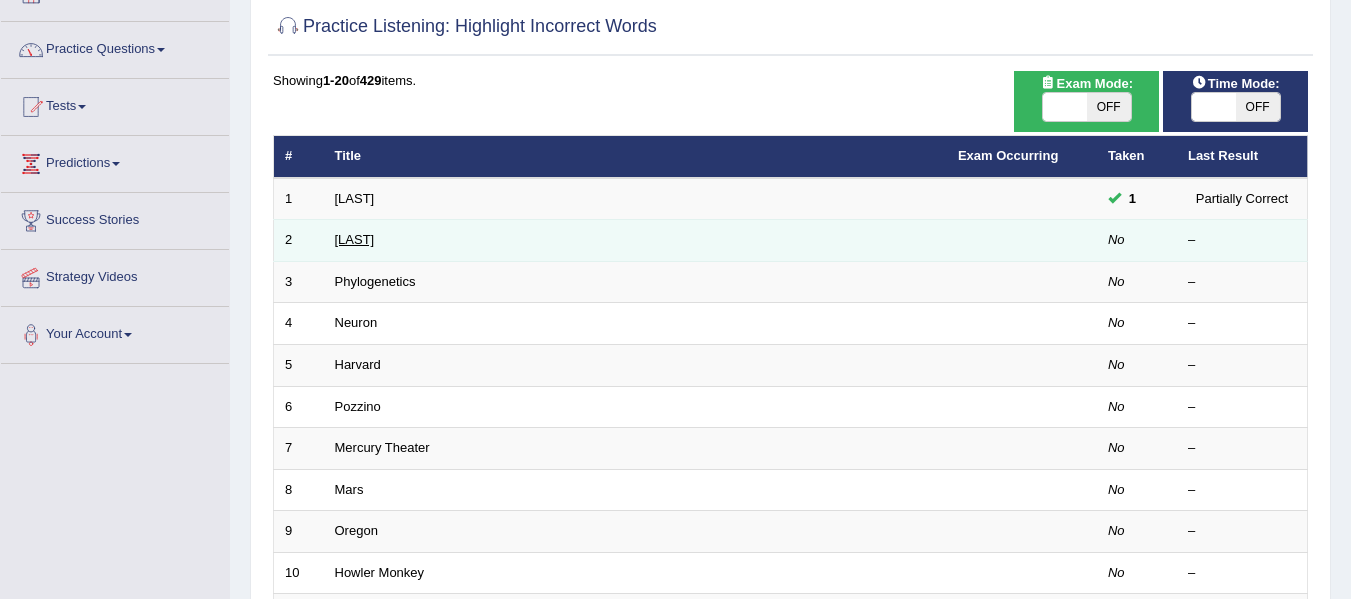 click on "[LAST]" at bounding box center (355, 239) 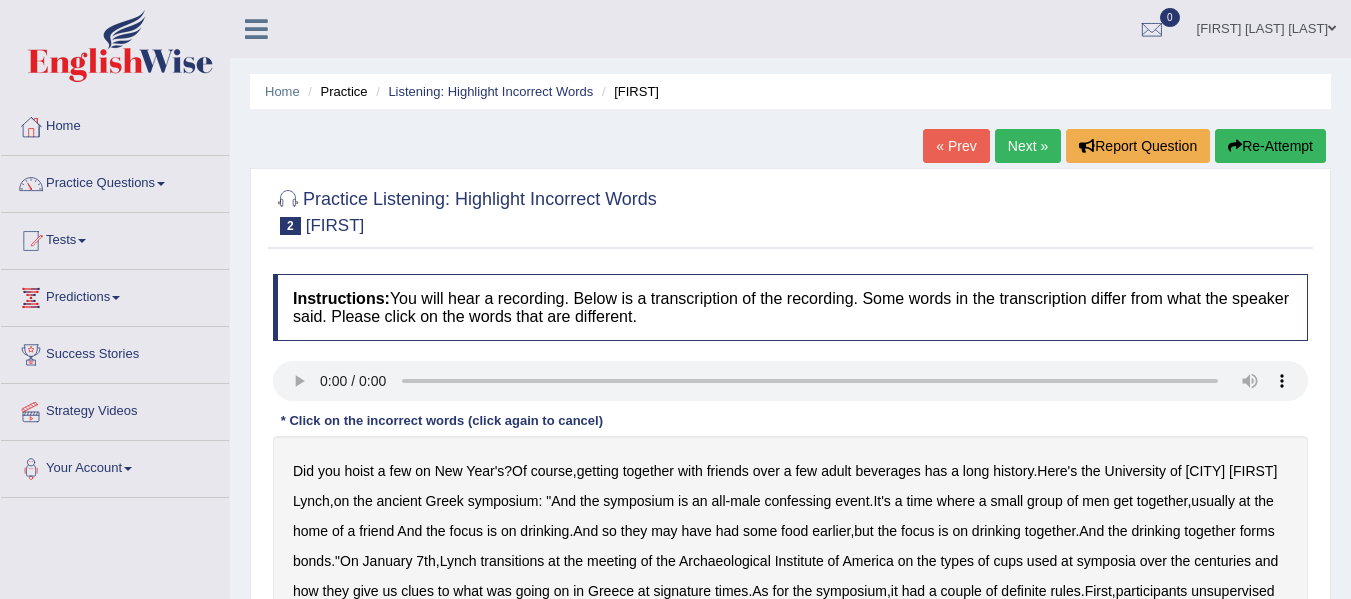 scroll, scrollTop: 0, scrollLeft: 0, axis: both 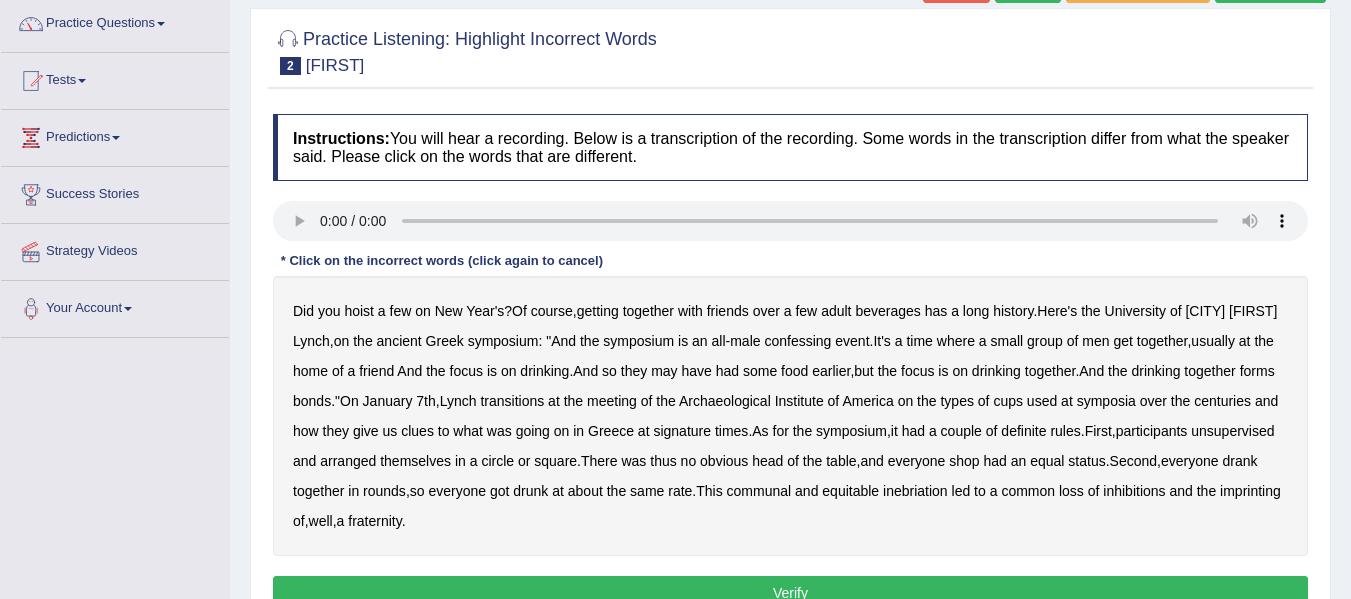 click on "confessing" at bounding box center [797, 341] 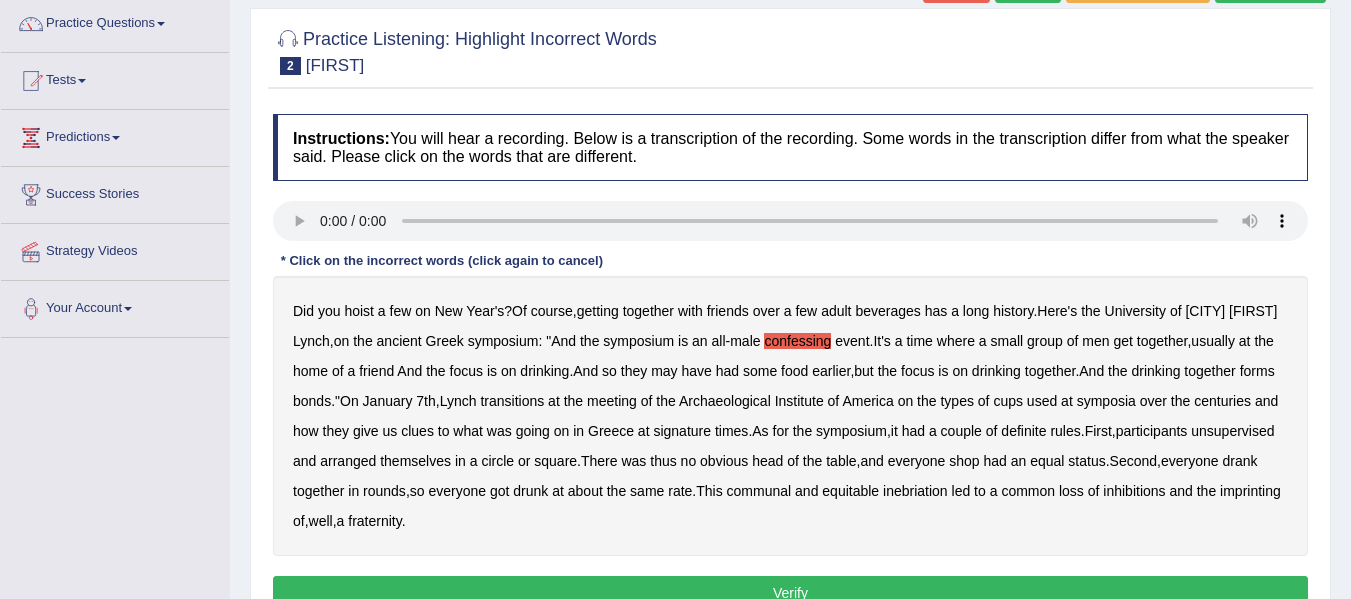 click on "transitions" at bounding box center [512, 401] 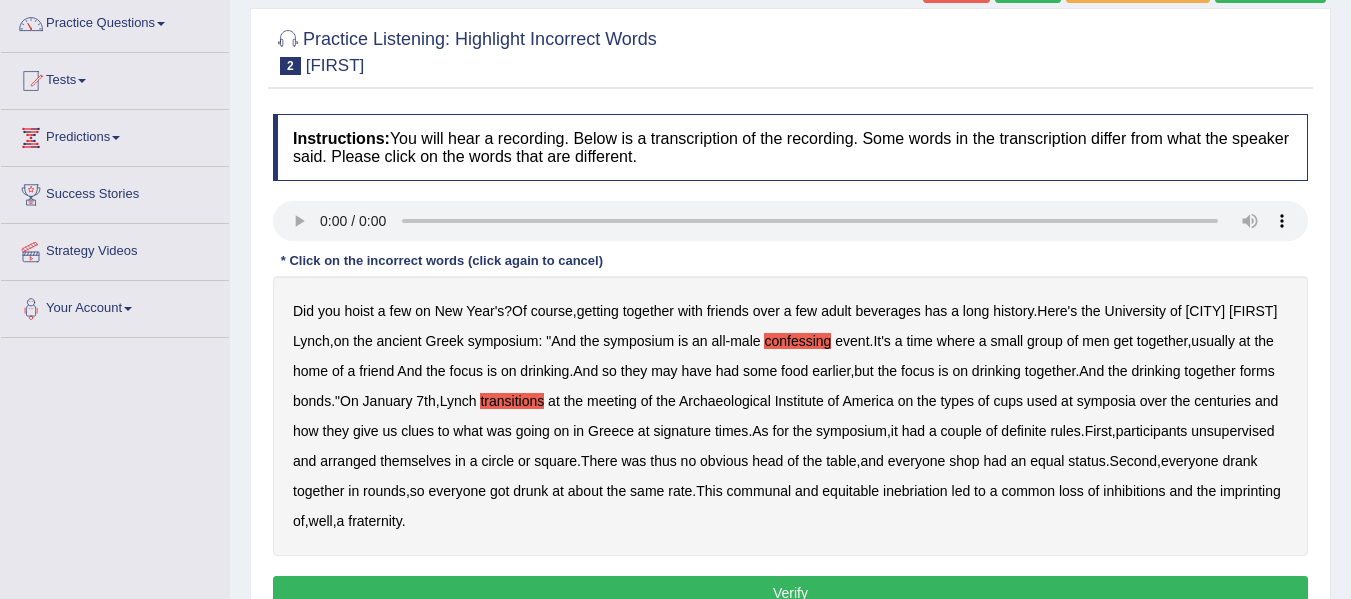 click on "signature" at bounding box center [682, 431] 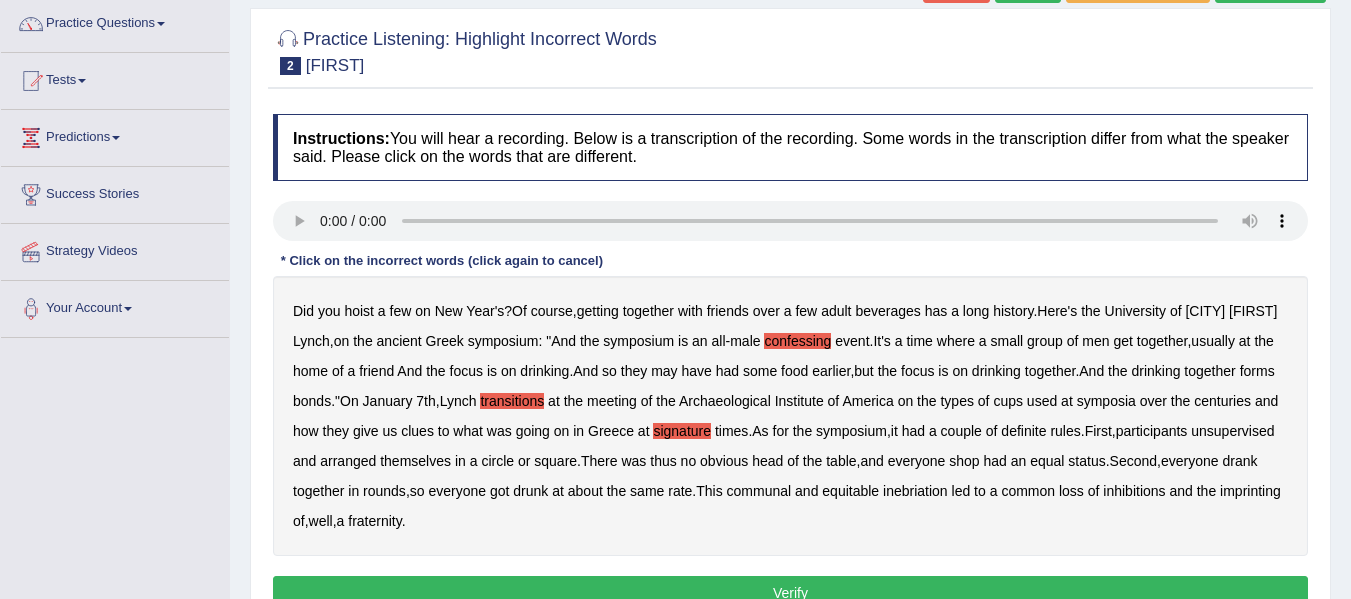 click on "unsupervised" at bounding box center [1232, 431] 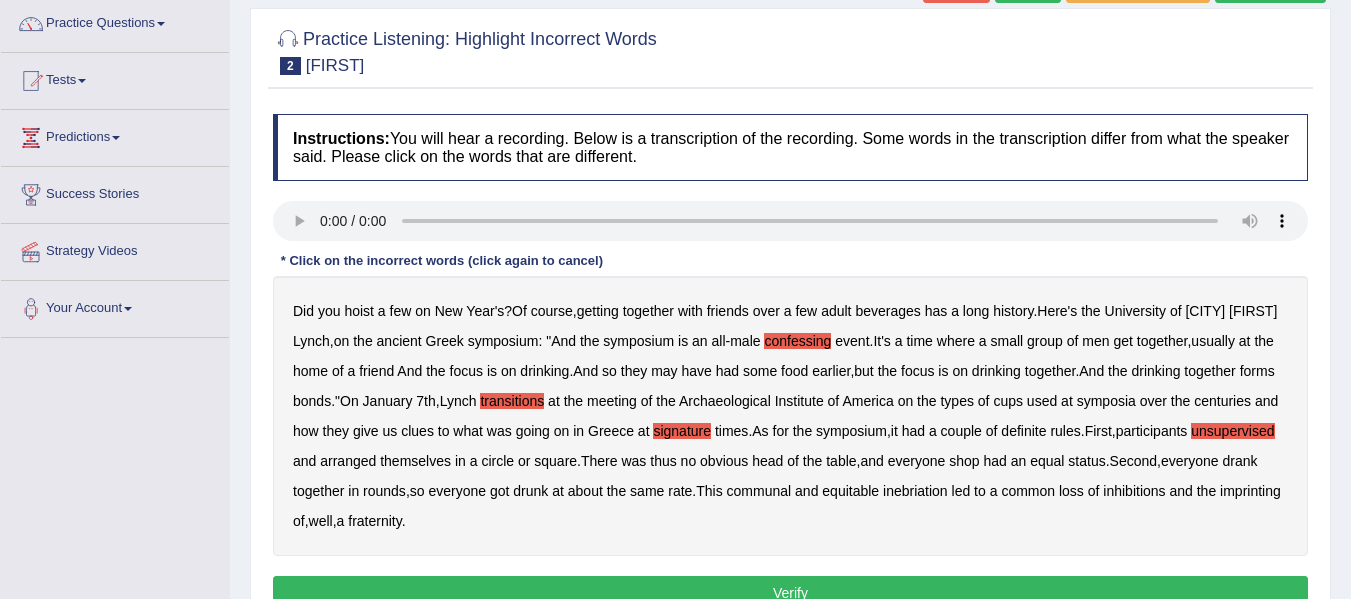 click on "imprinting" at bounding box center (1250, 491) 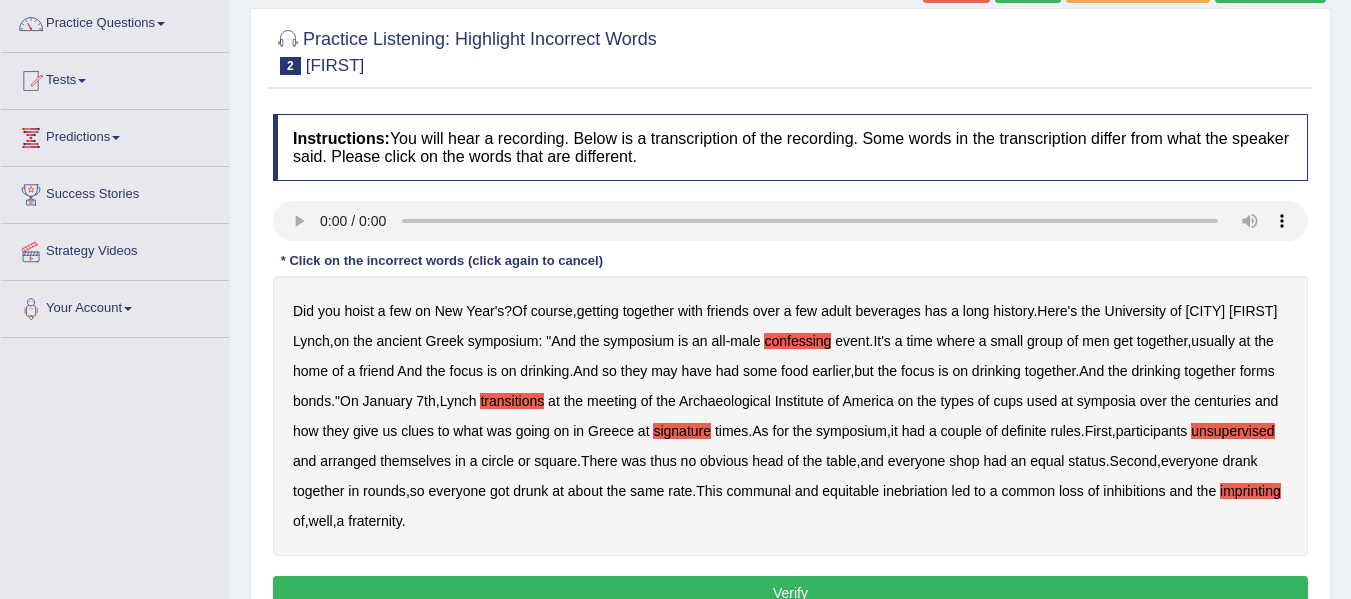click on "Verify" at bounding box center [790, 593] 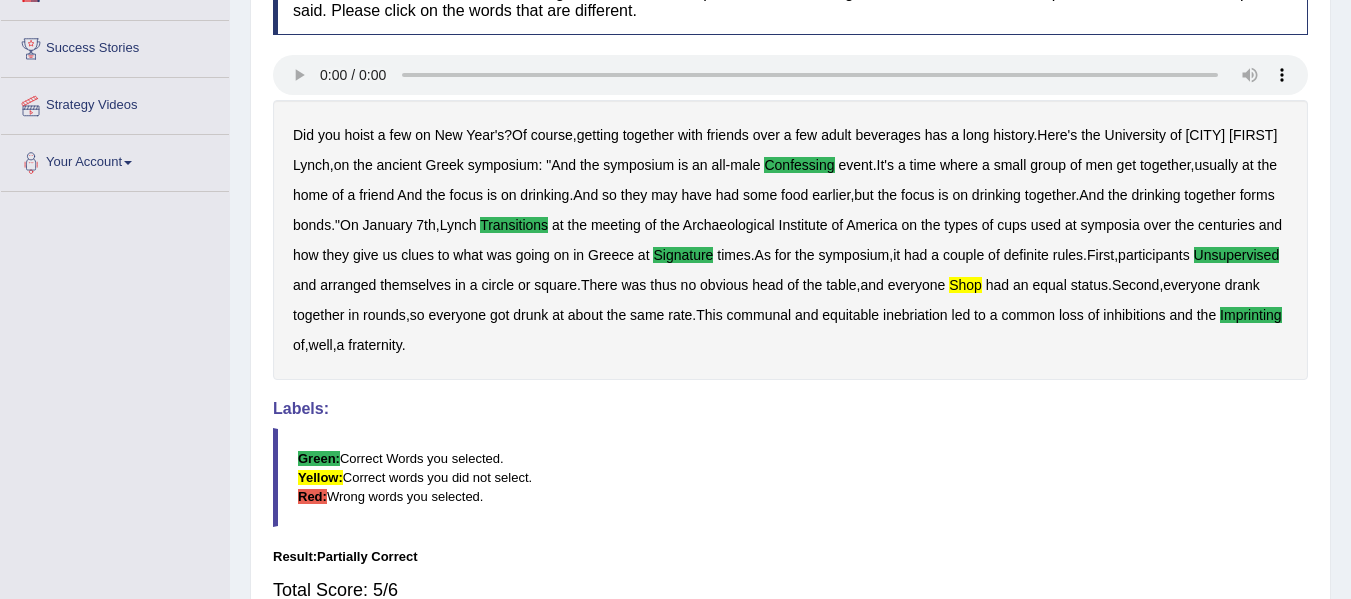 scroll, scrollTop: 357, scrollLeft: 0, axis: vertical 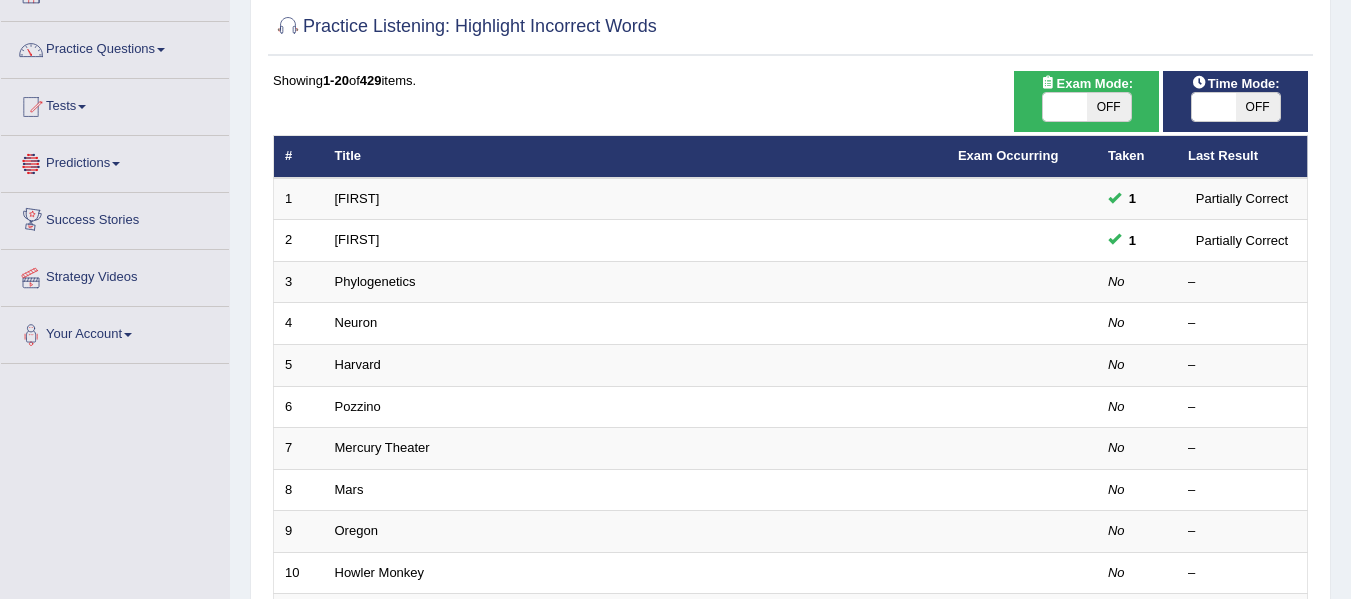 click on "Practice Questions" at bounding box center (115, 47) 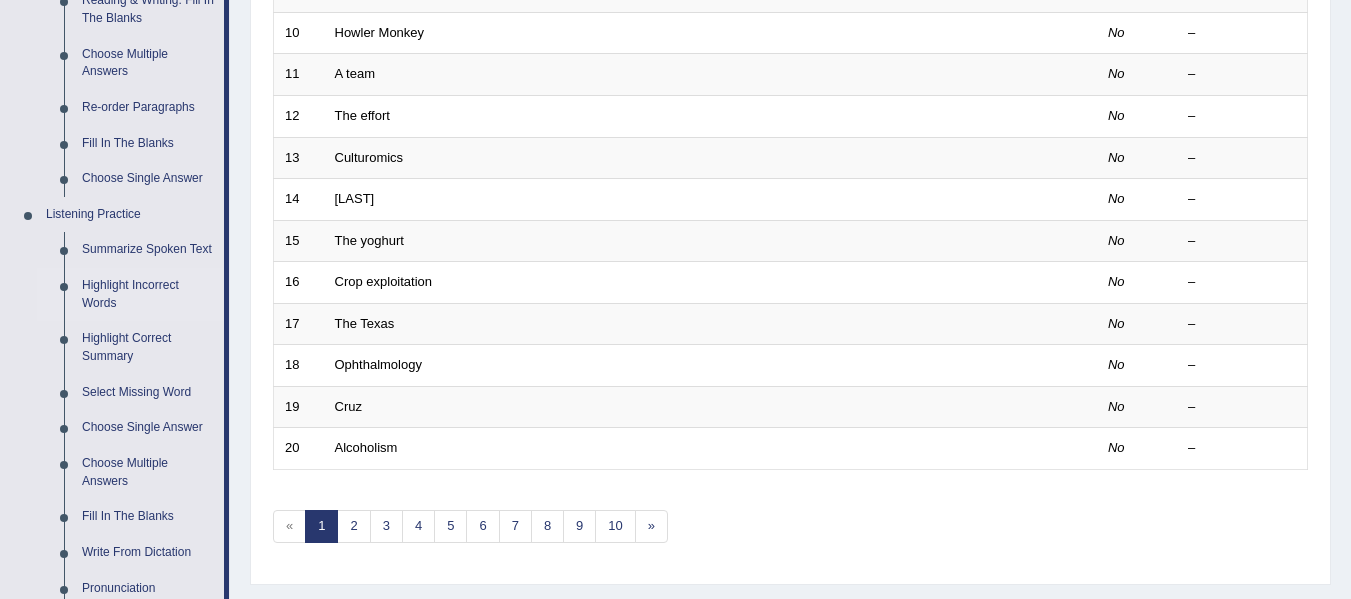 scroll, scrollTop: 676, scrollLeft: 0, axis: vertical 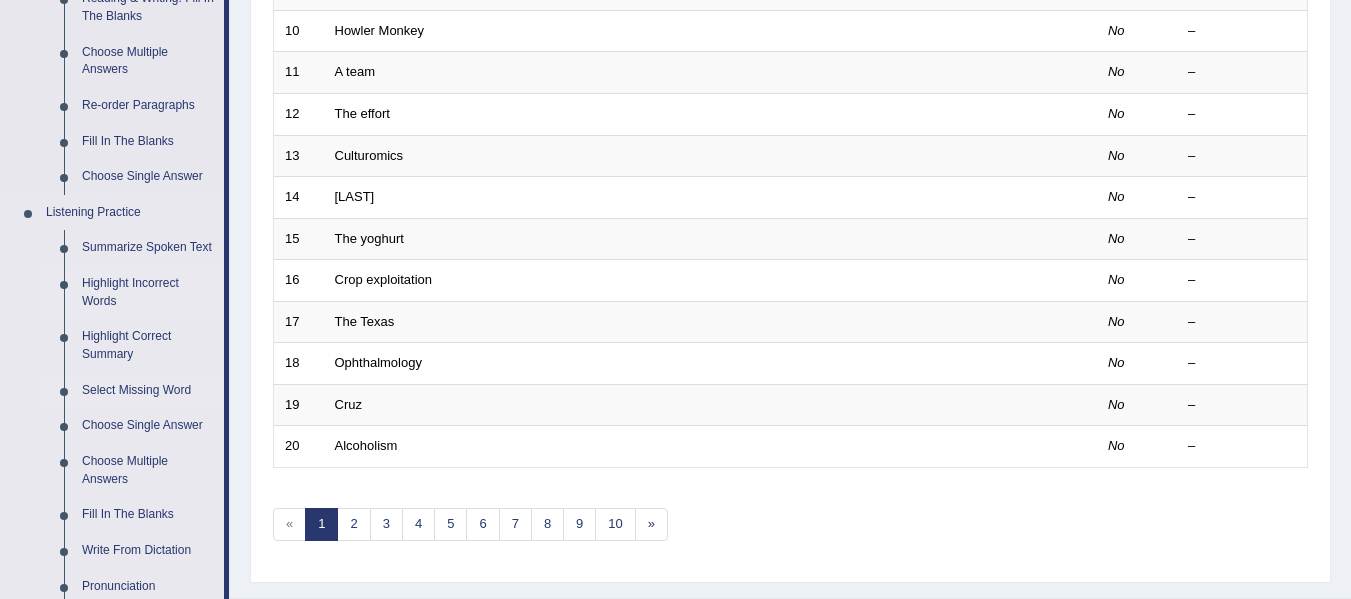 click on "Select Missing Word" at bounding box center [148, 391] 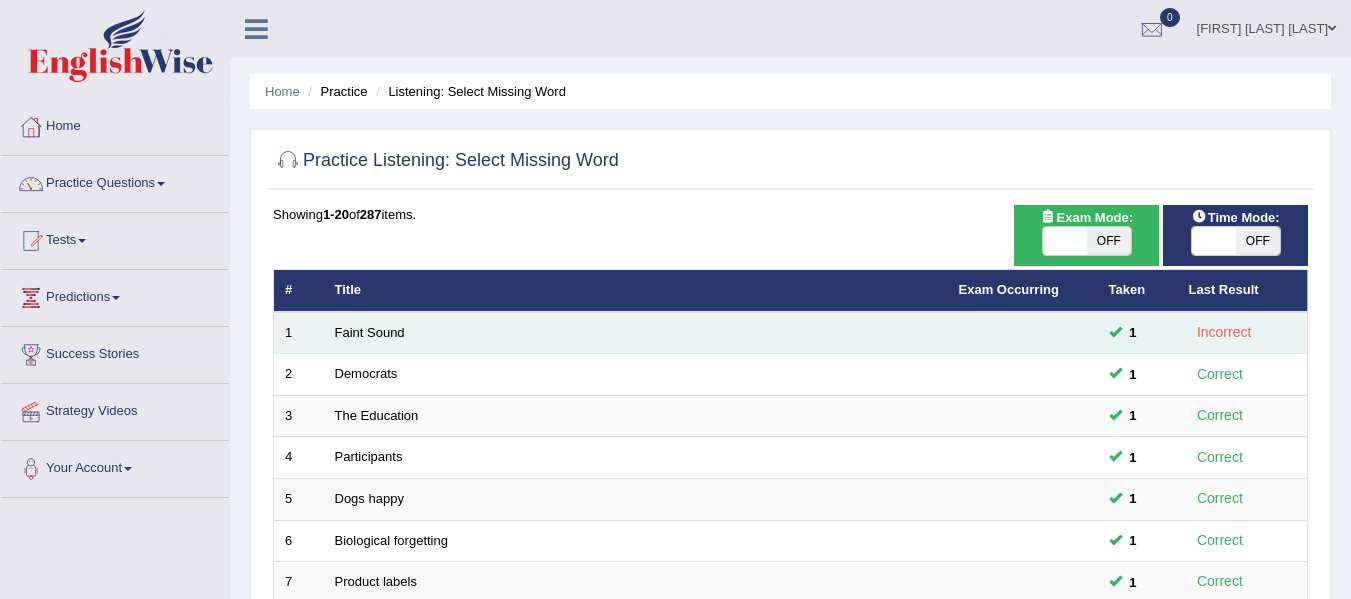 scroll, scrollTop: 0, scrollLeft: 0, axis: both 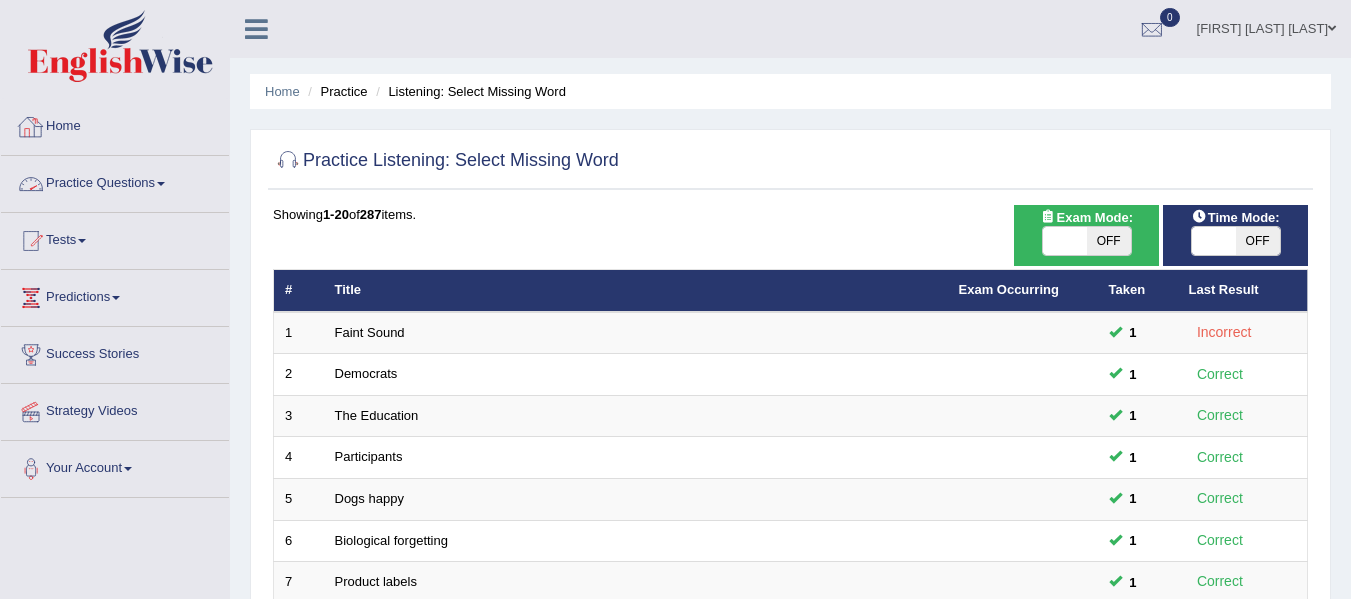 click on "Practice Questions" at bounding box center [115, 181] 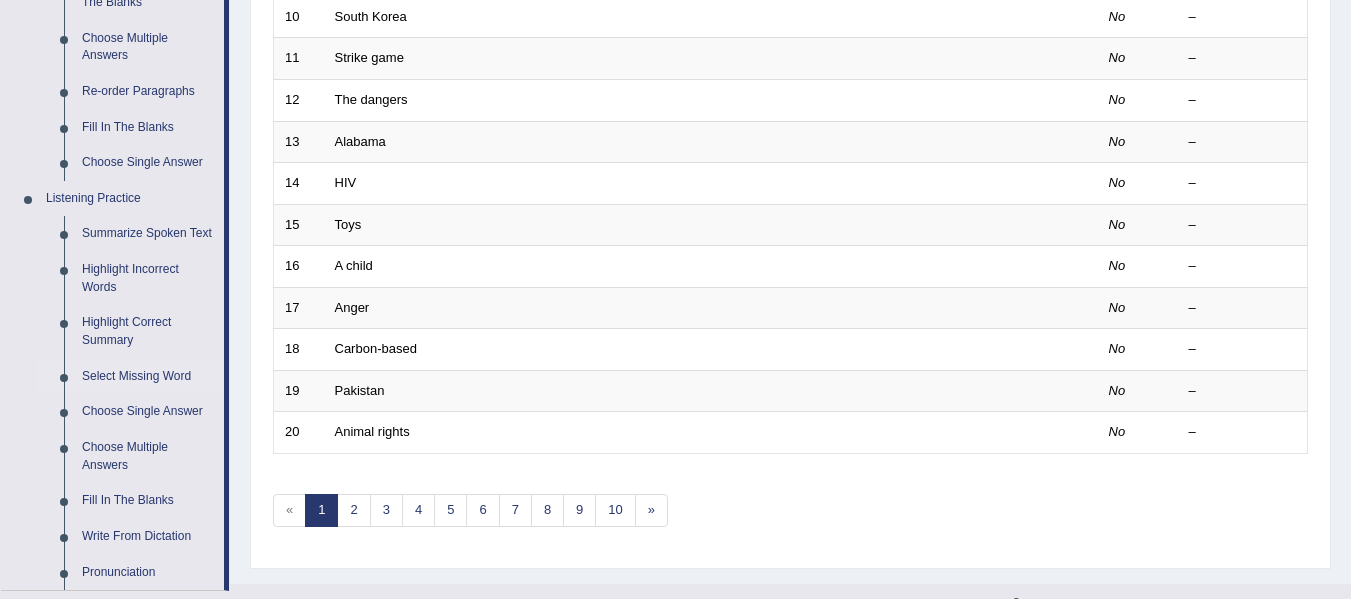 scroll, scrollTop: 698, scrollLeft: 0, axis: vertical 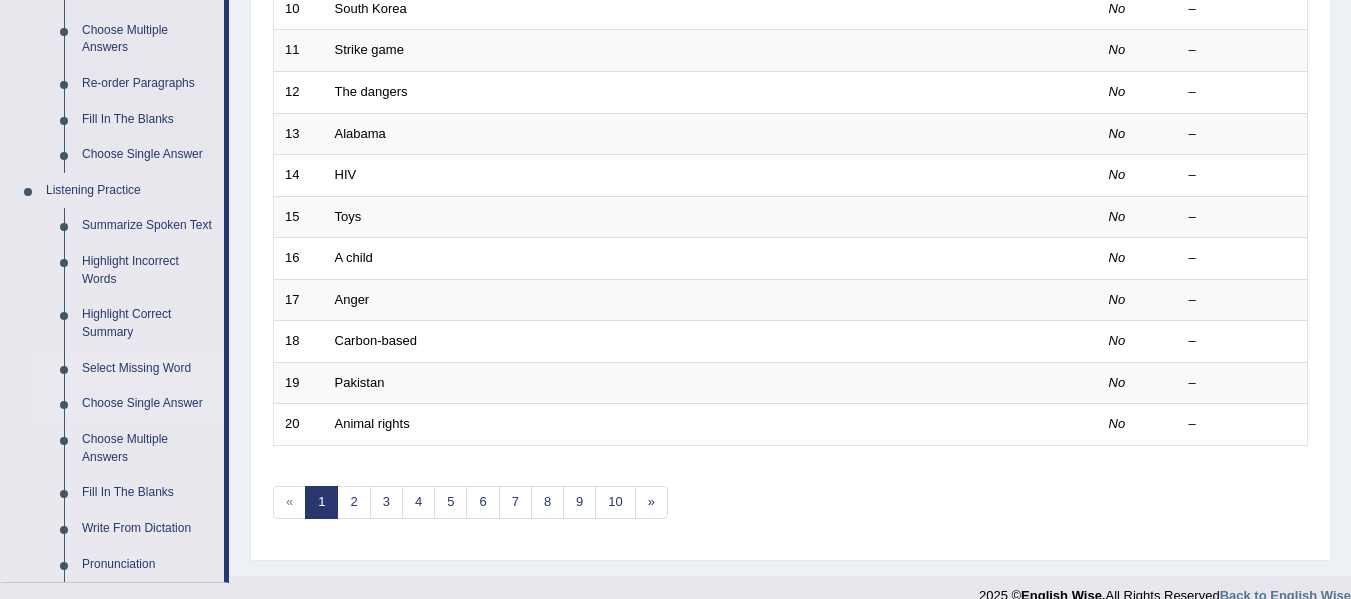 click on "Choose Single Answer" at bounding box center (148, 404) 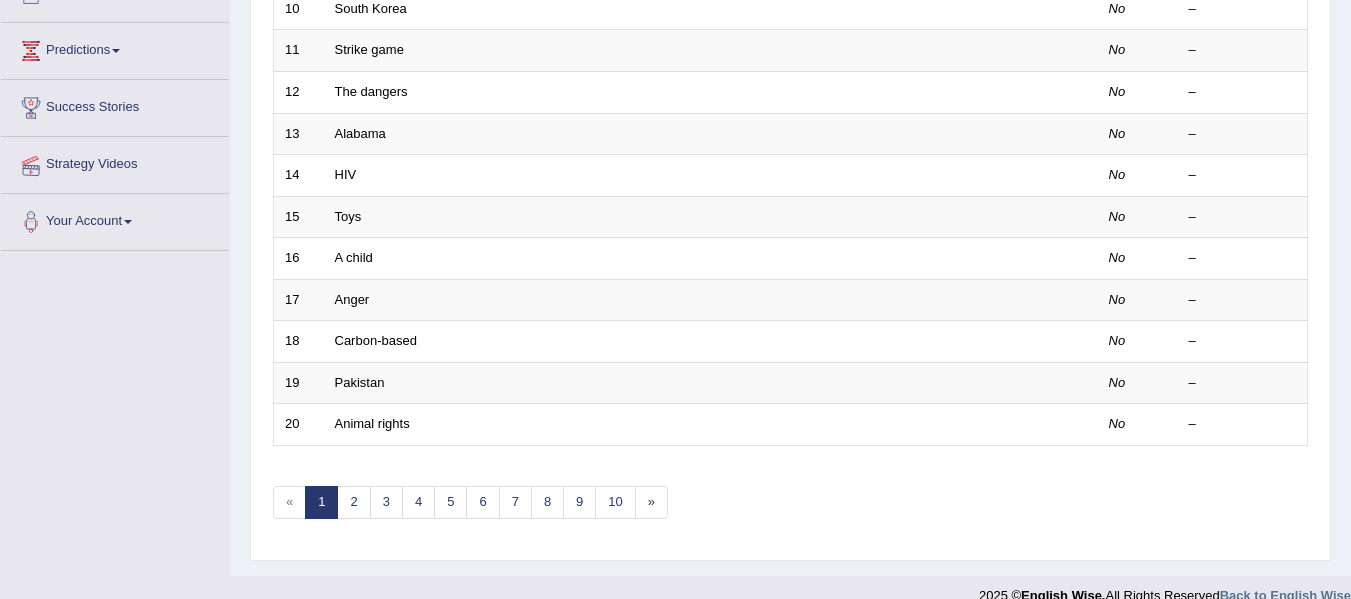 scroll, scrollTop: 491, scrollLeft: 0, axis: vertical 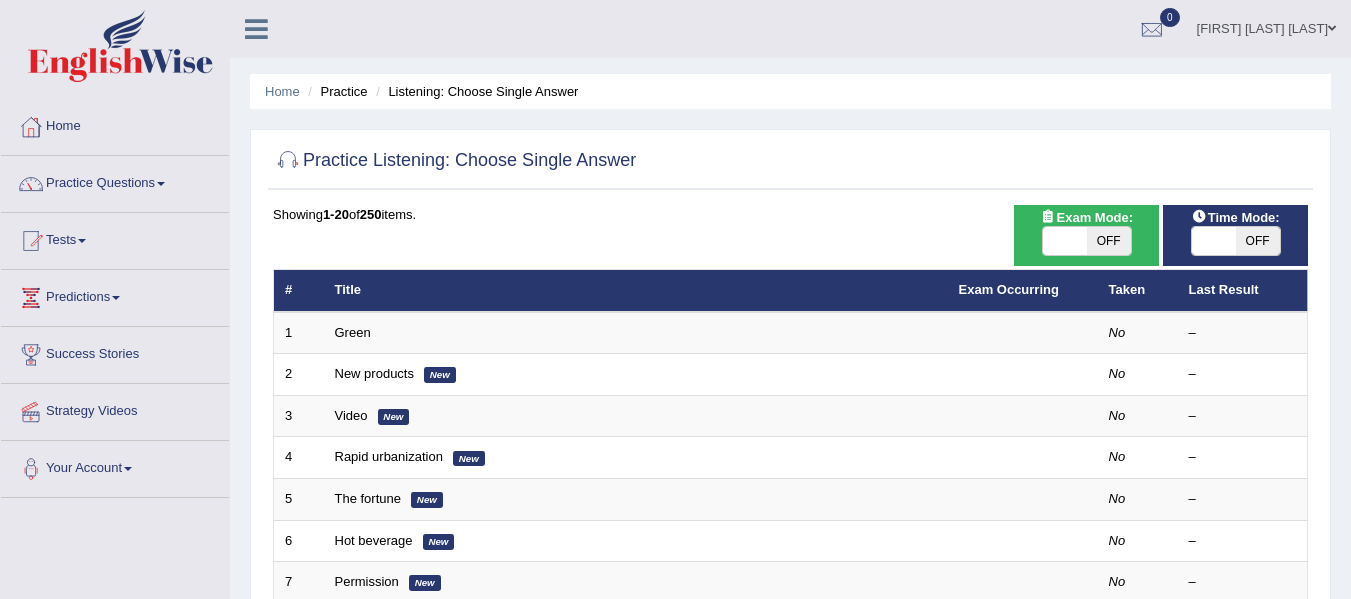 click on "Green" at bounding box center [353, 332] 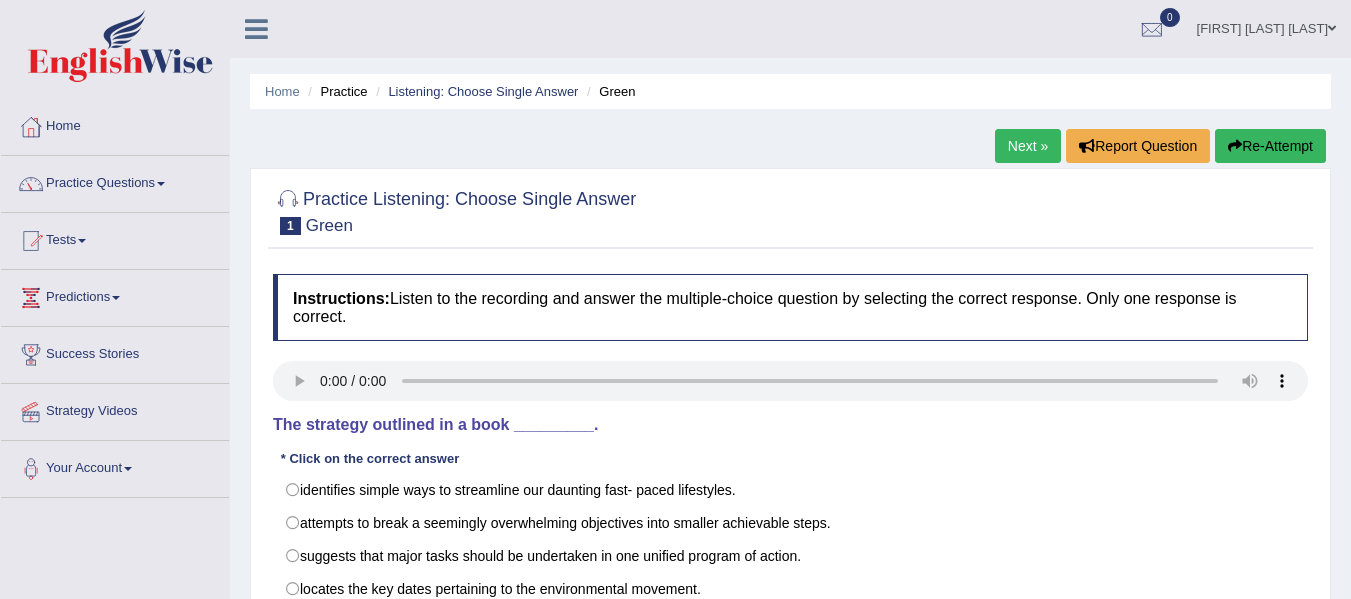 scroll, scrollTop: 0, scrollLeft: 0, axis: both 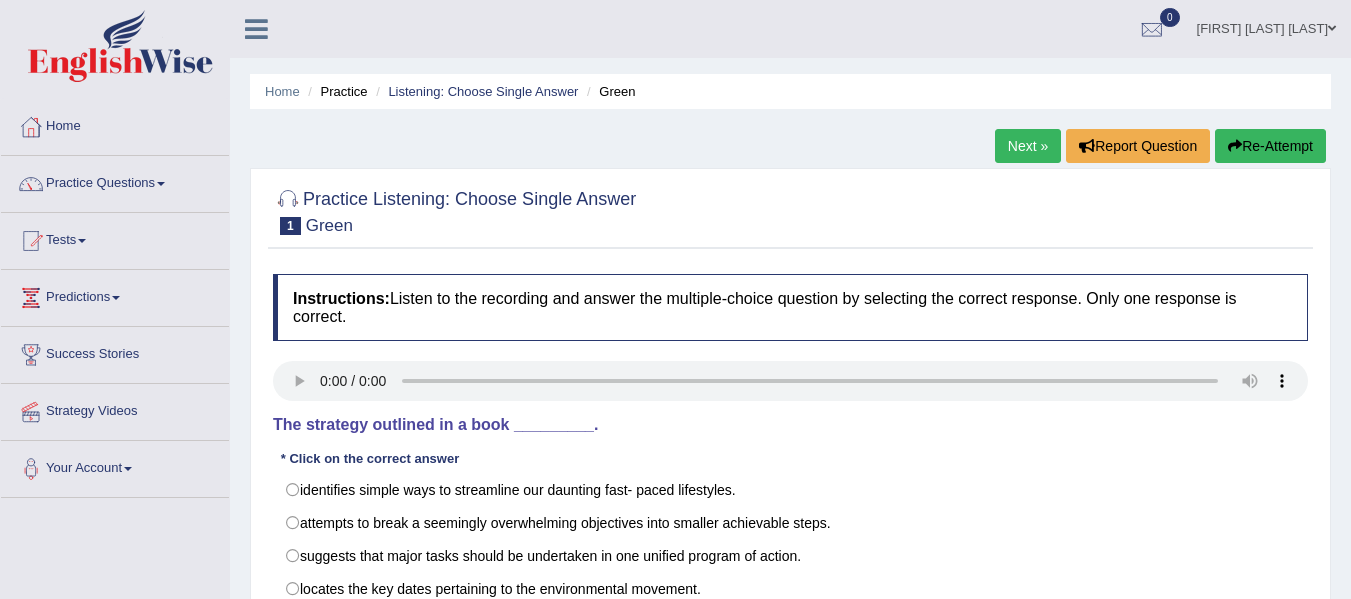 drag, startPoint x: 1350, startPoint y: 139, endPoint x: 1365, endPoint y: 214, distance: 76.48529 